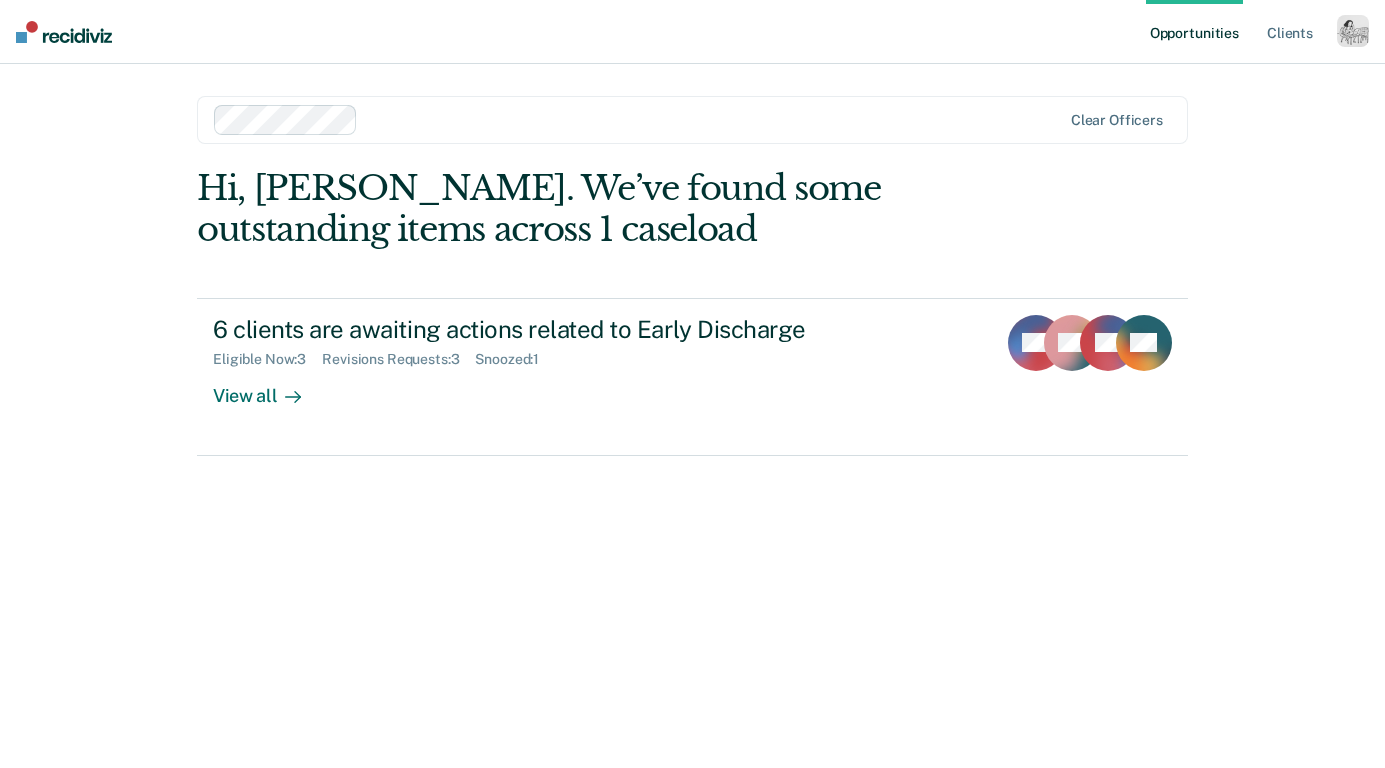 scroll, scrollTop: 0, scrollLeft: 0, axis: both 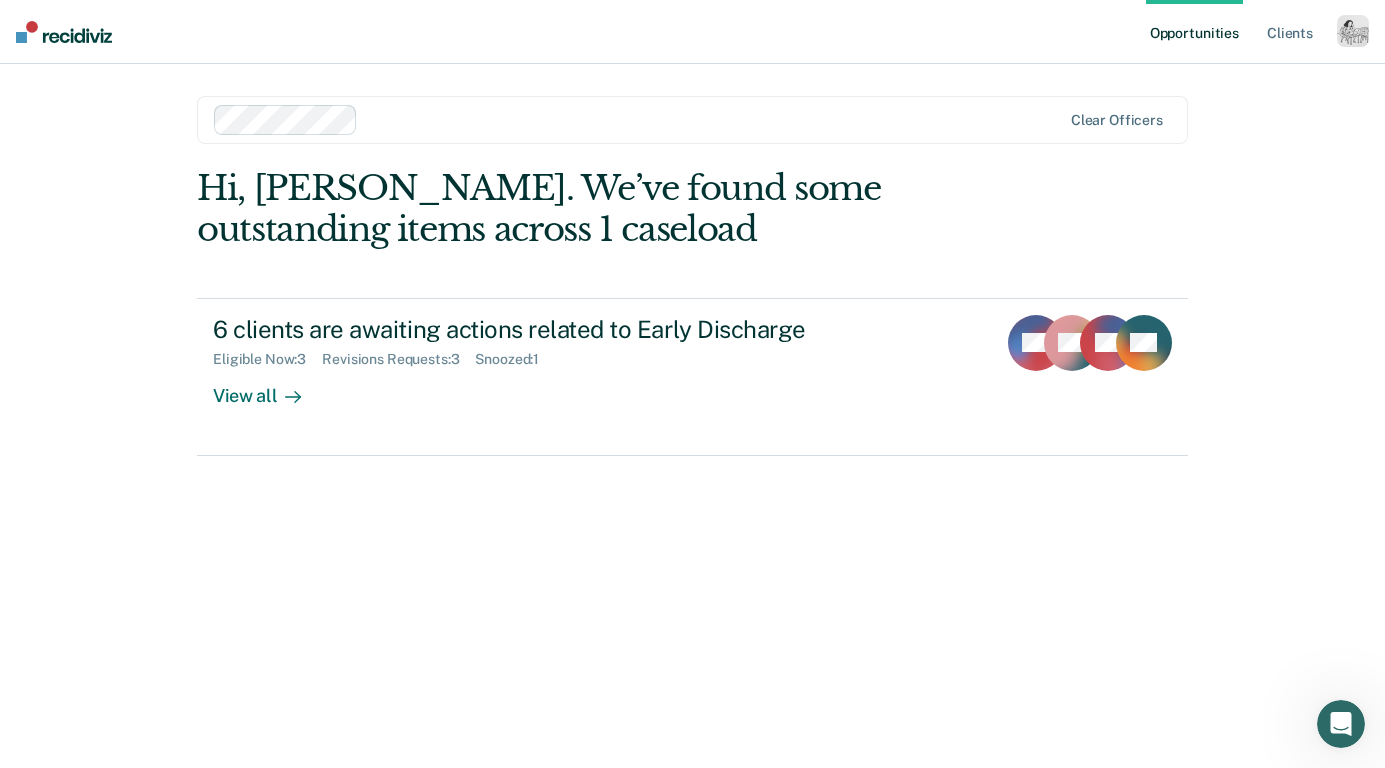 click at bounding box center (1353, 31) 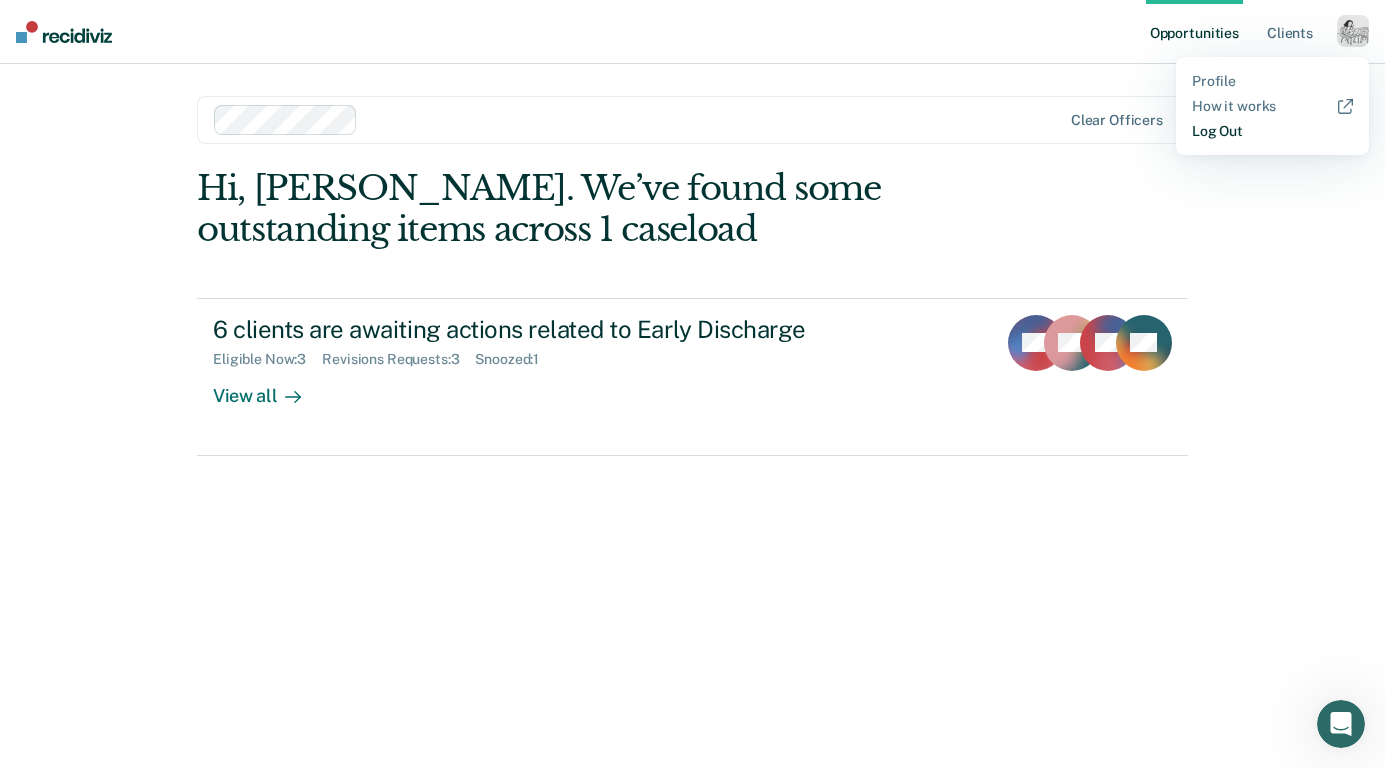 click on "Log Out" at bounding box center [1272, 131] 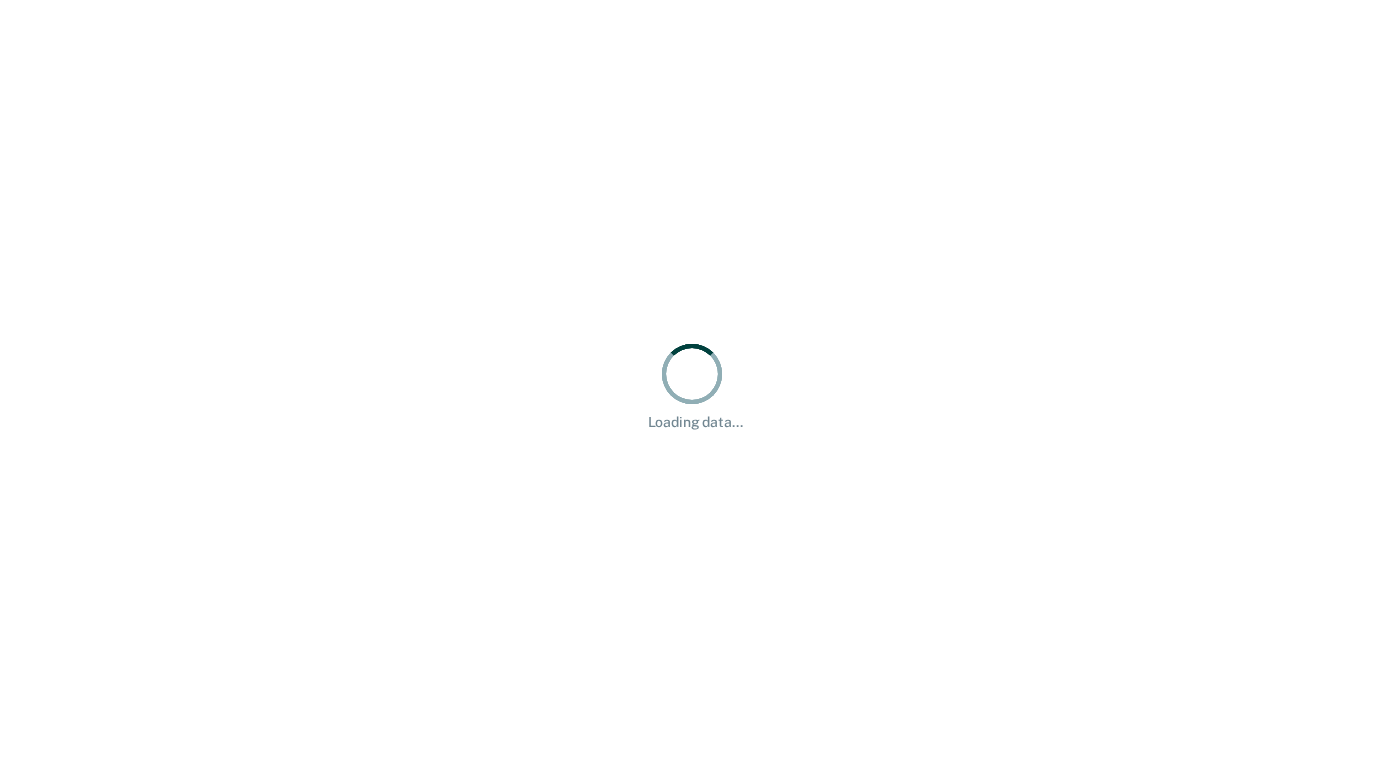 scroll, scrollTop: 0, scrollLeft: 0, axis: both 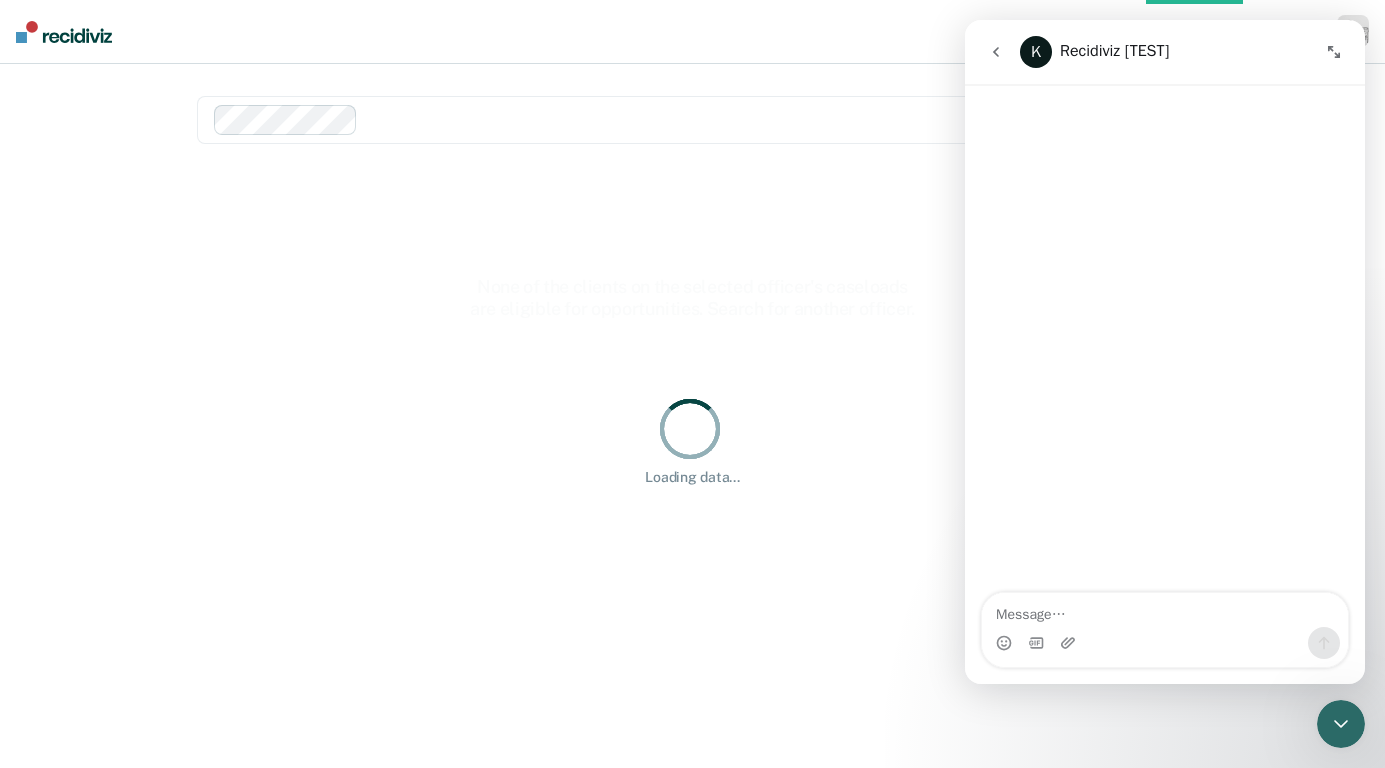 click 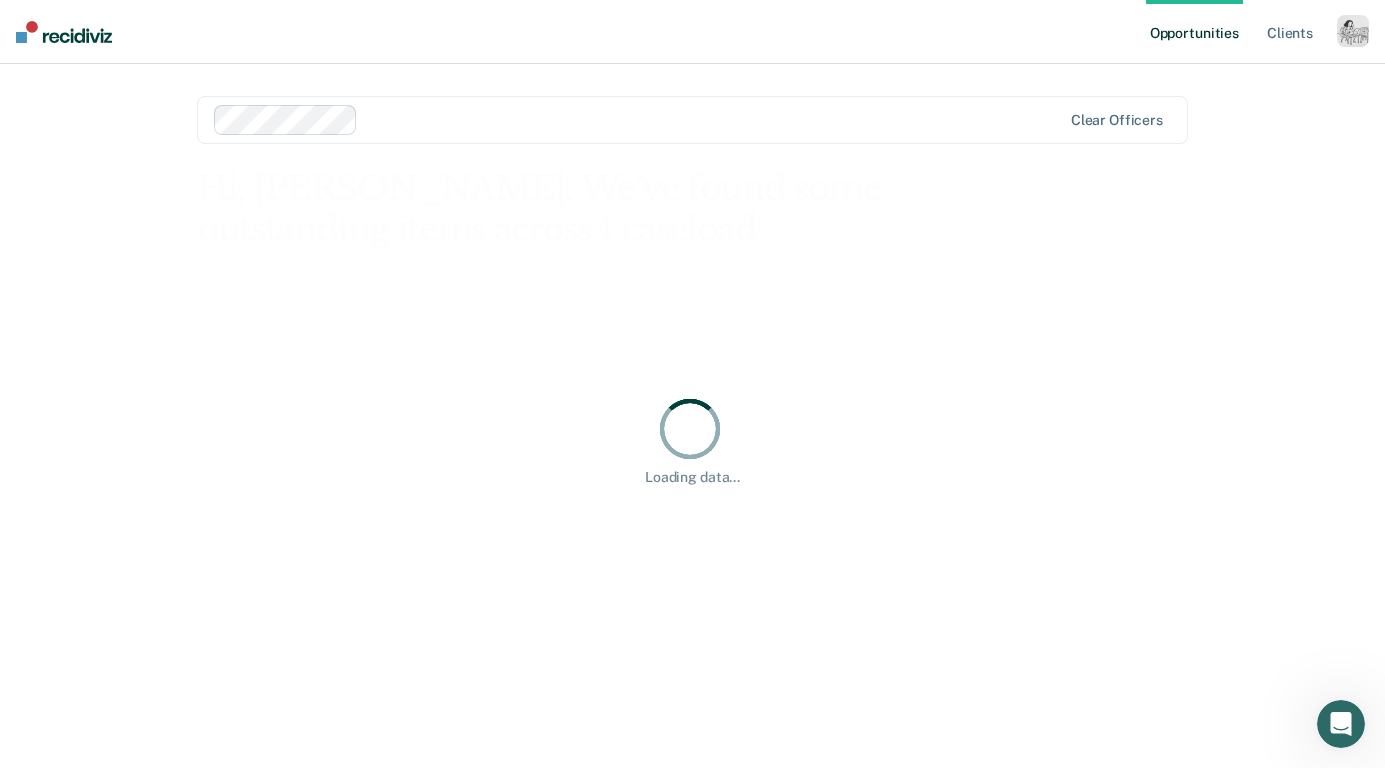 scroll, scrollTop: 0, scrollLeft: 0, axis: both 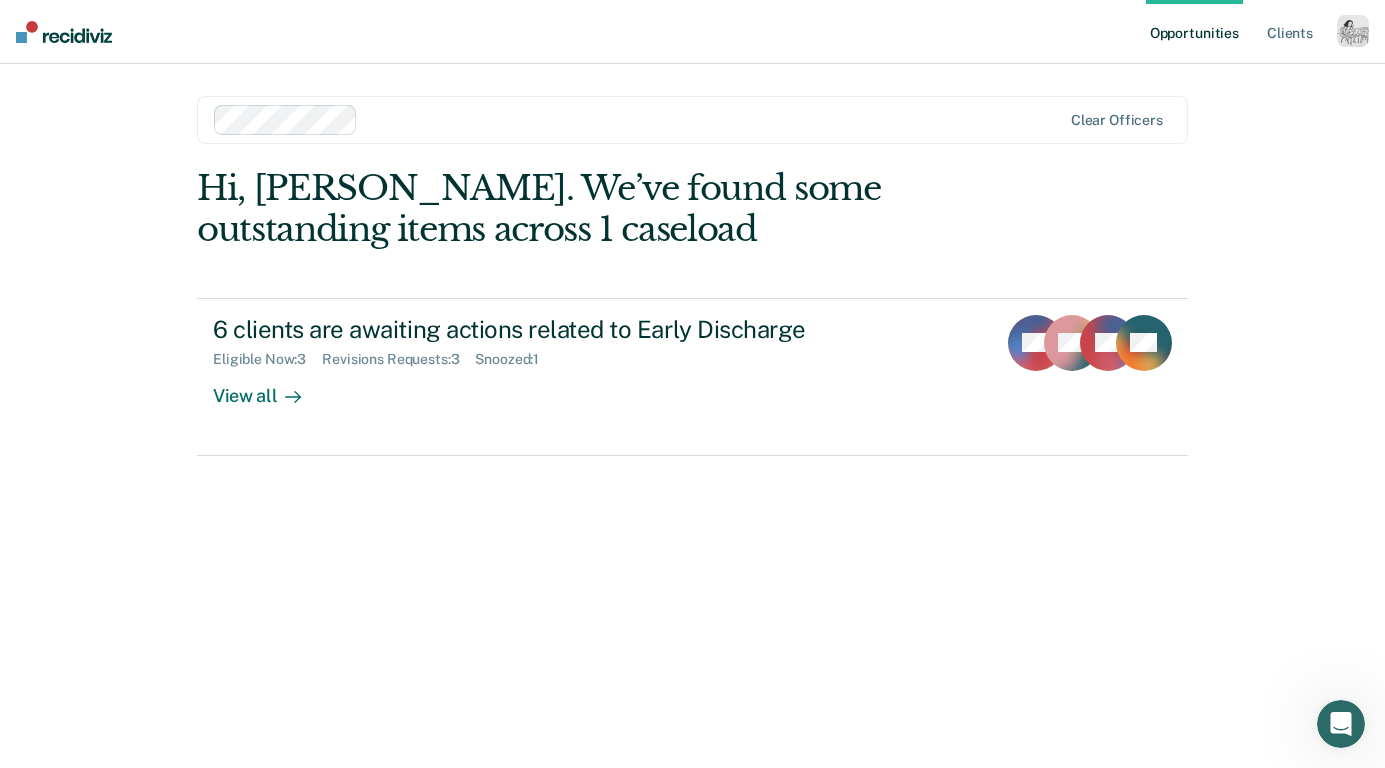 click at bounding box center (713, 119) 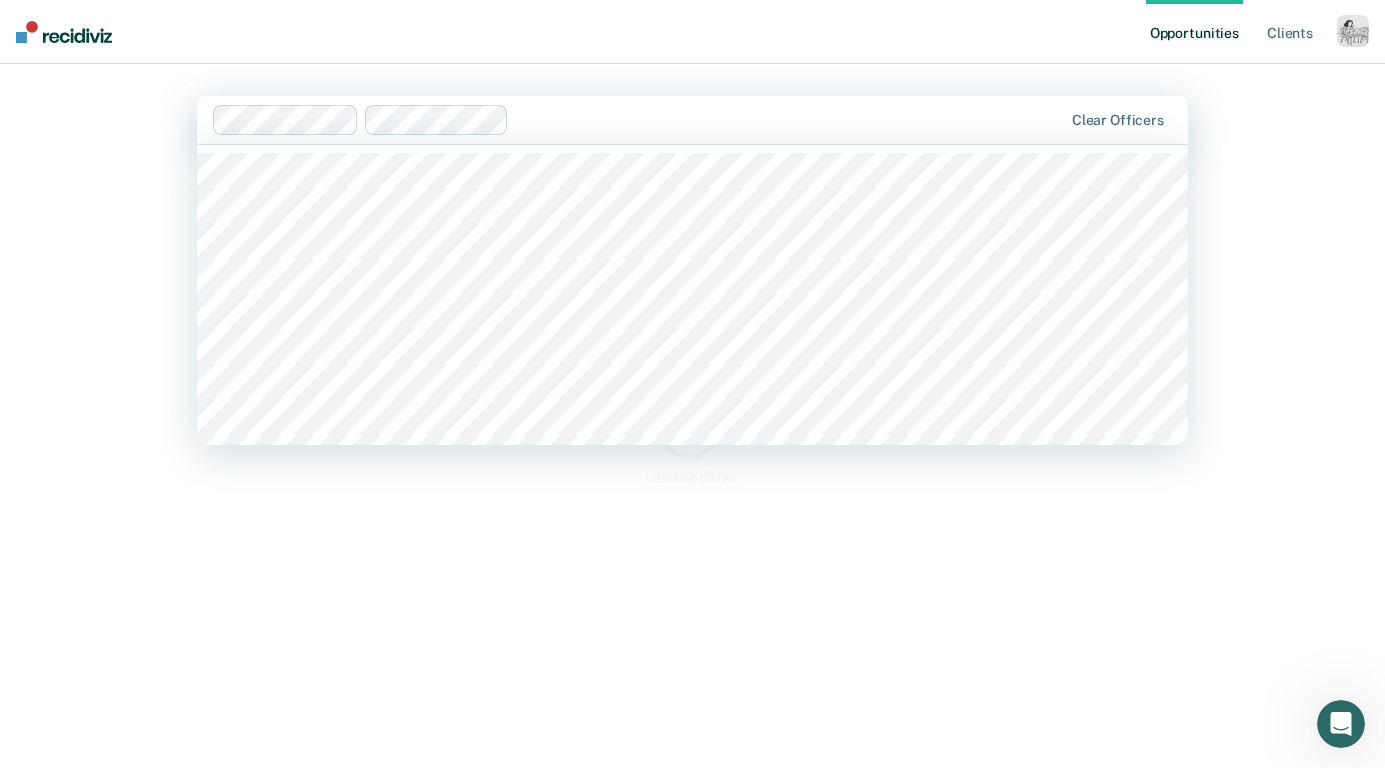 click at bounding box center [789, 119] 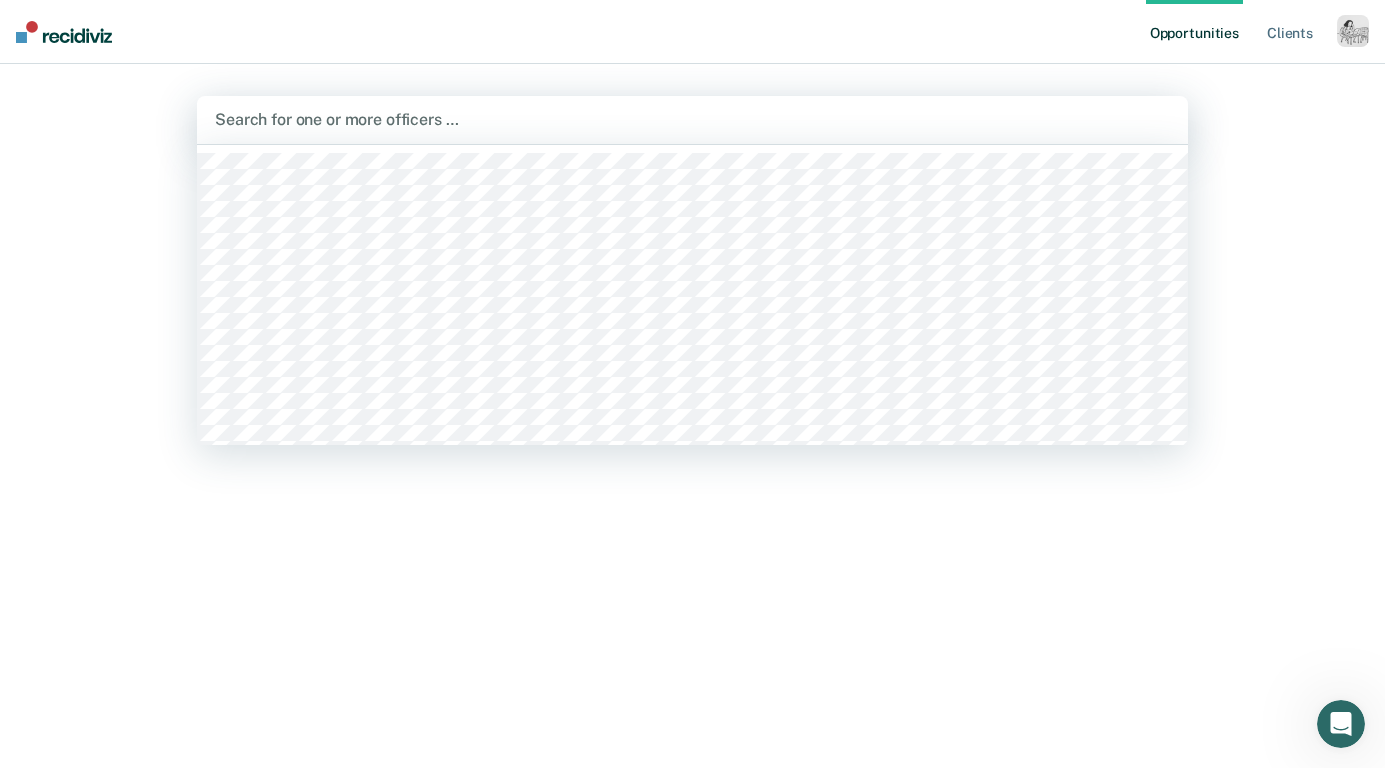 click at bounding box center (692, 119) 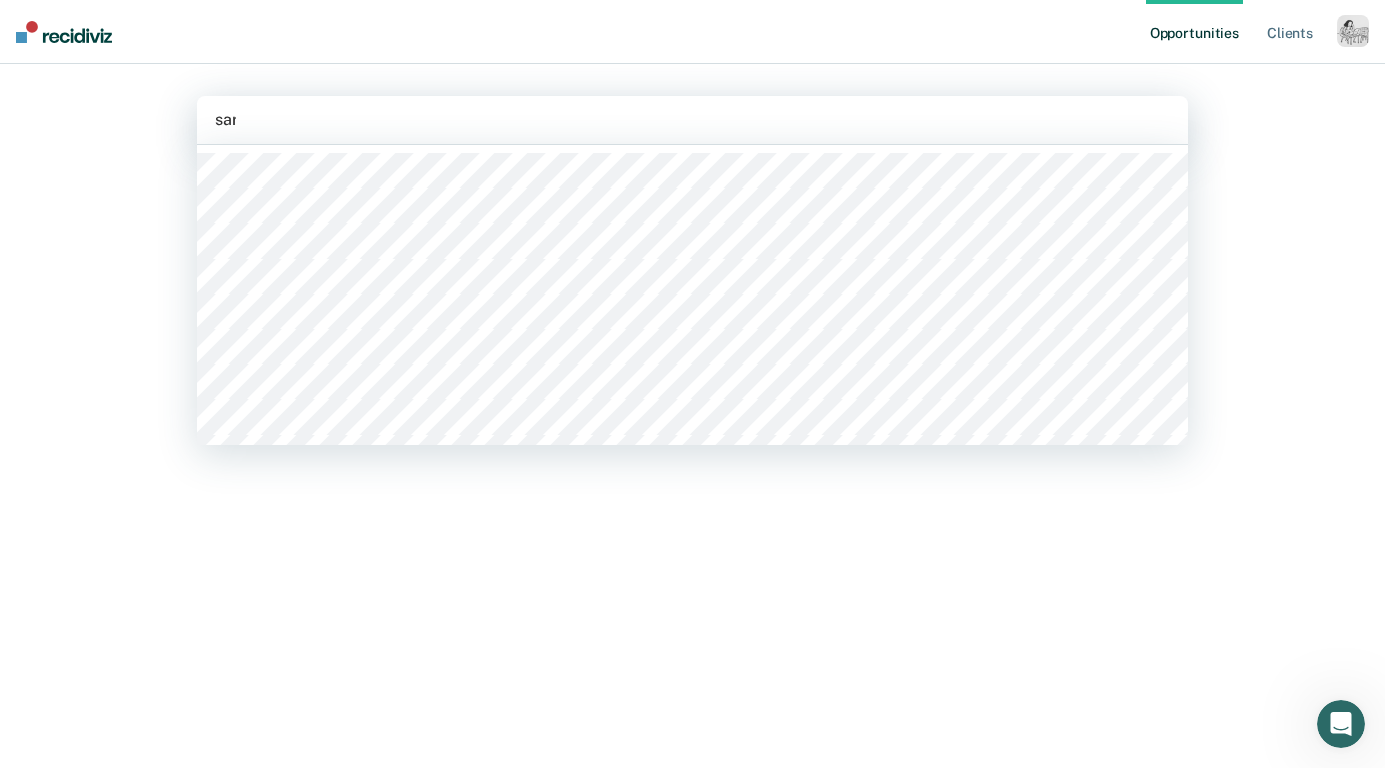 type on "[PERSON_NAME]" 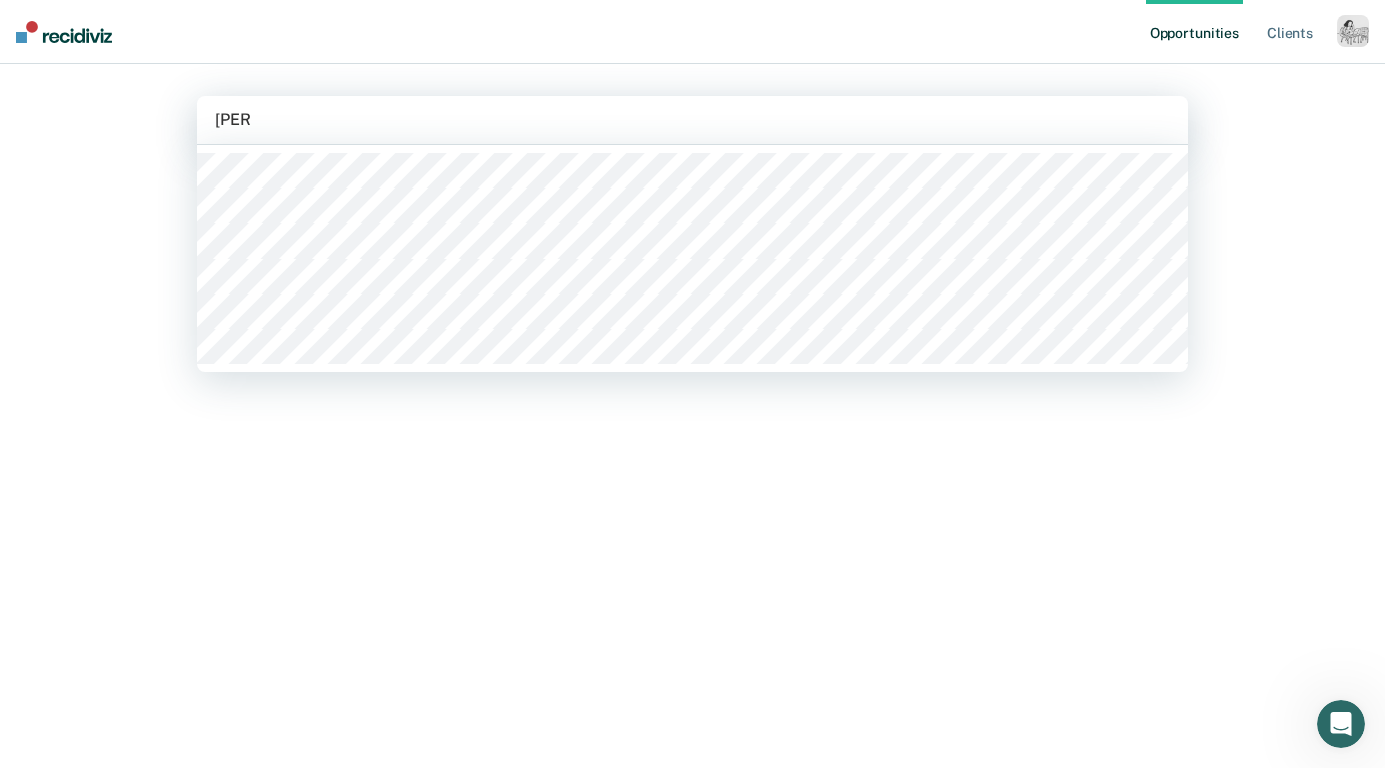 type 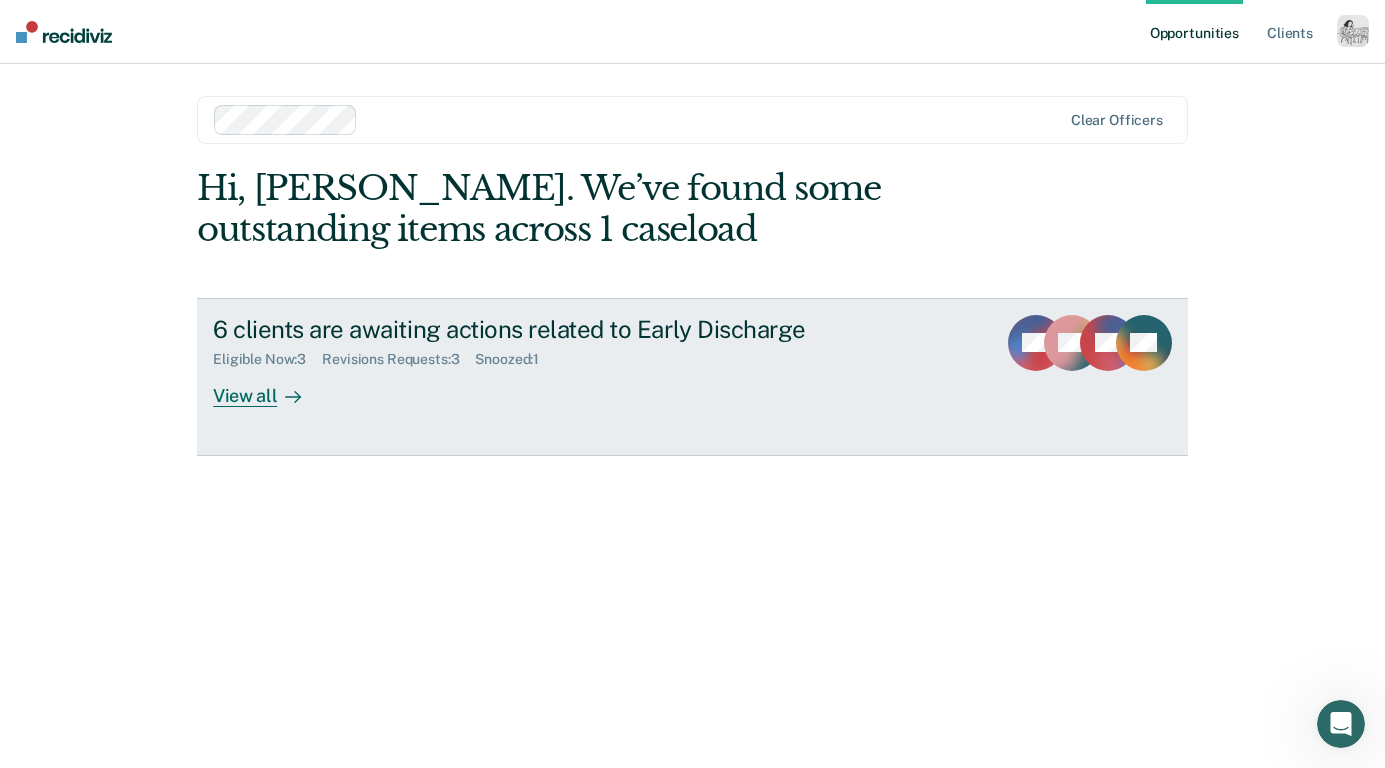 click on "View all" at bounding box center [269, 387] 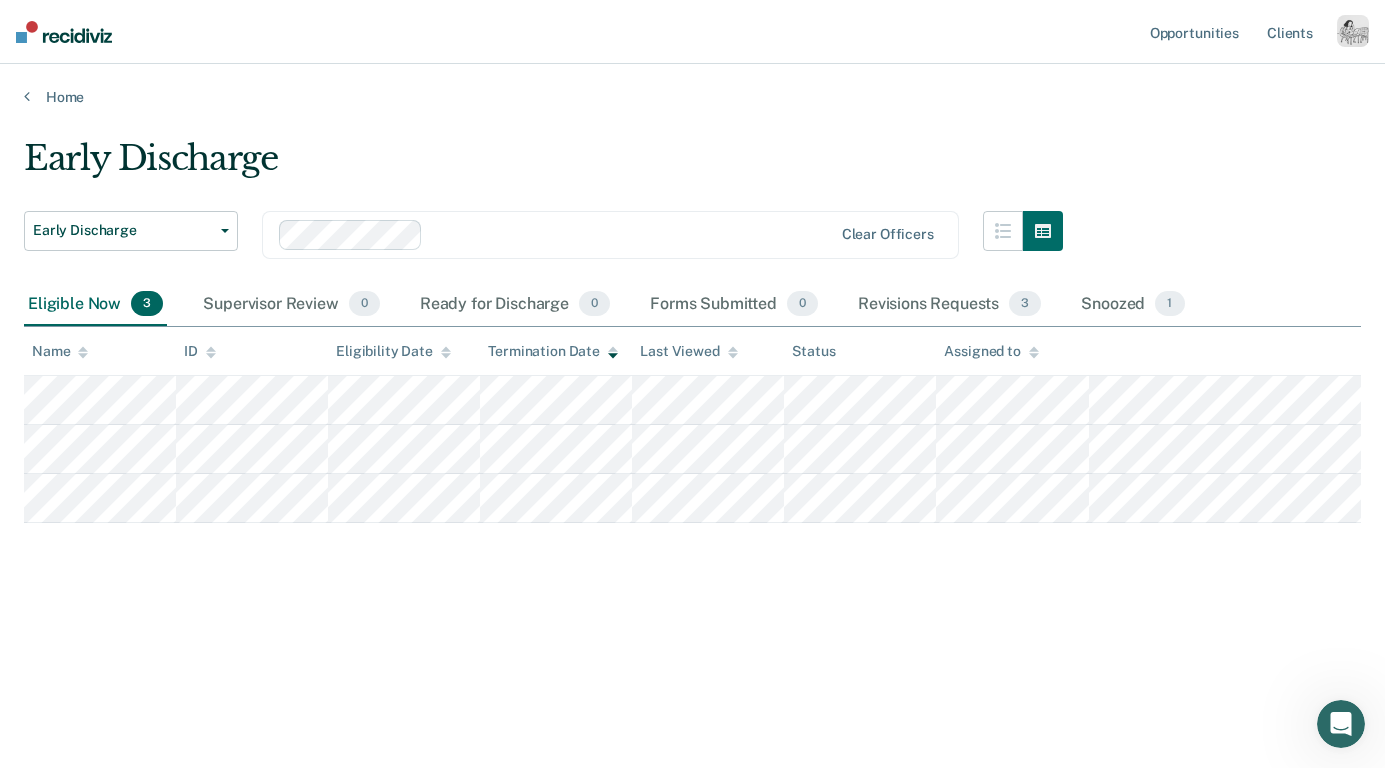click 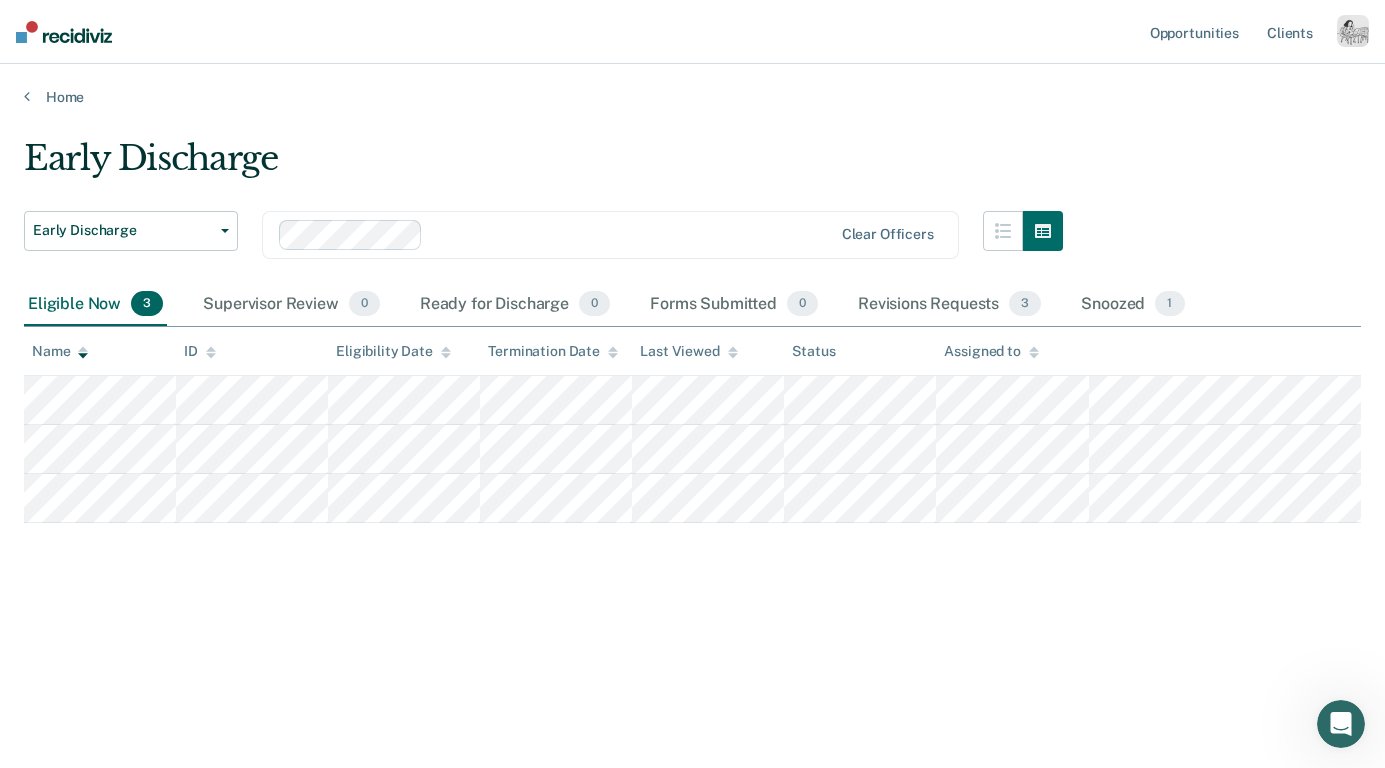 click 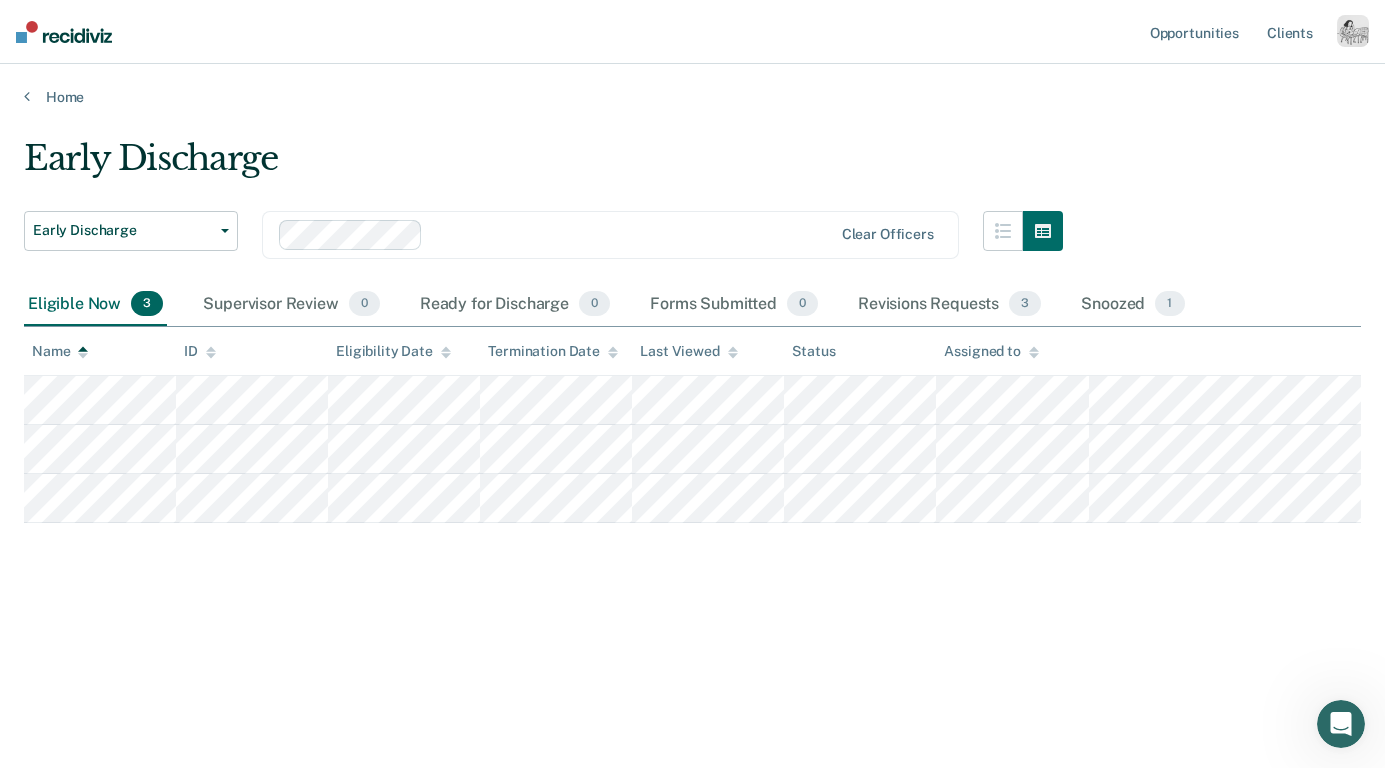 click 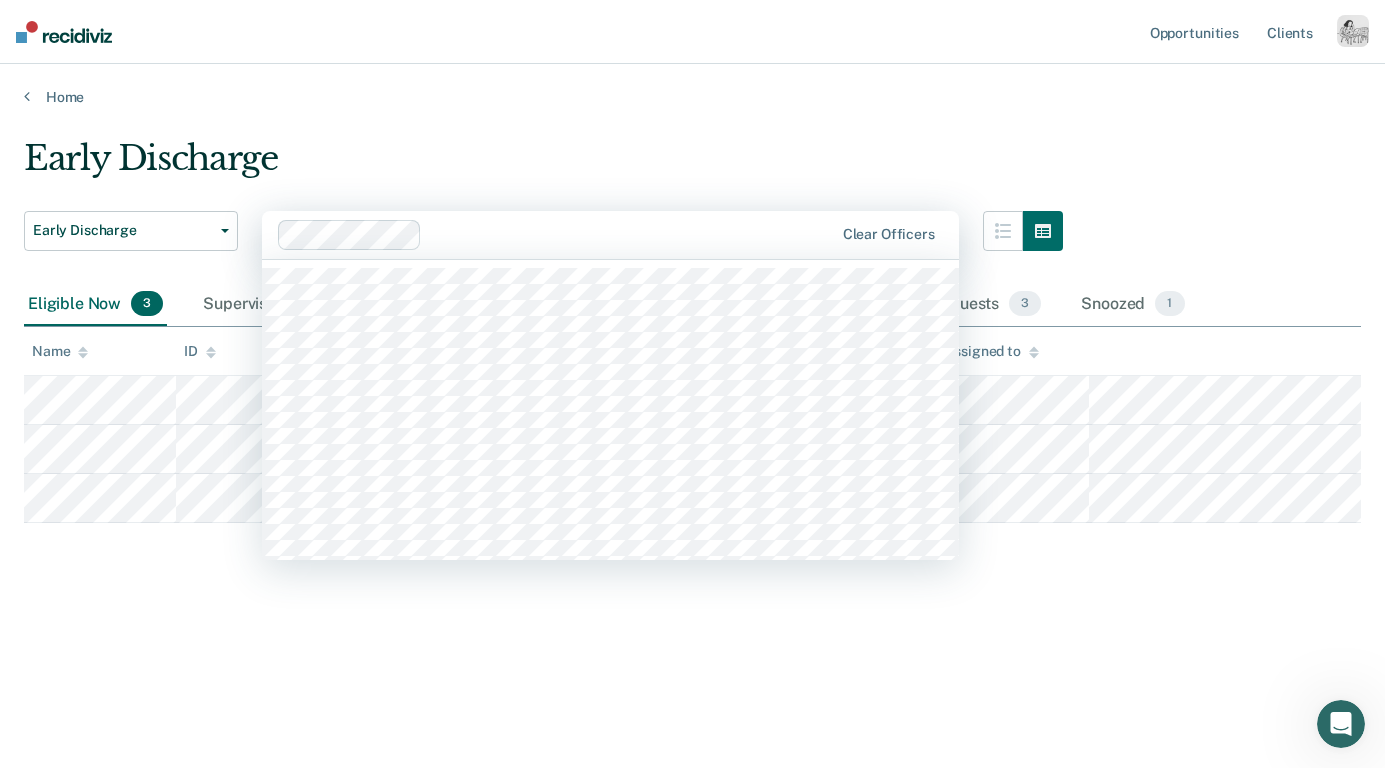 click at bounding box center [631, 234] 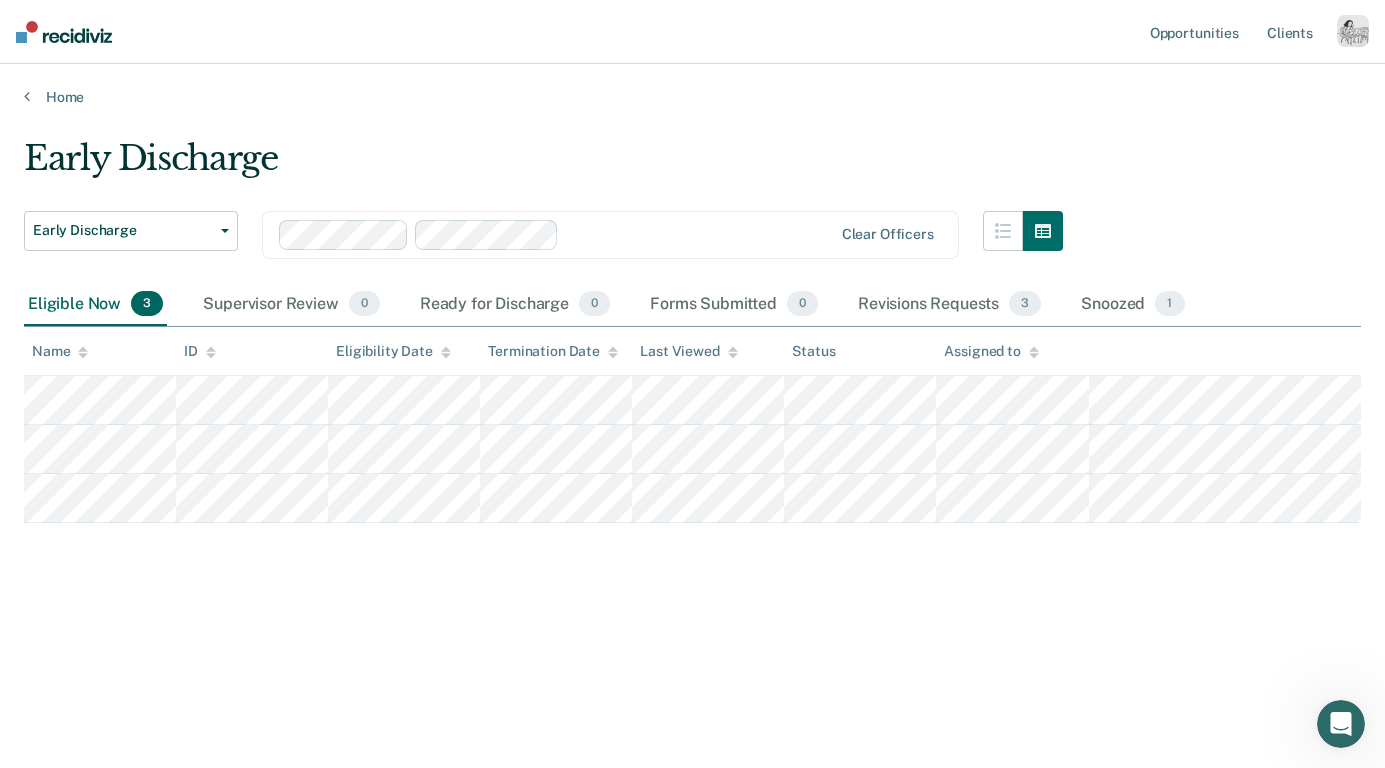 click at bounding box center [699, 234] 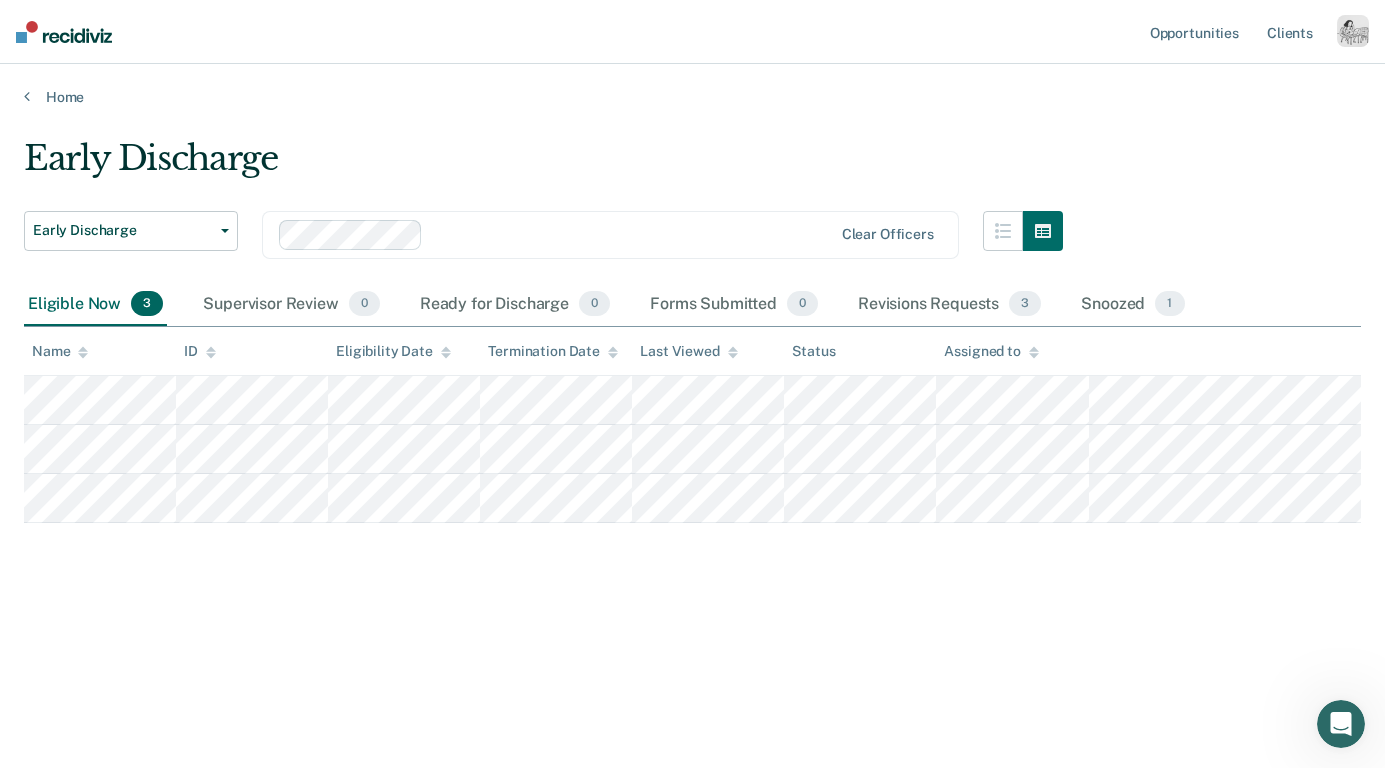 scroll, scrollTop: 0, scrollLeft: 0, axis: both 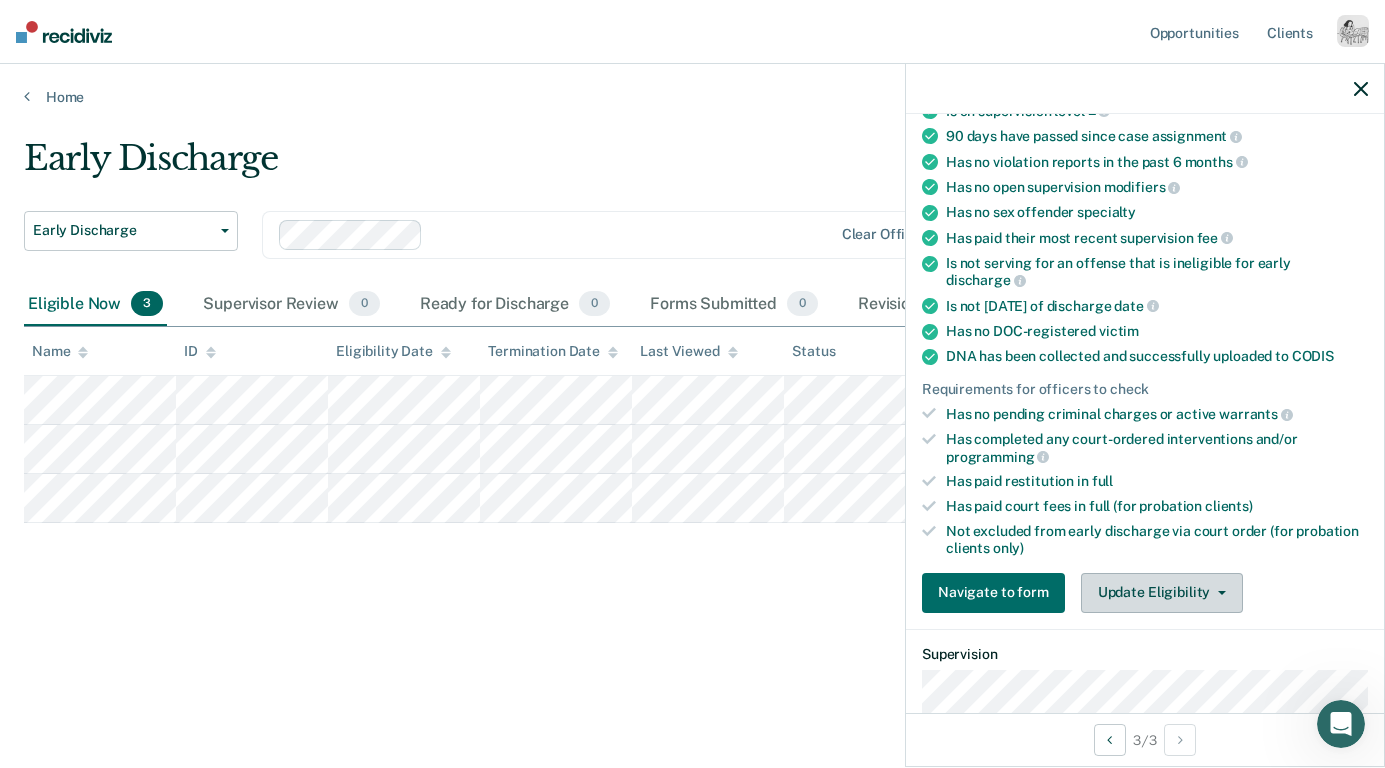 click on "Update Eligibility" at bounding box center [1162, 593] 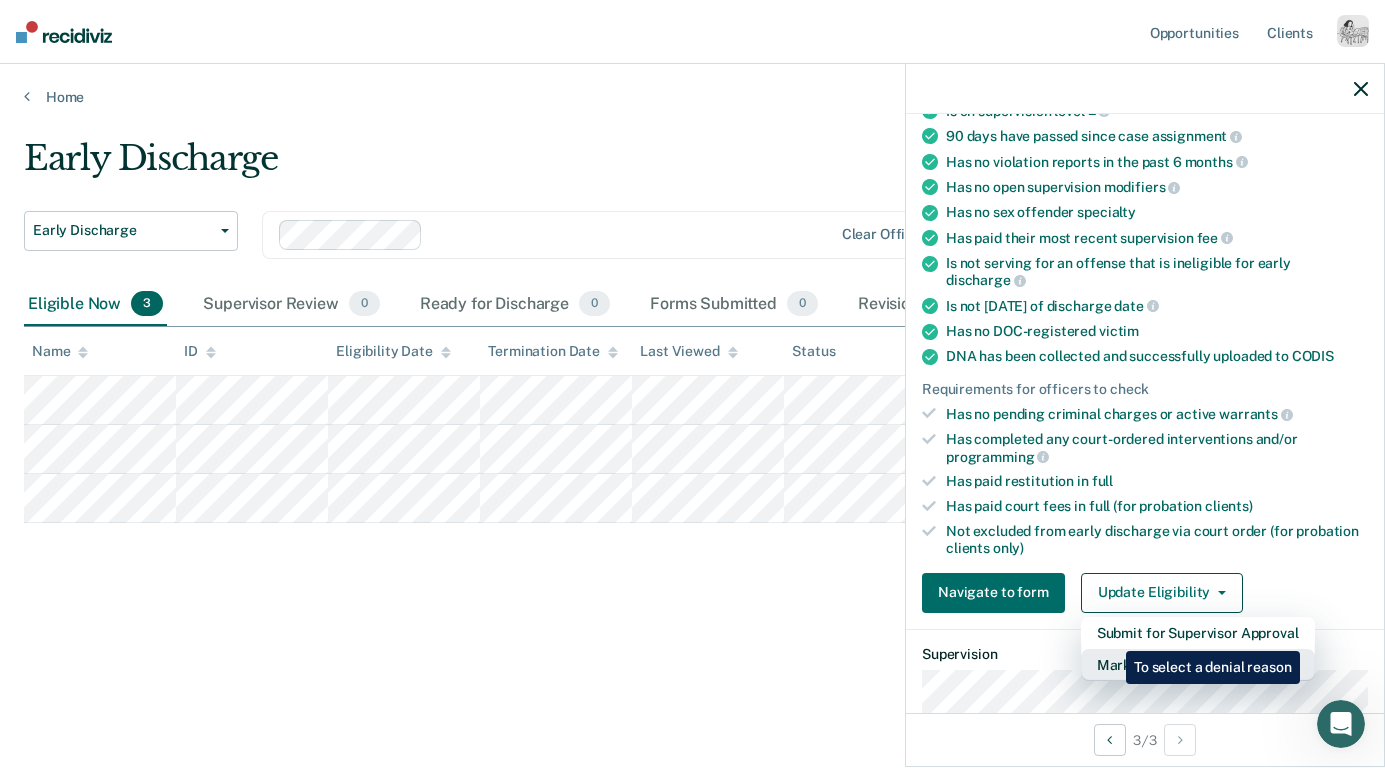 click on "Mark as Ineligible" at bounding box center [1198, 665] 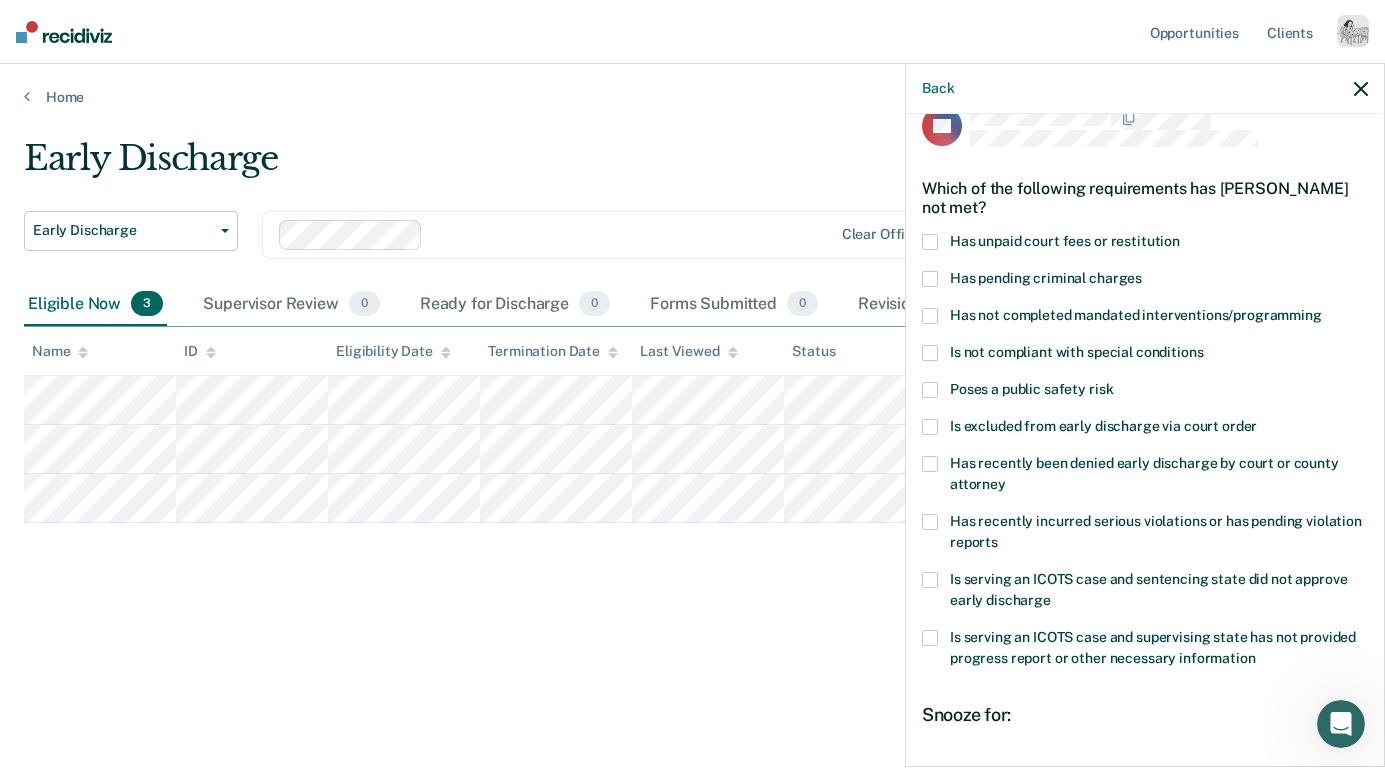 scroll, scrollTop: 41, scrollLeft: 0, axis: vertical 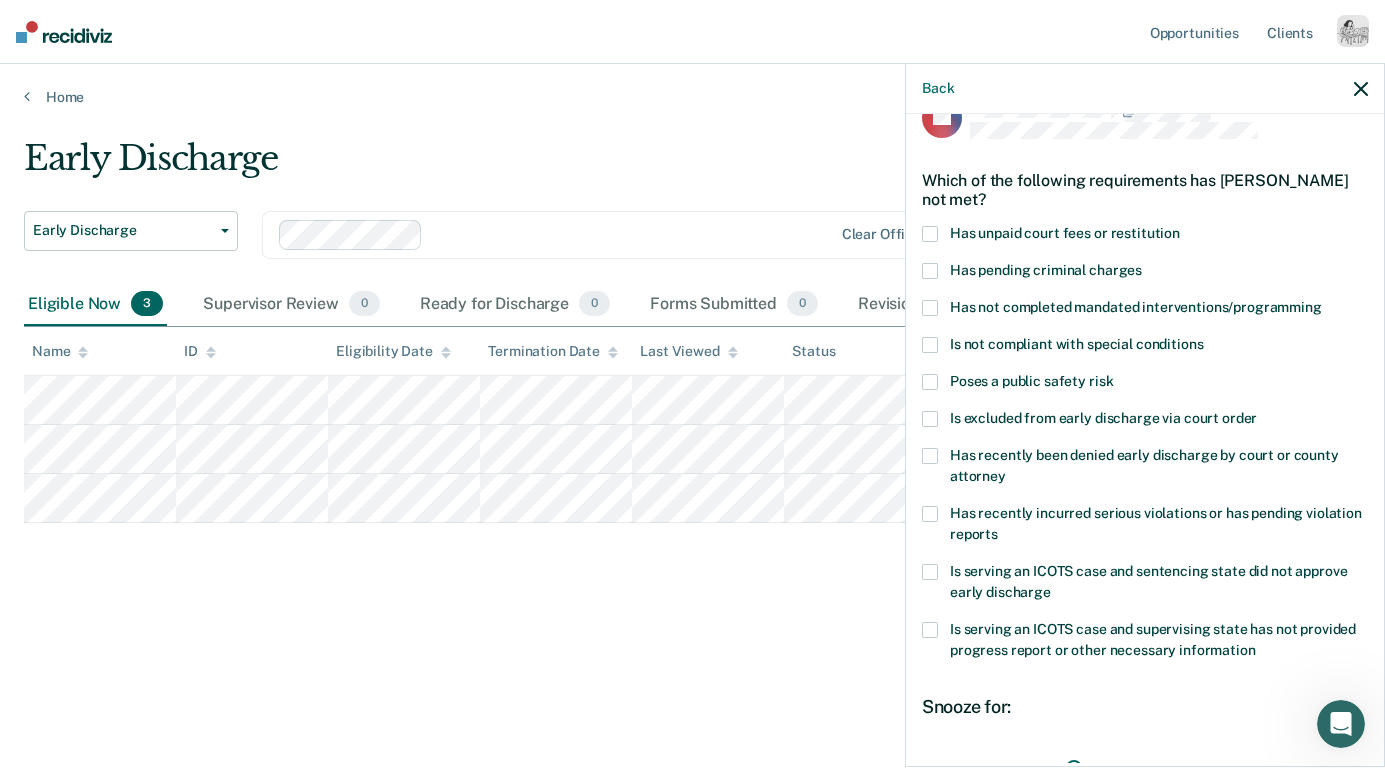click on "Has unpaid court fees or restitution" at bounding box center (1065, 233) 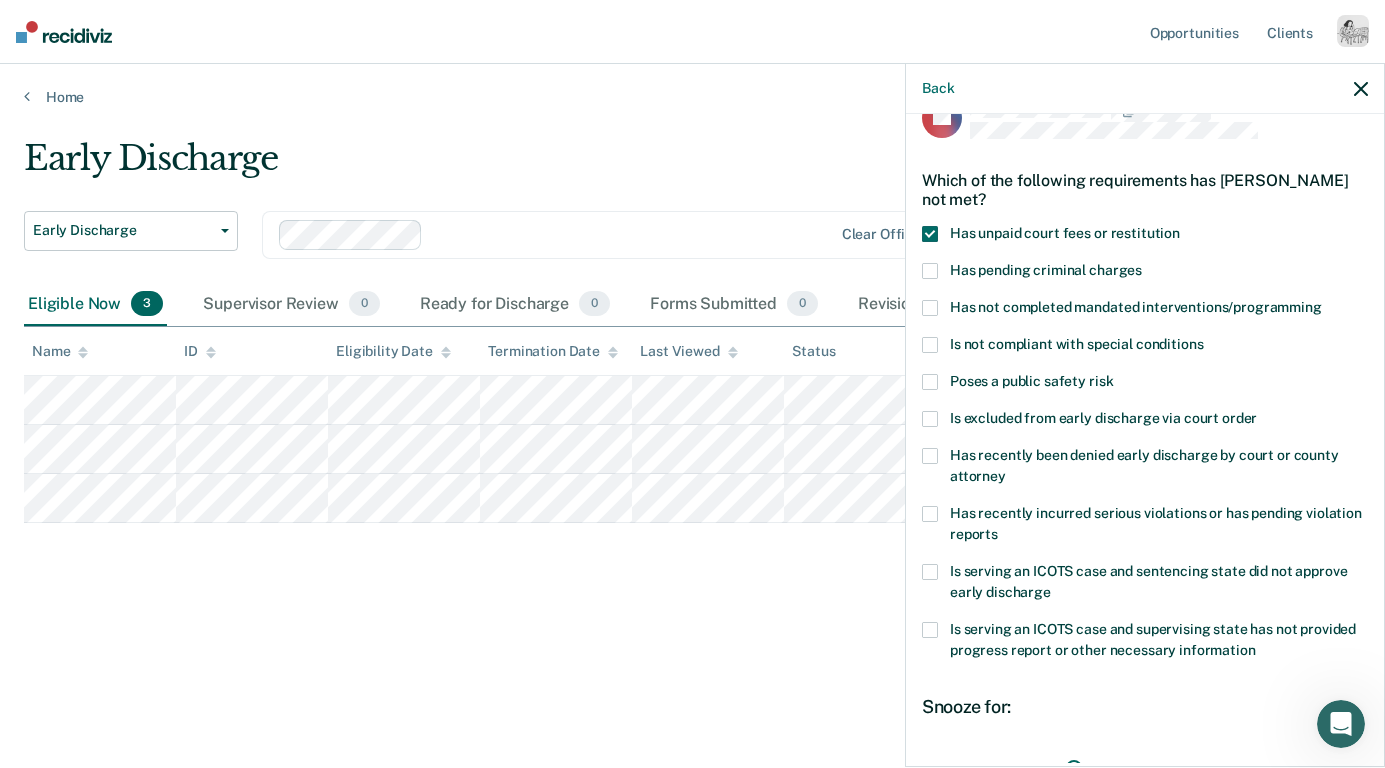 click on "Has not completed mandated interventions/programming" at bounding box center (1136, 307) 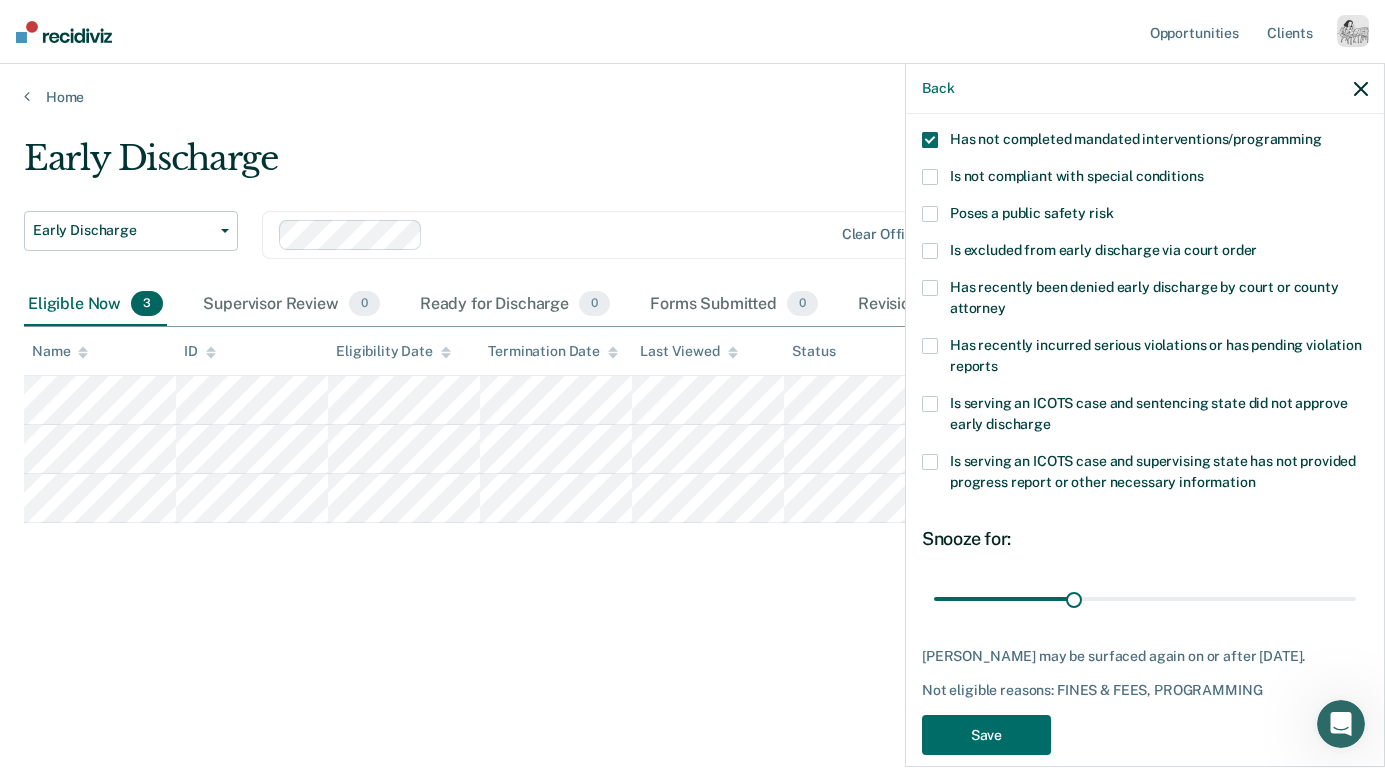 scroll, scrollTop: 235, scrollLeft: 0, axis: vertical 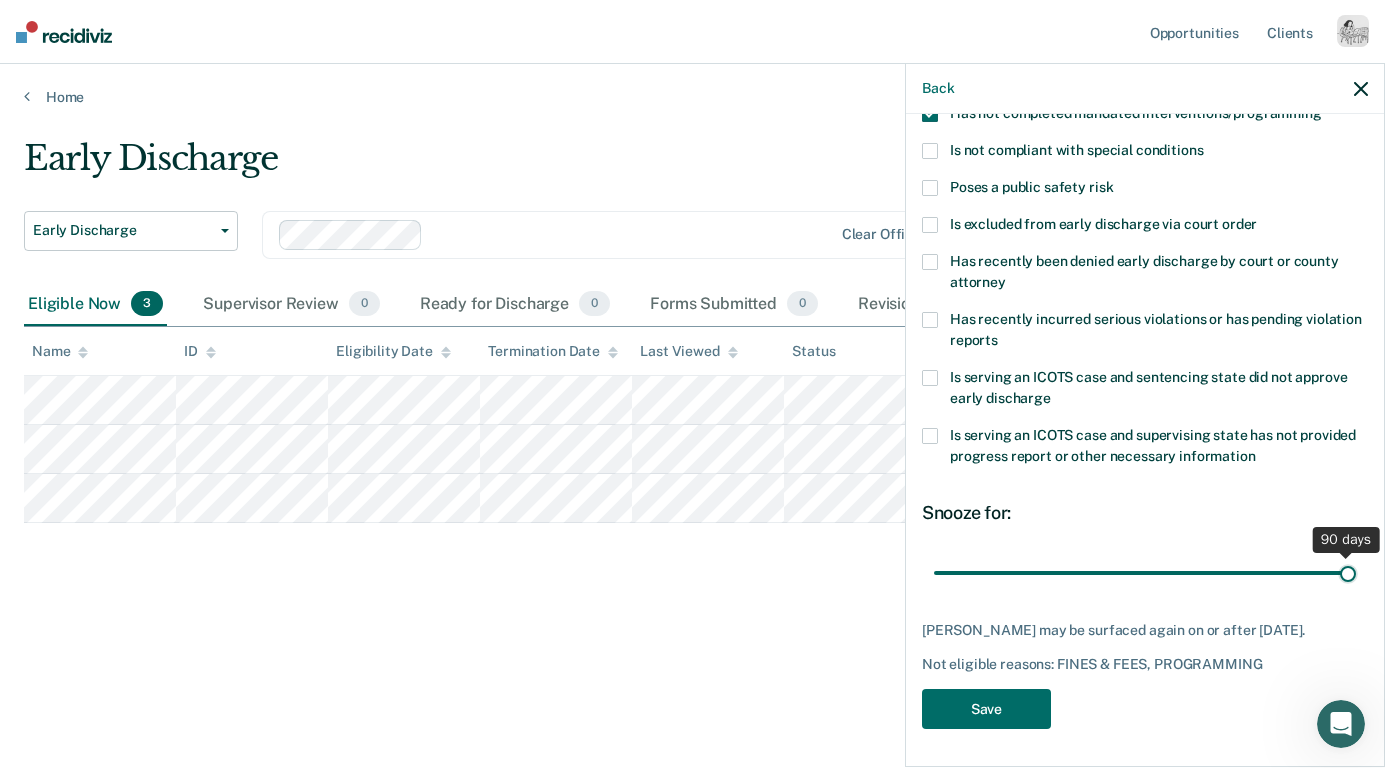 drag, startPoint x: 1076, startPoint y: 569, endPoint x: 1386, endPoint y: 568, distance: 310.00162 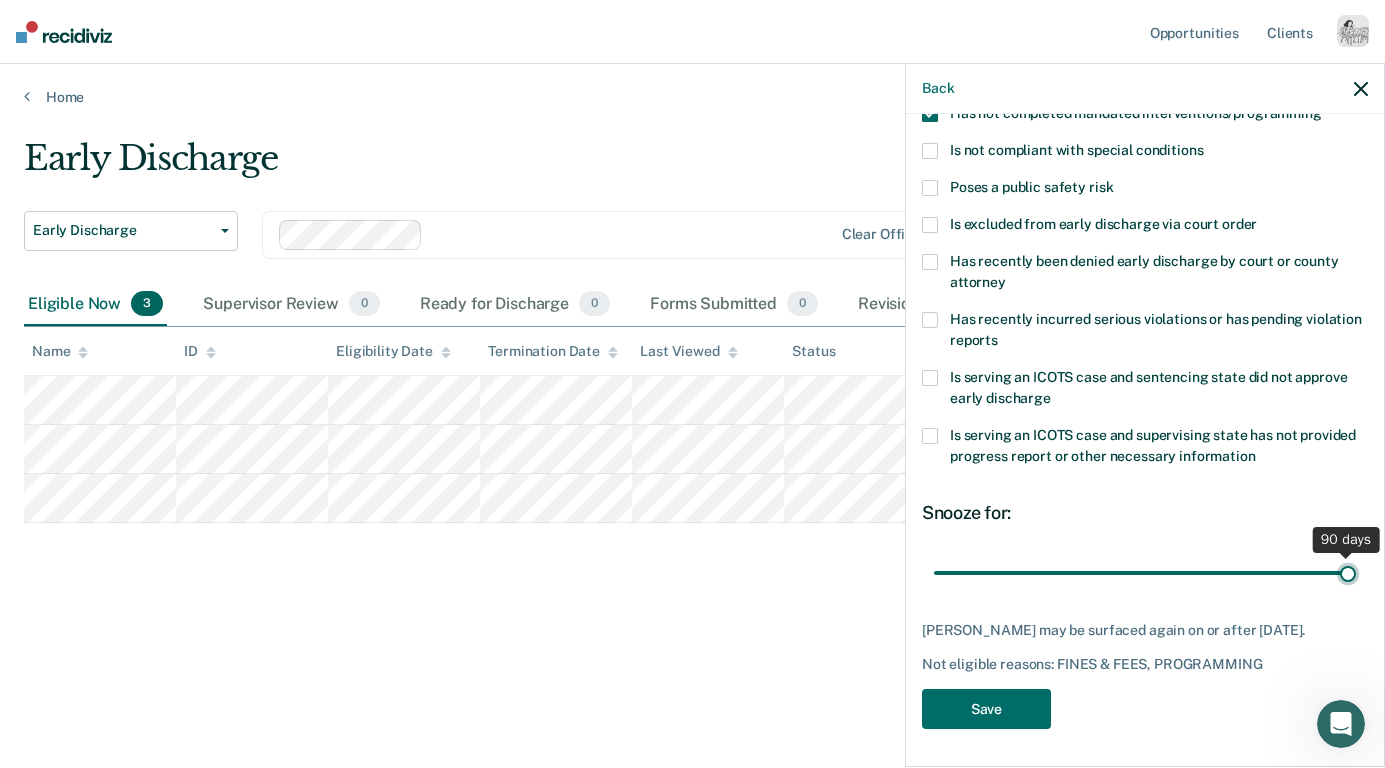 type on "90" 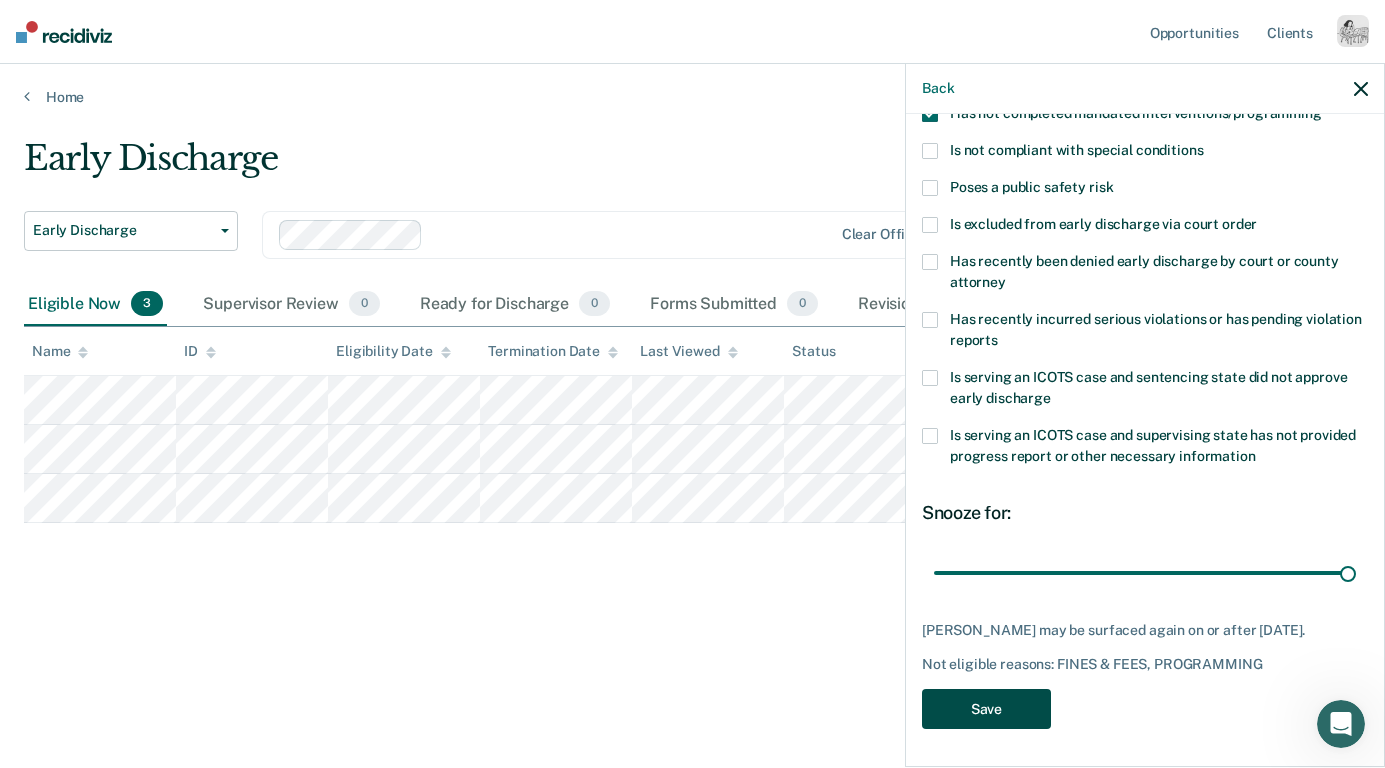 click on "Save" at bounding box center (986, 709) 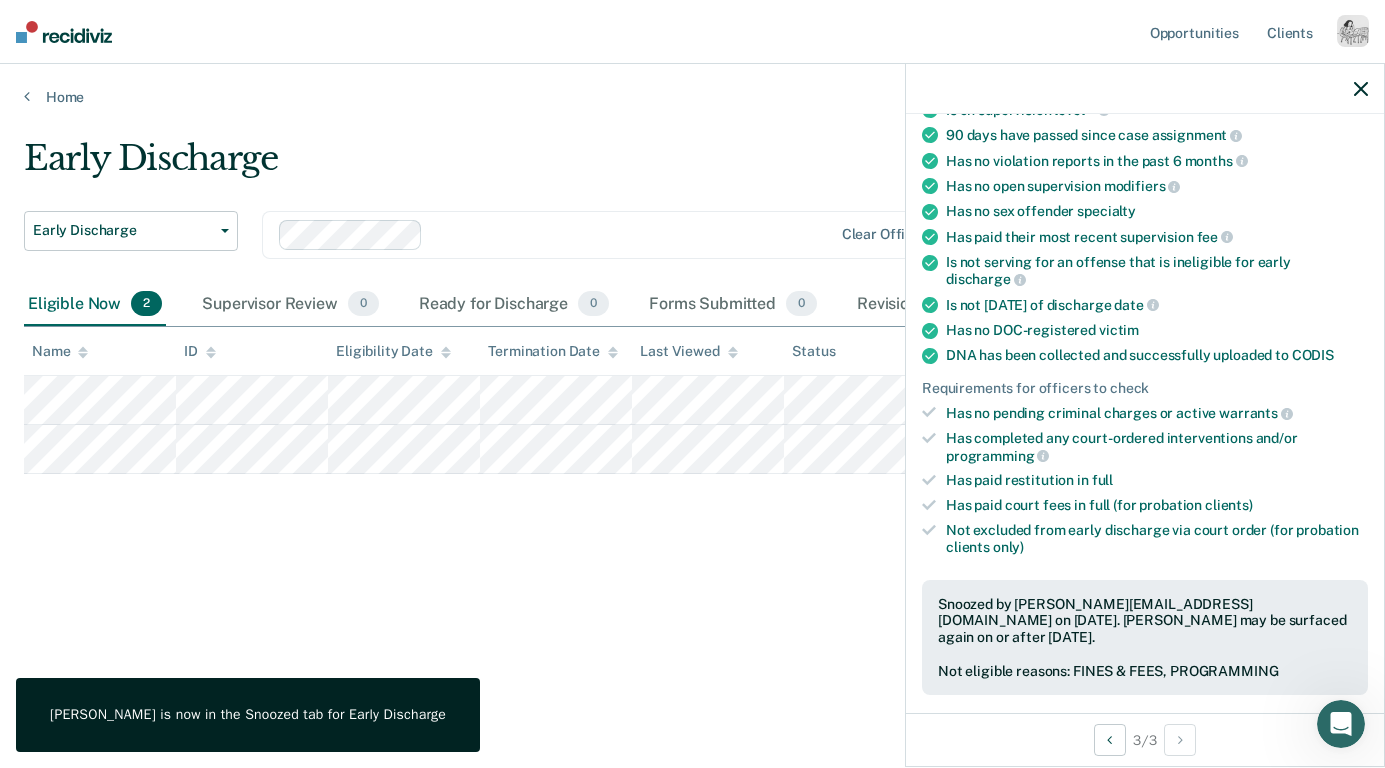 click 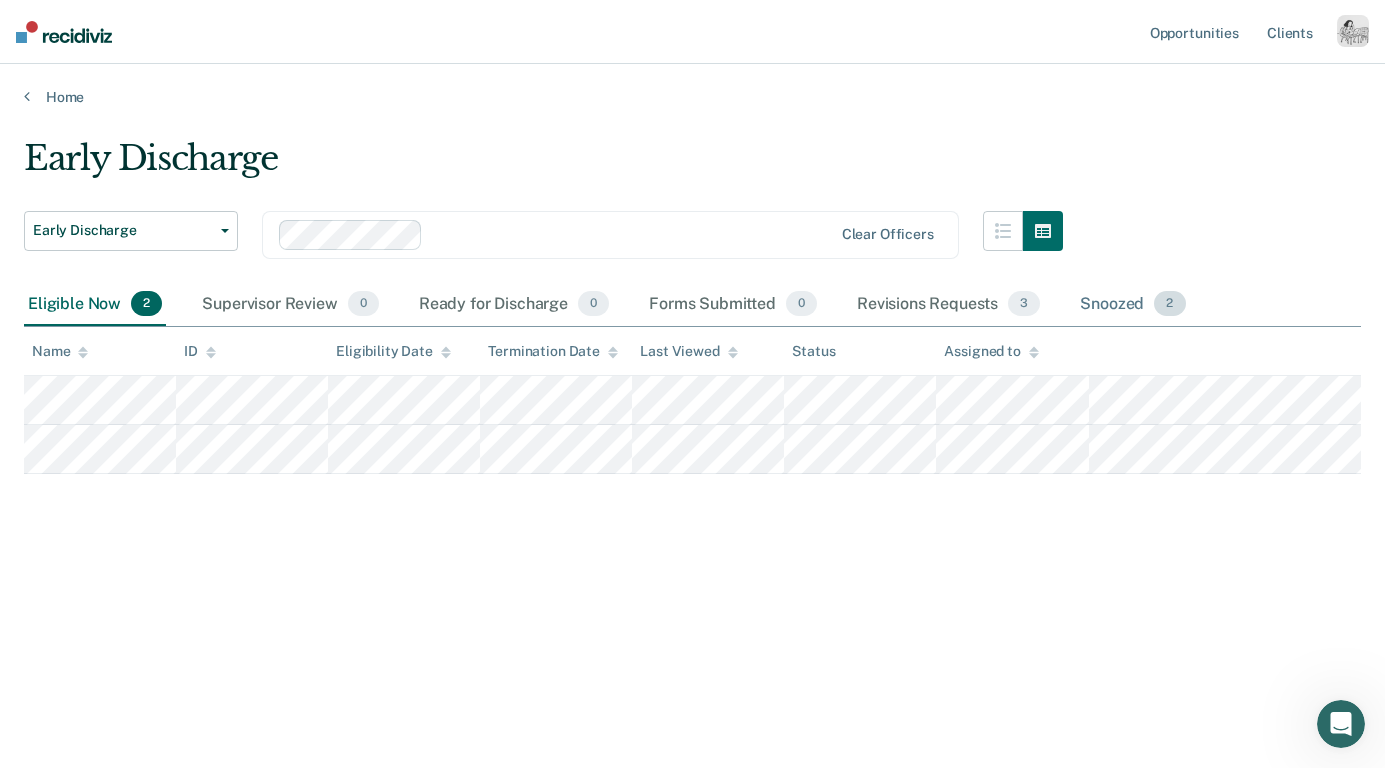 click on "Snoozed 2" at bounding box center [1132, 305] 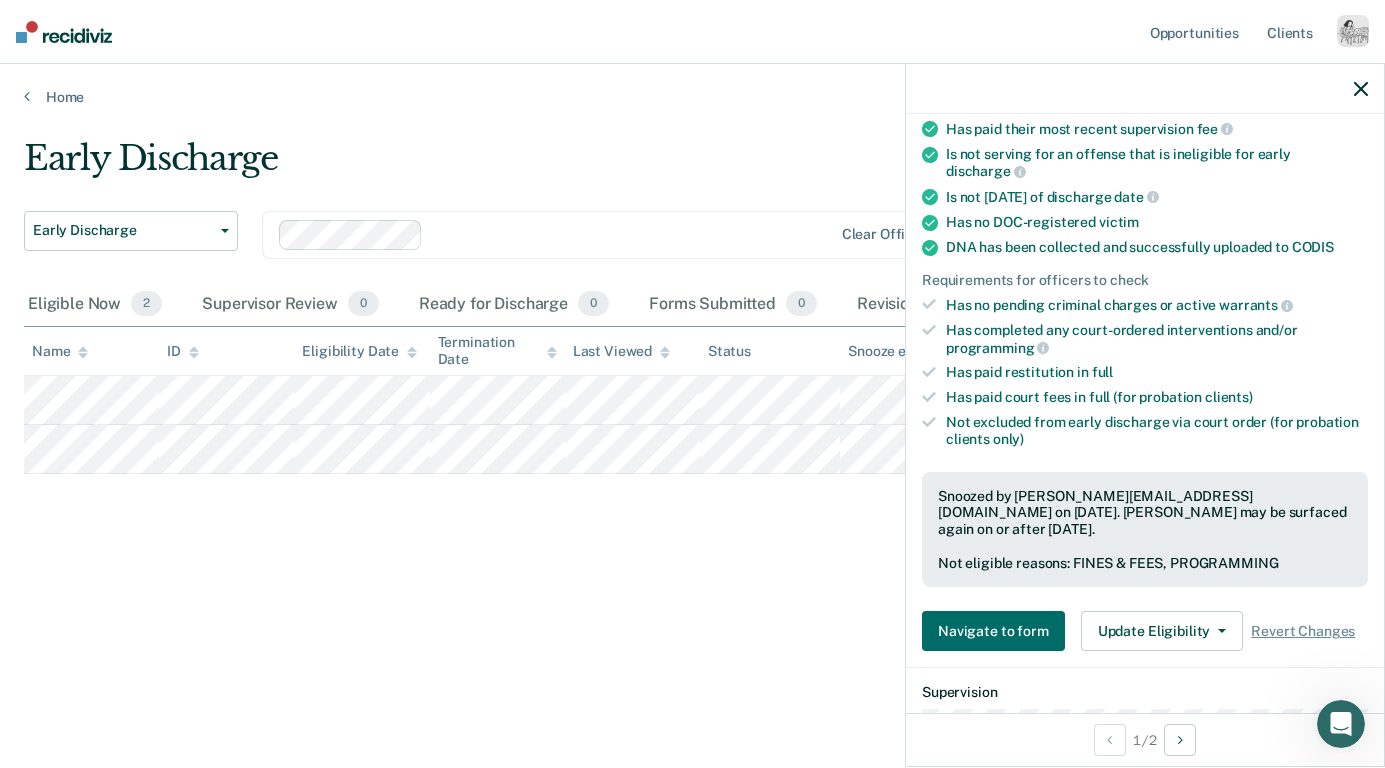 scroll, scrollTop: 449, scrollLeft: 0, axis: vertical 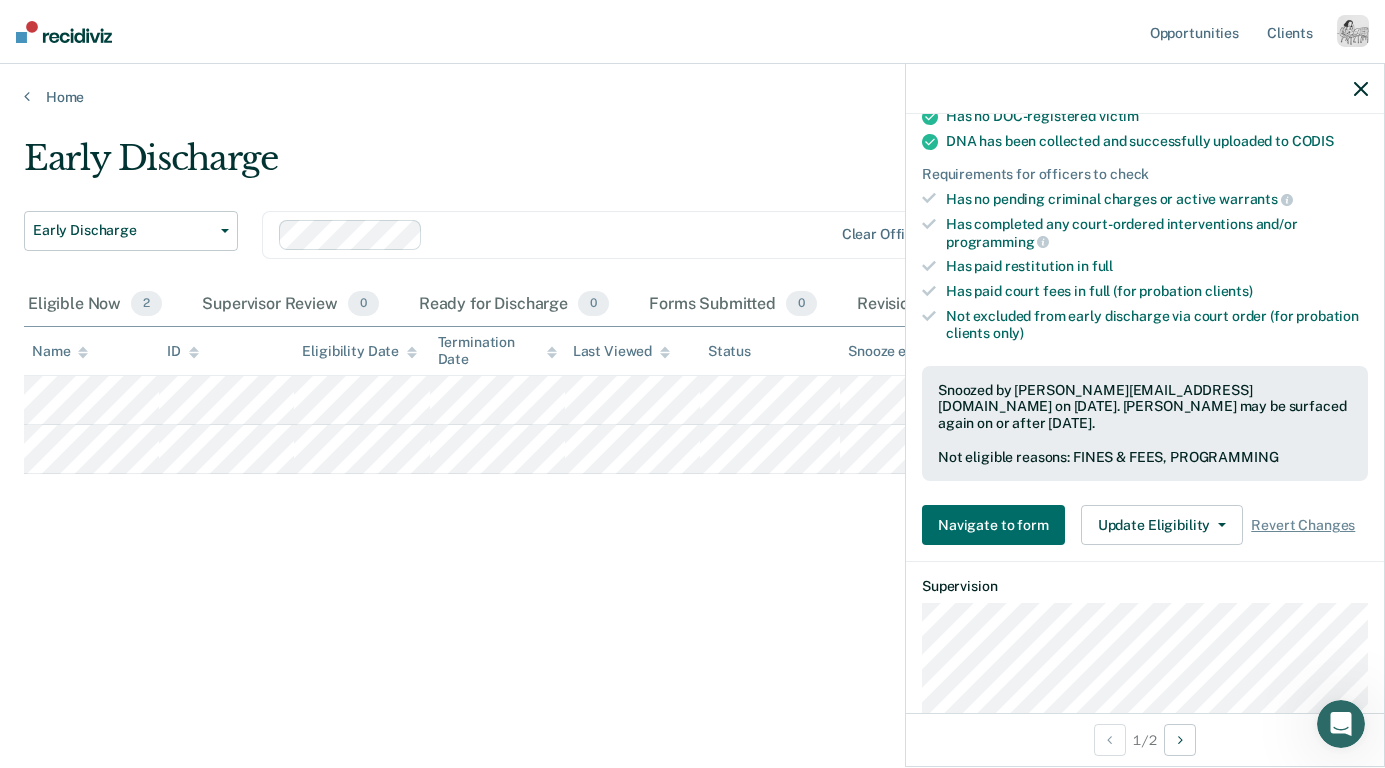 click at bounding box center [1145, 89] 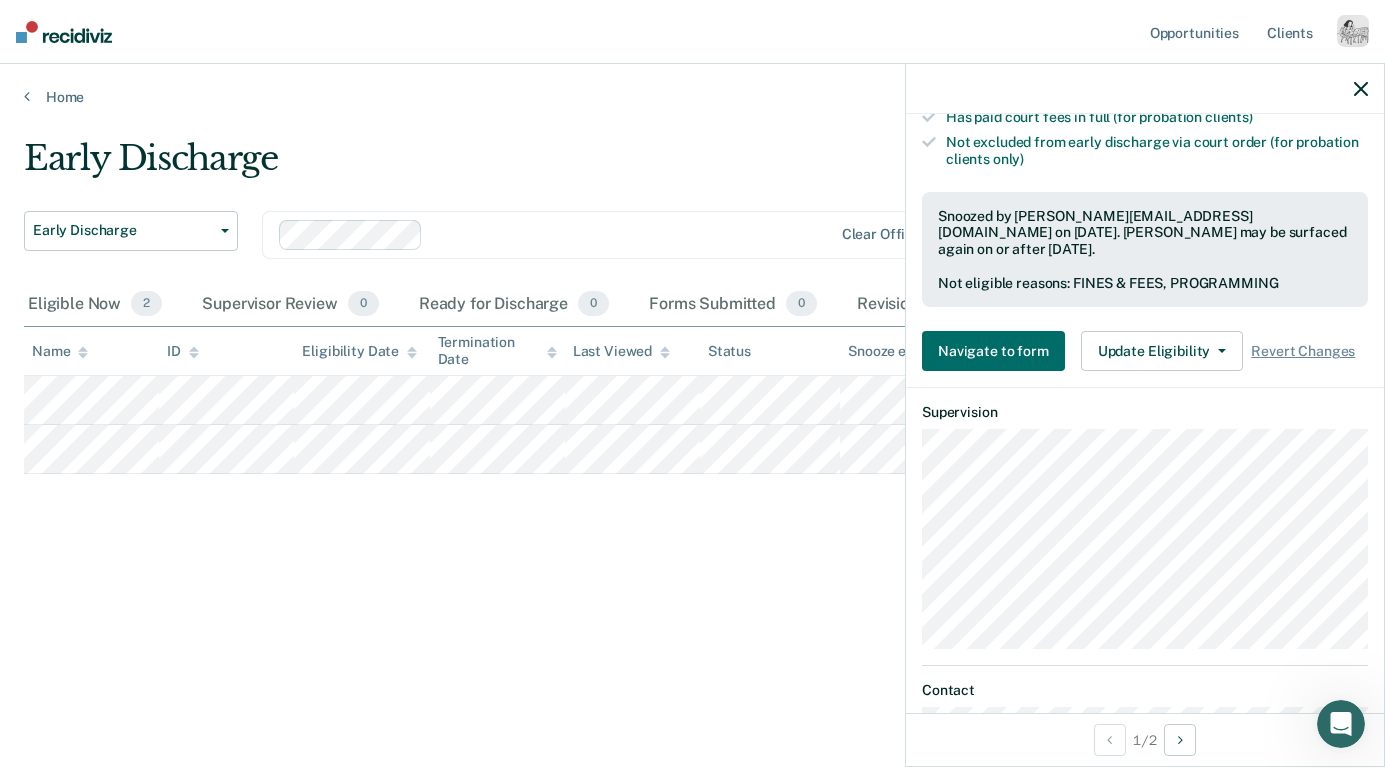 scroll, scrollTop: 533, scrollLeft: 0, axis: vertical 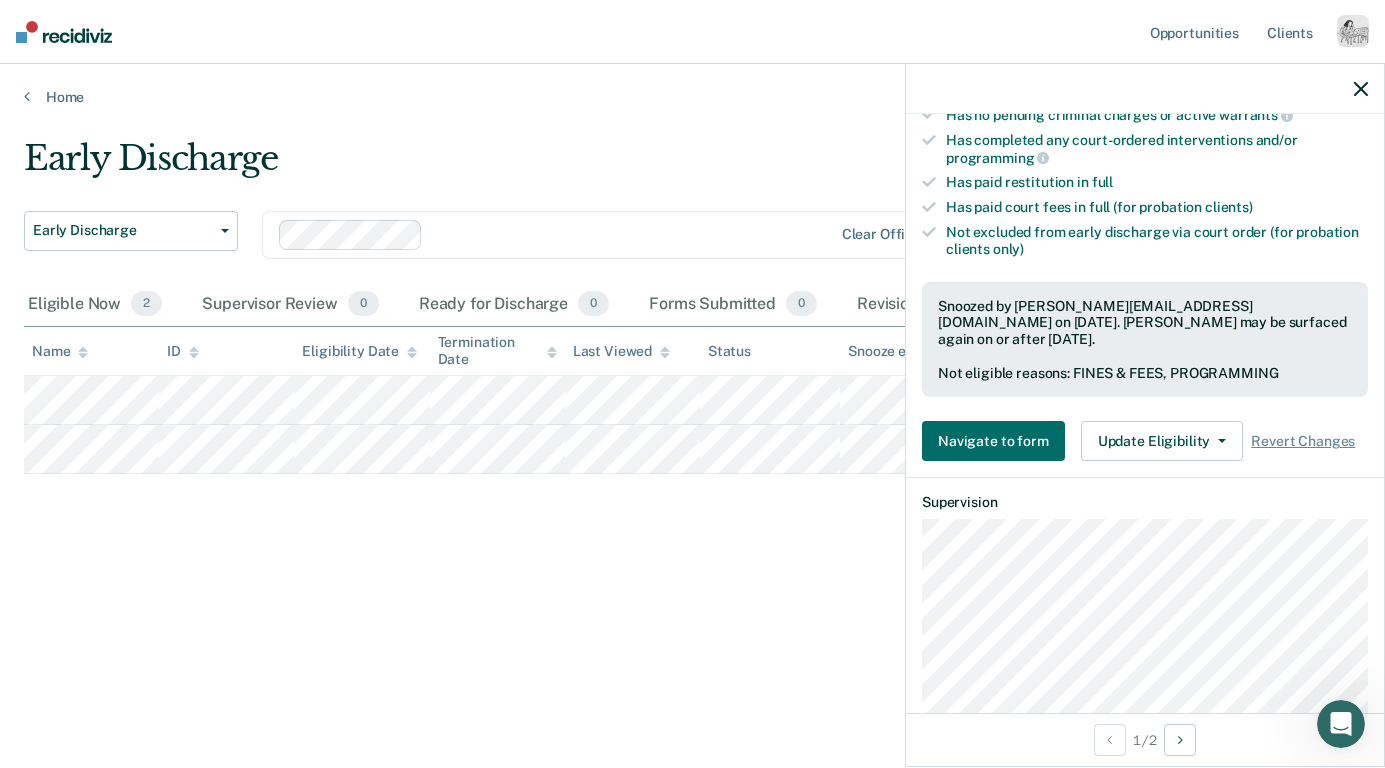click 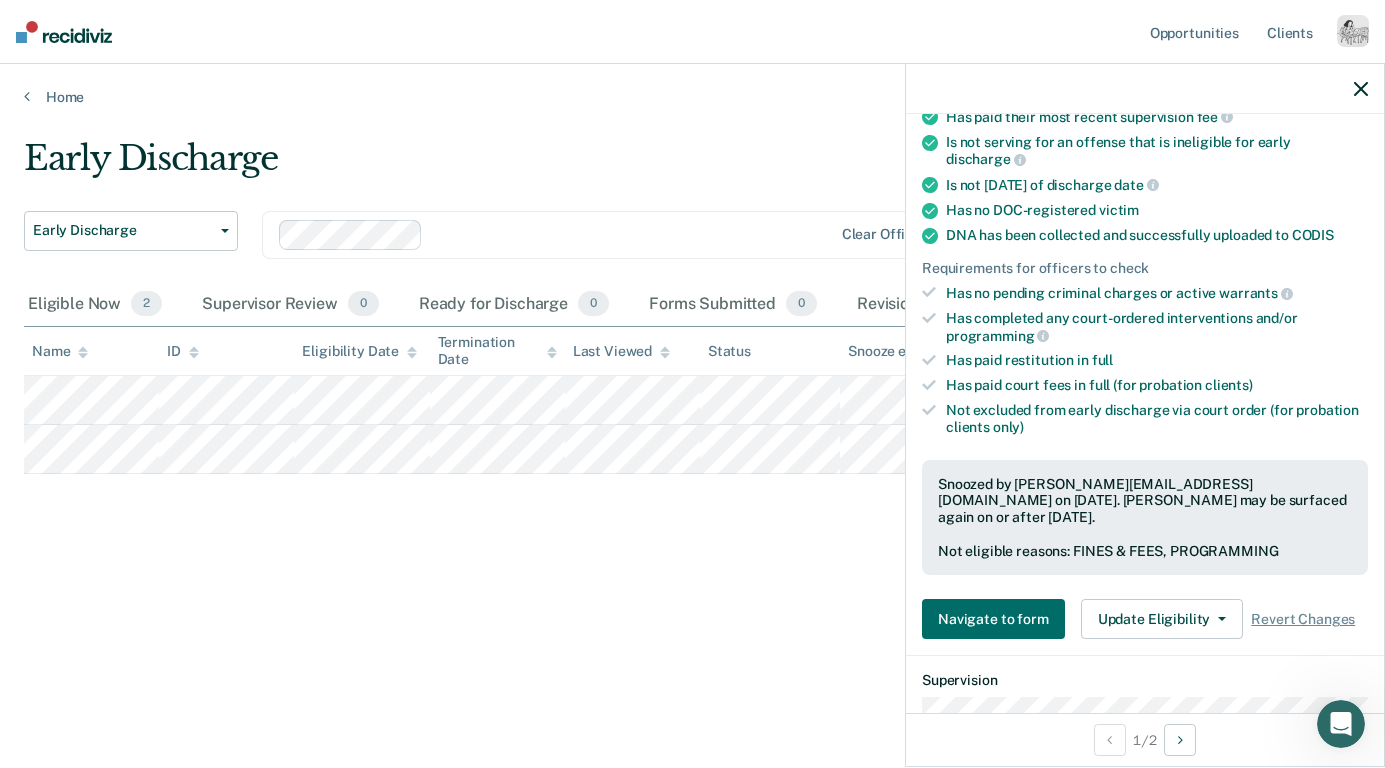 scroll, scrollTop: 473, scrollLeft: 0, axis: vertical 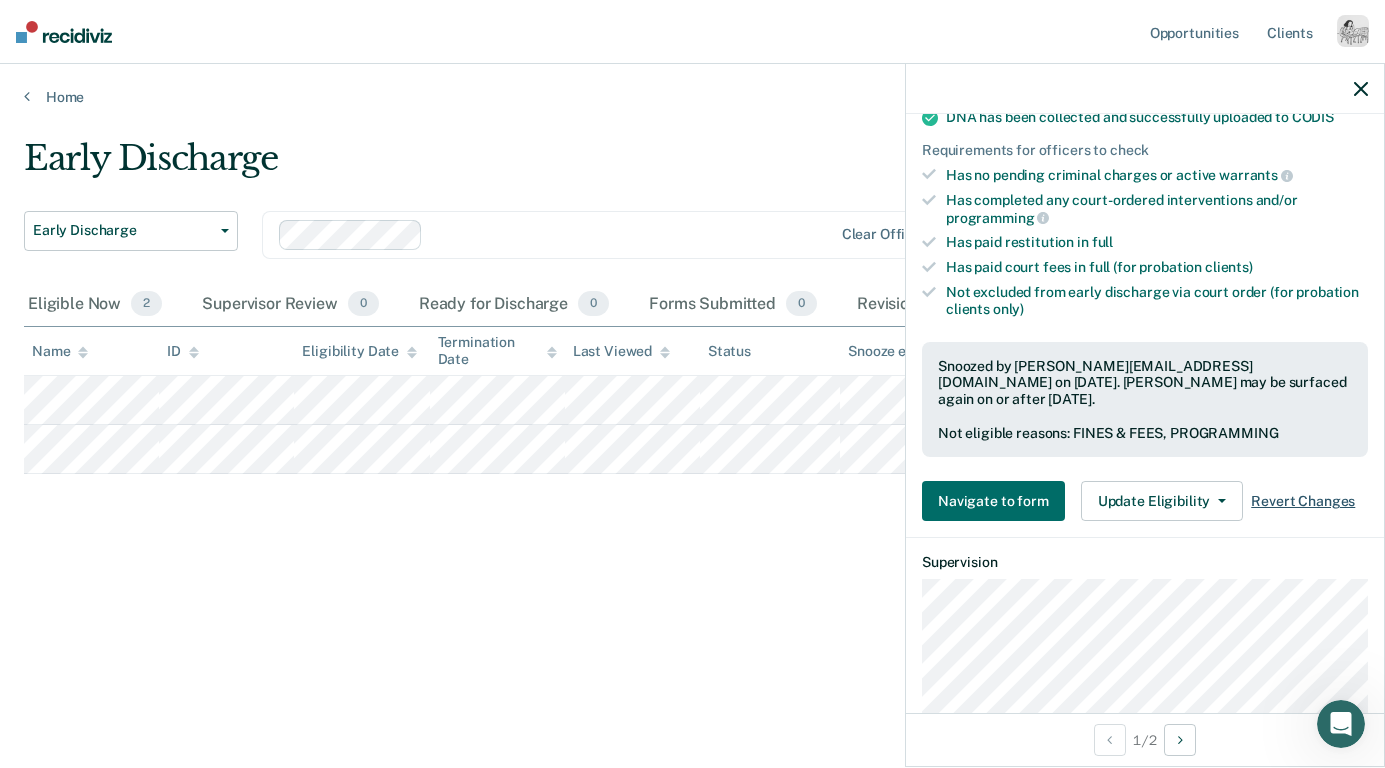 click on "Revert Changes" at bounding box center (1303, 501) 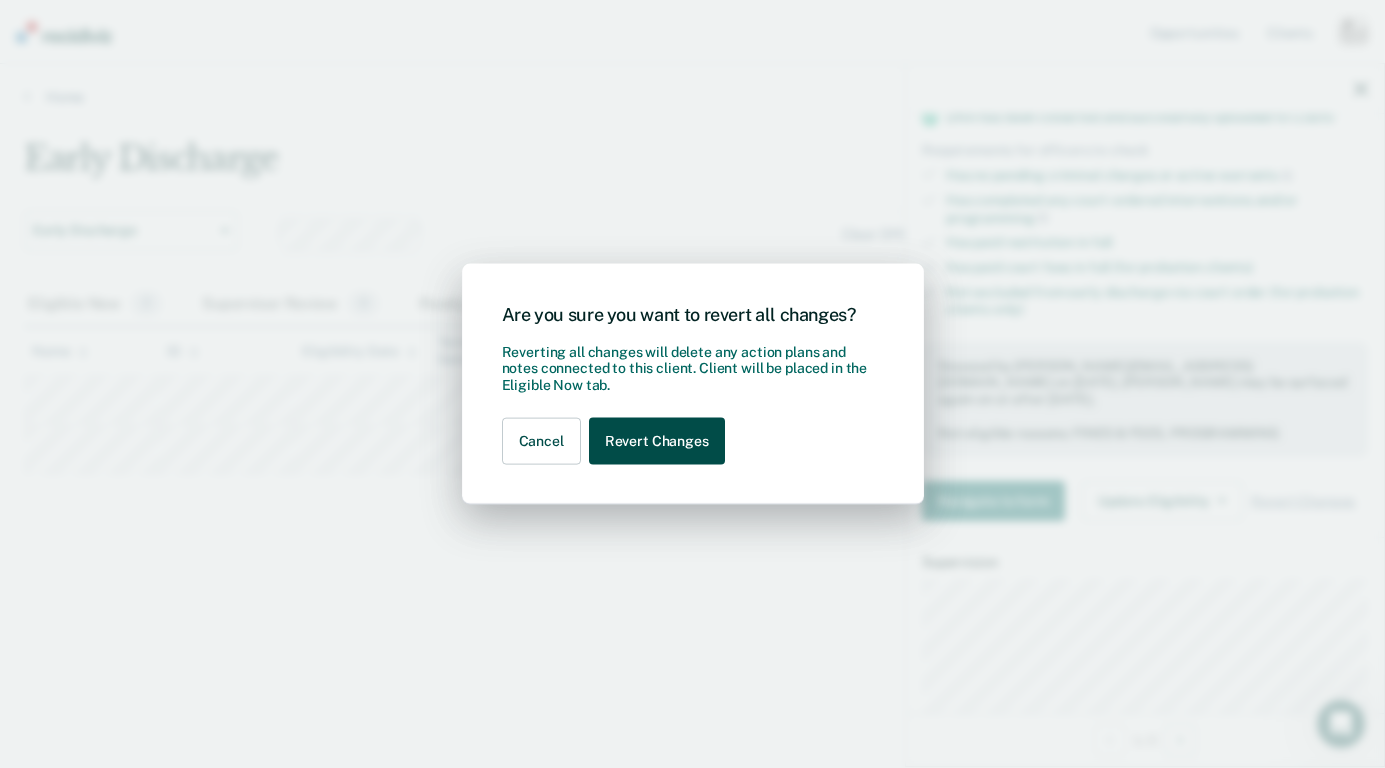 click on "Revert Changes" at bounding box center (657, 441) 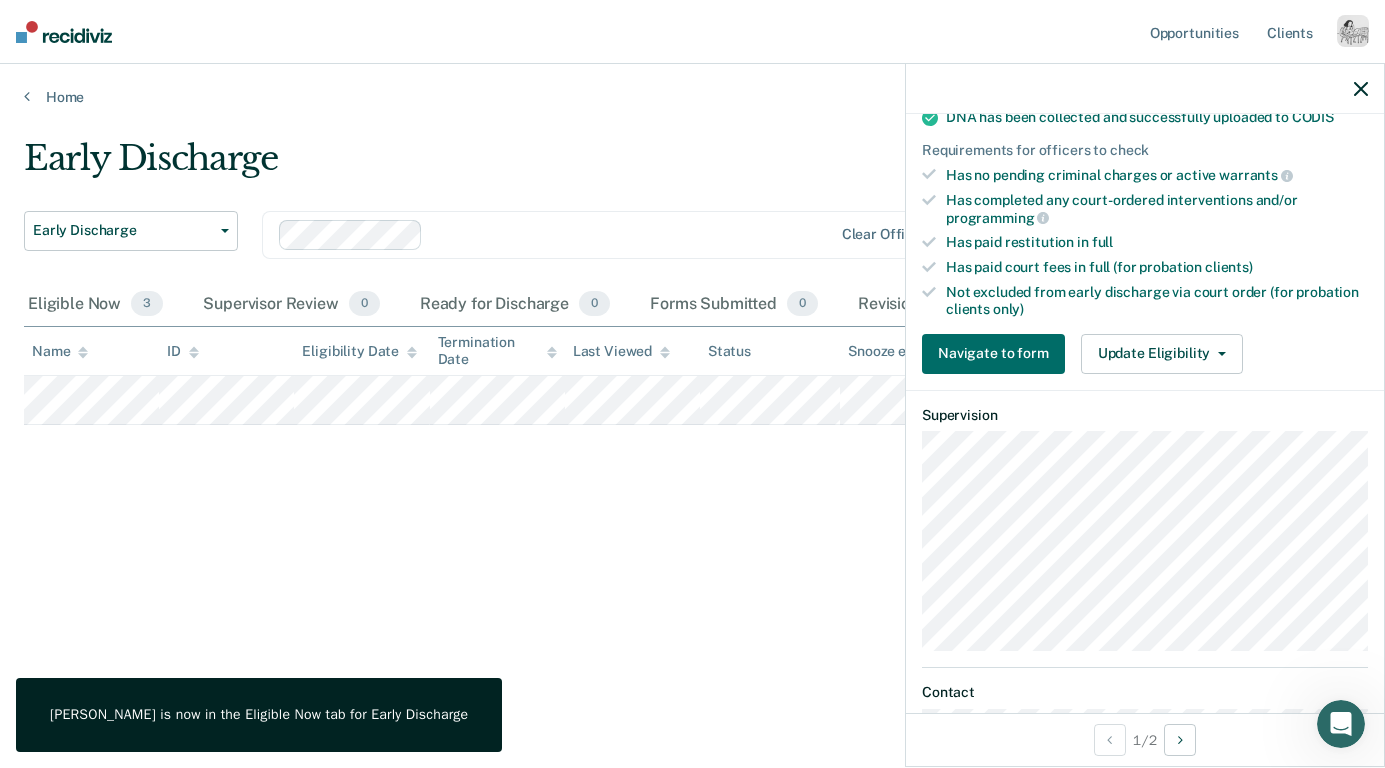 click 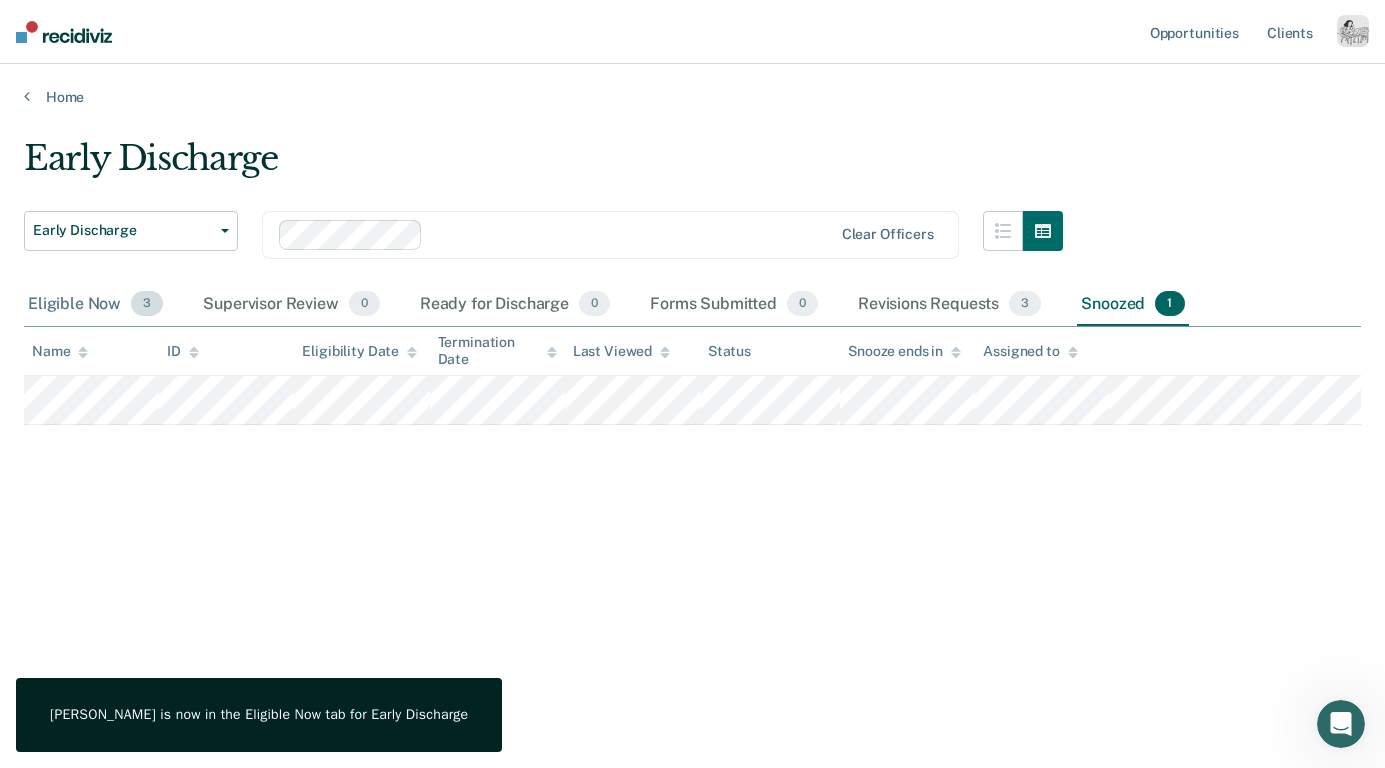 click on "Eligible Now 3" at bounding box center (95, 305) 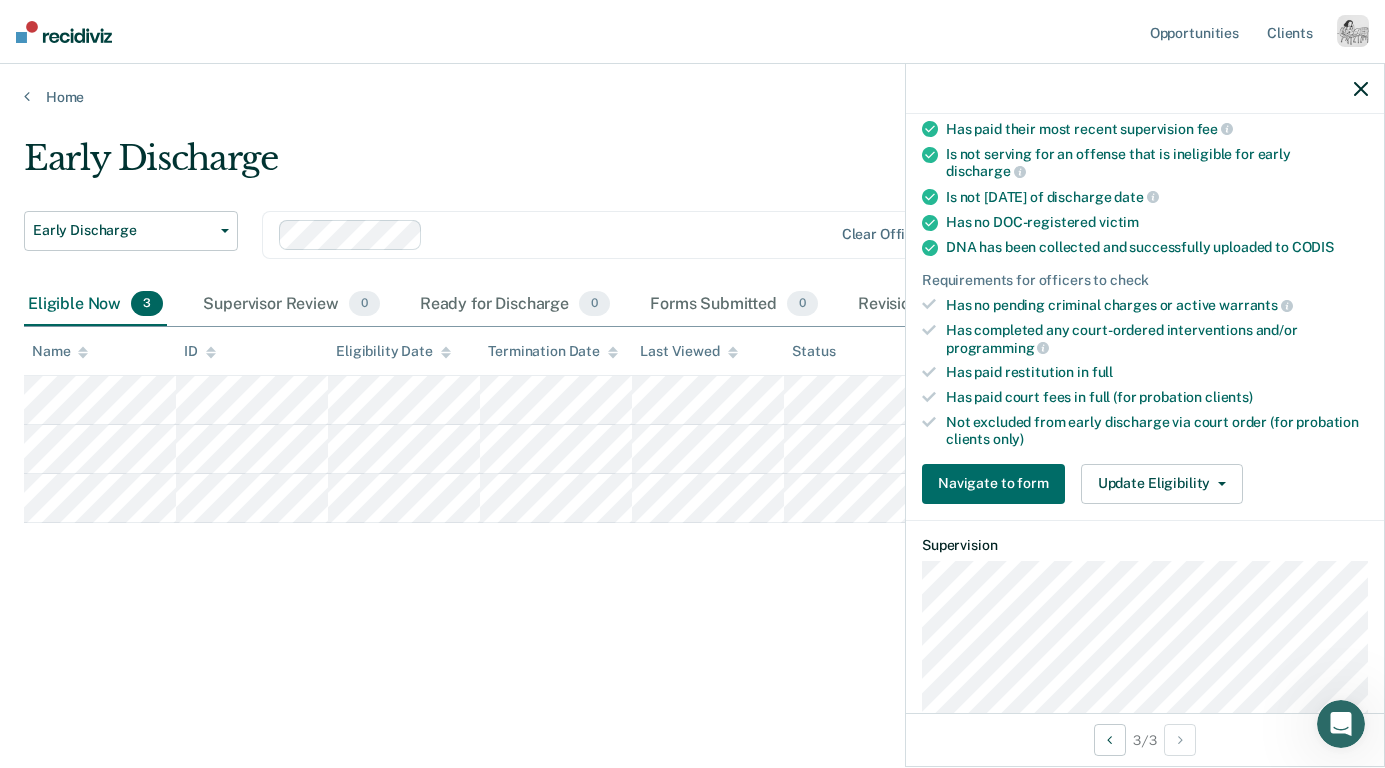 scroll, scrollTop: 364, scrollLeft: 0, axis: vertical 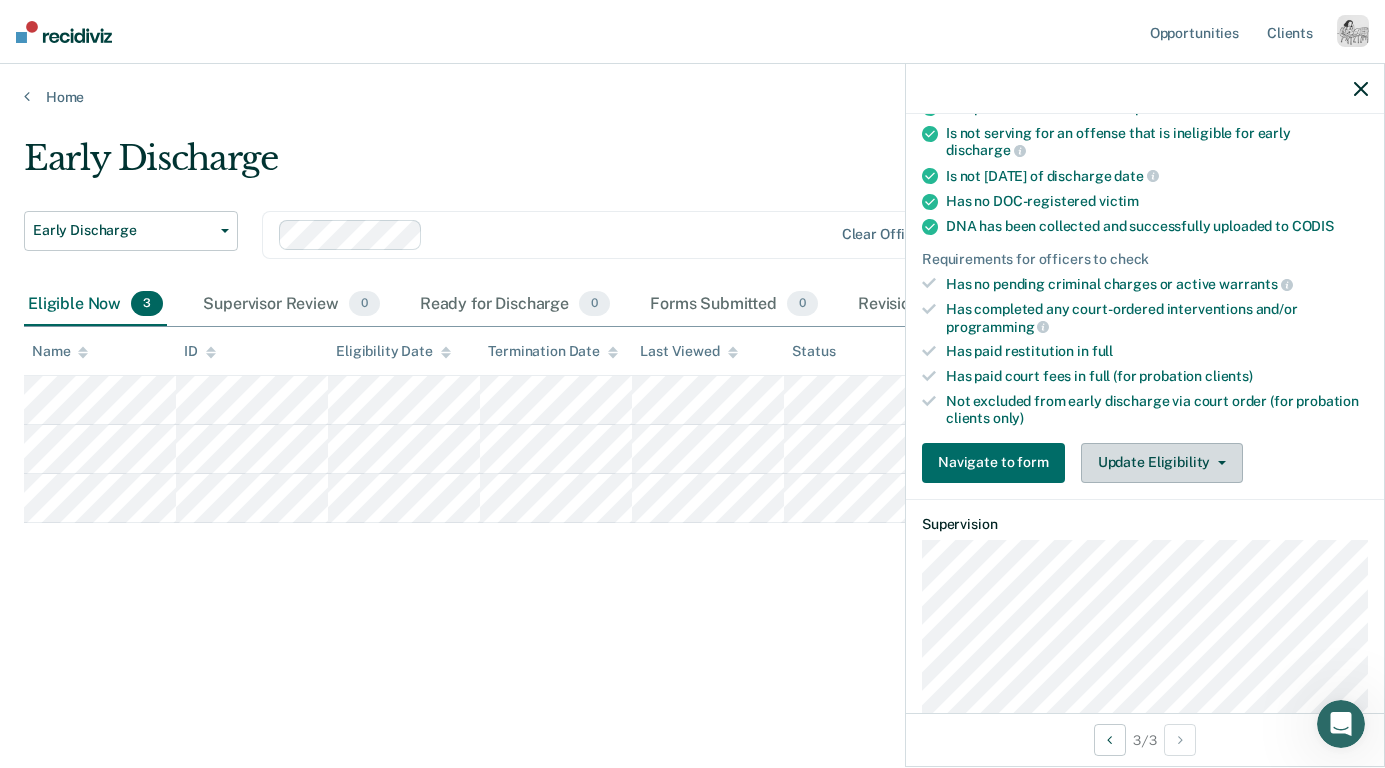 click on "Update Eligibility" at bounding box center [1162, 463] 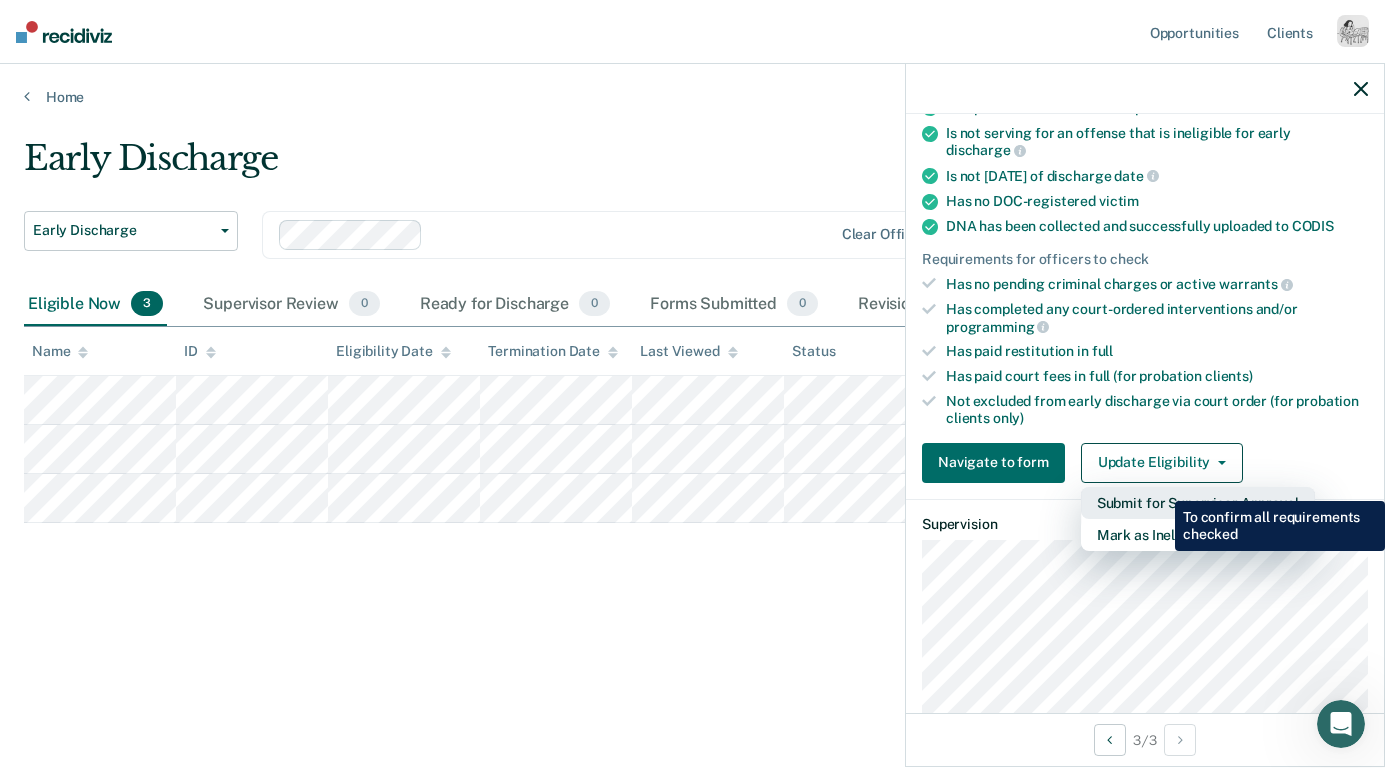 click on "Submit for Supervisor Approval" at bounding box center [1198, 503] 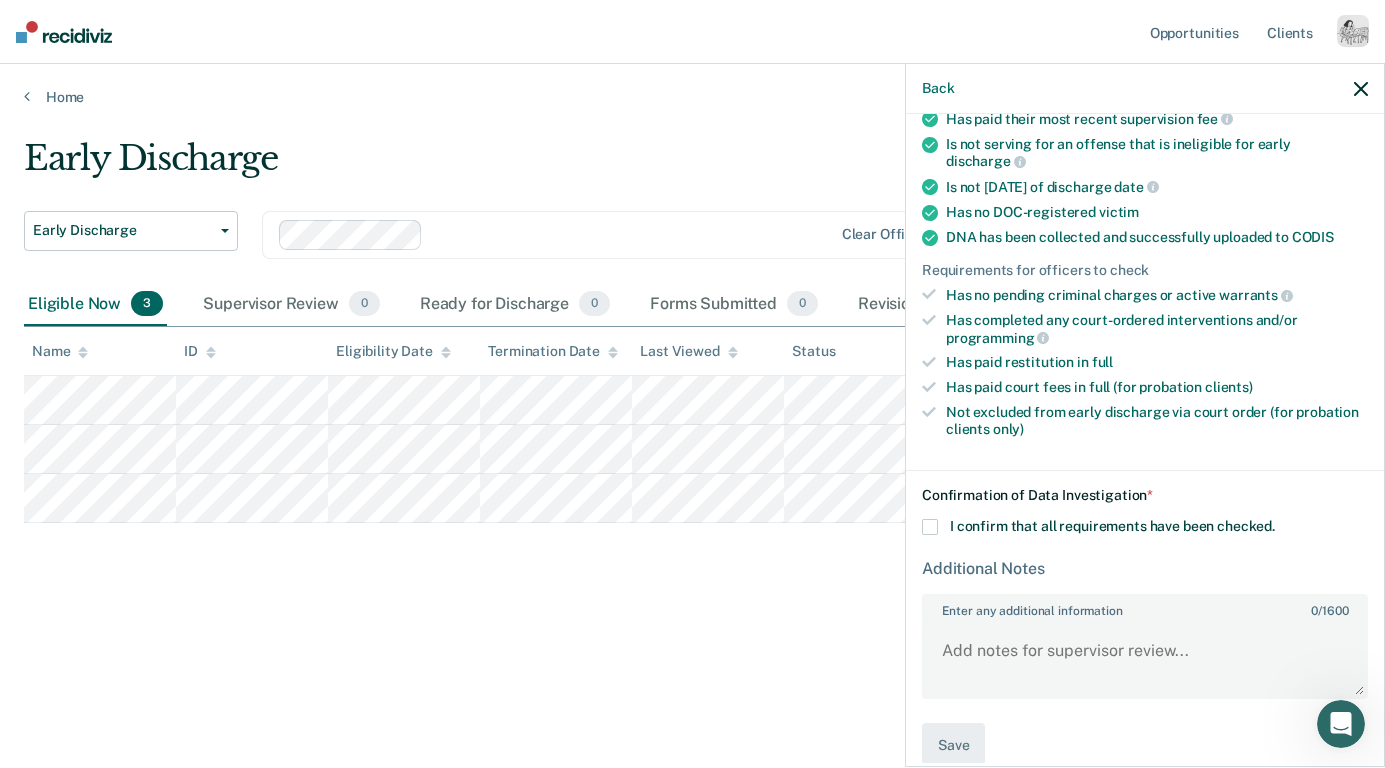 scroll, scrollTop: 358, scrollLeft: 0, axis: vertical 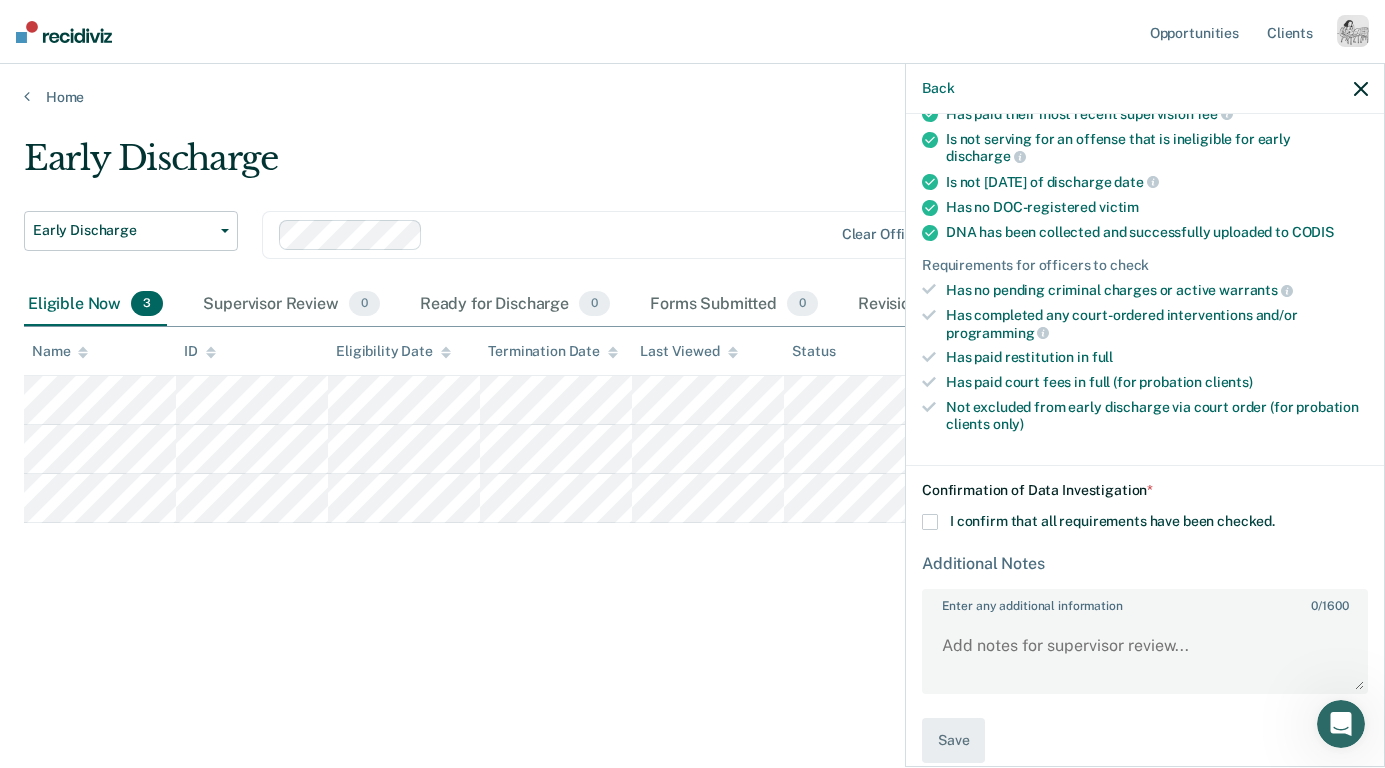 click on "I confirm that all requirements have been checked." at bounding box center (1112, 521) 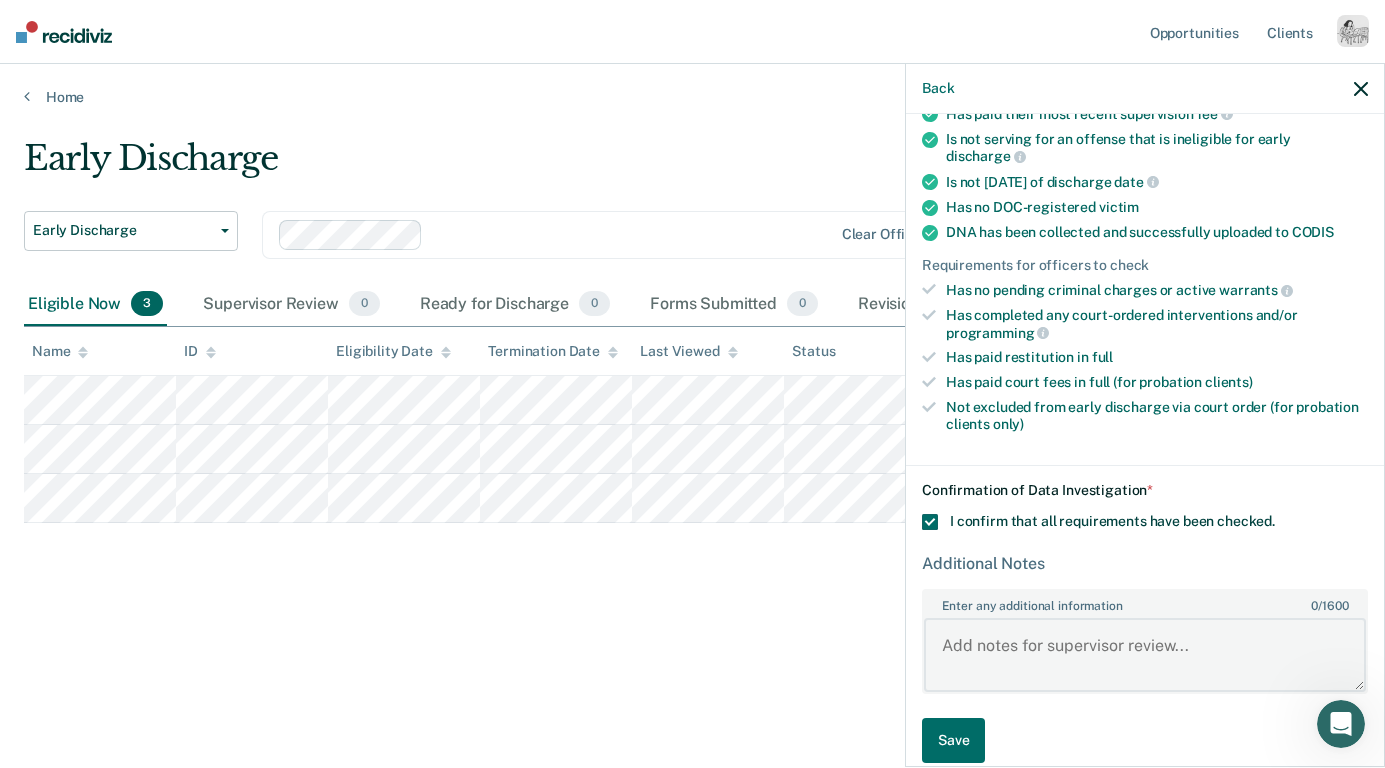 click on "Enter any additional information 0  /  1600" at bounding box center (1145, 655) 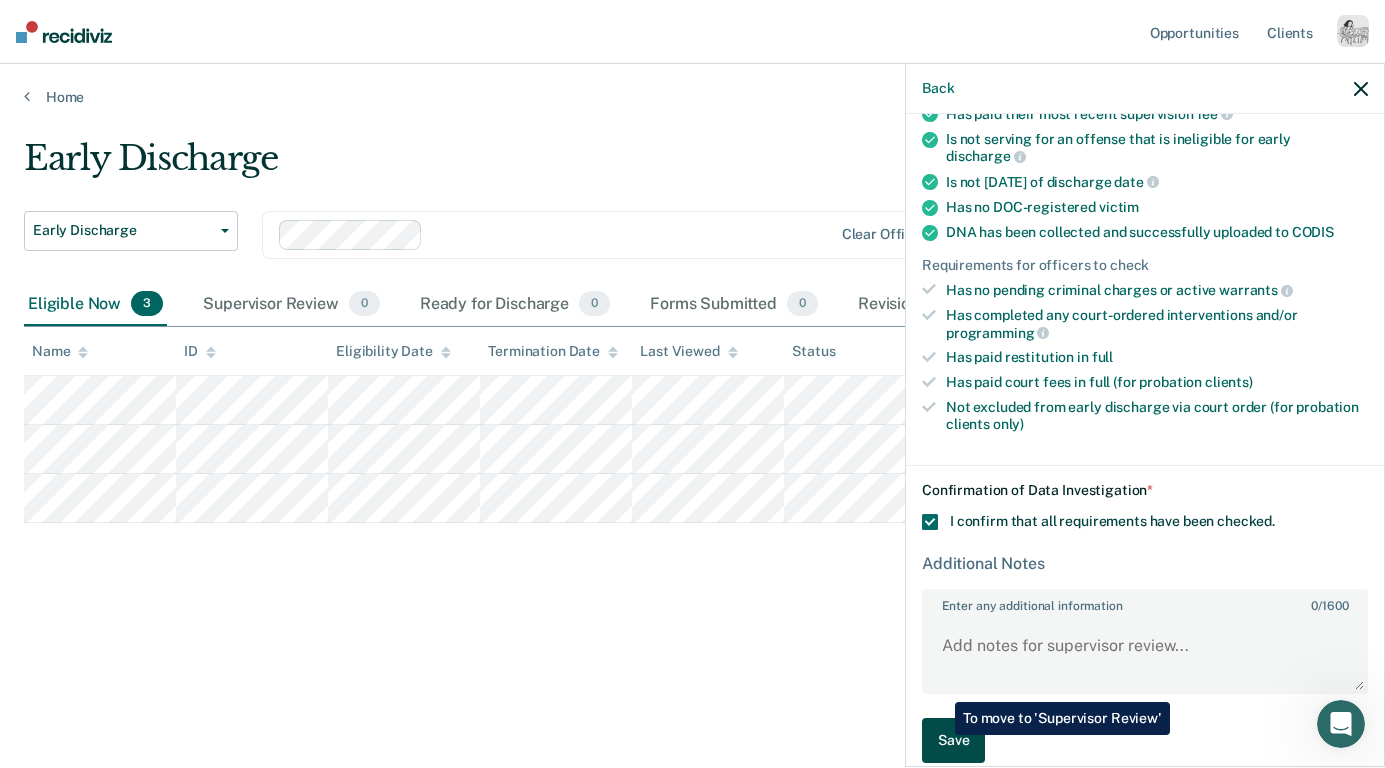 click on "Save" at bounding box center (953, 740) 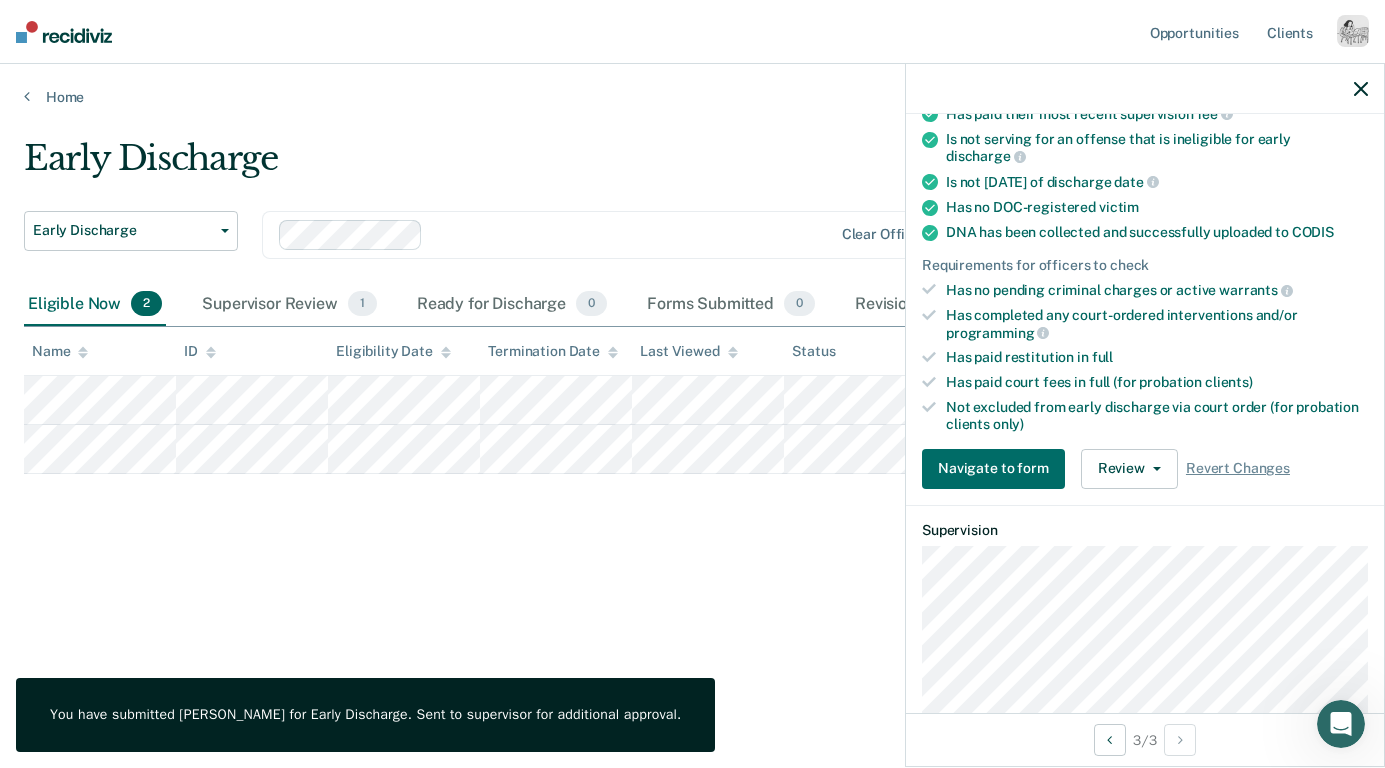 click 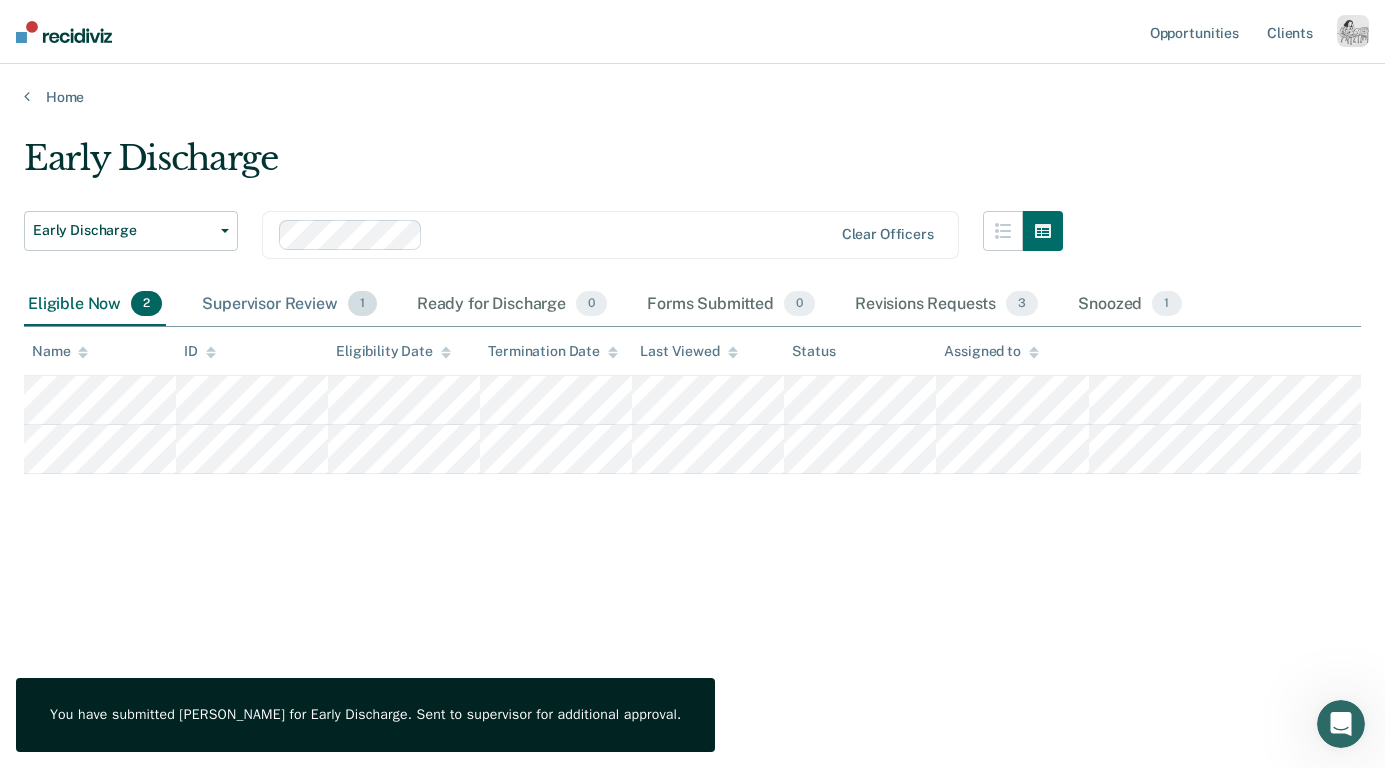 click on "Supervisor Review 1" at bounding box center (289, 305) 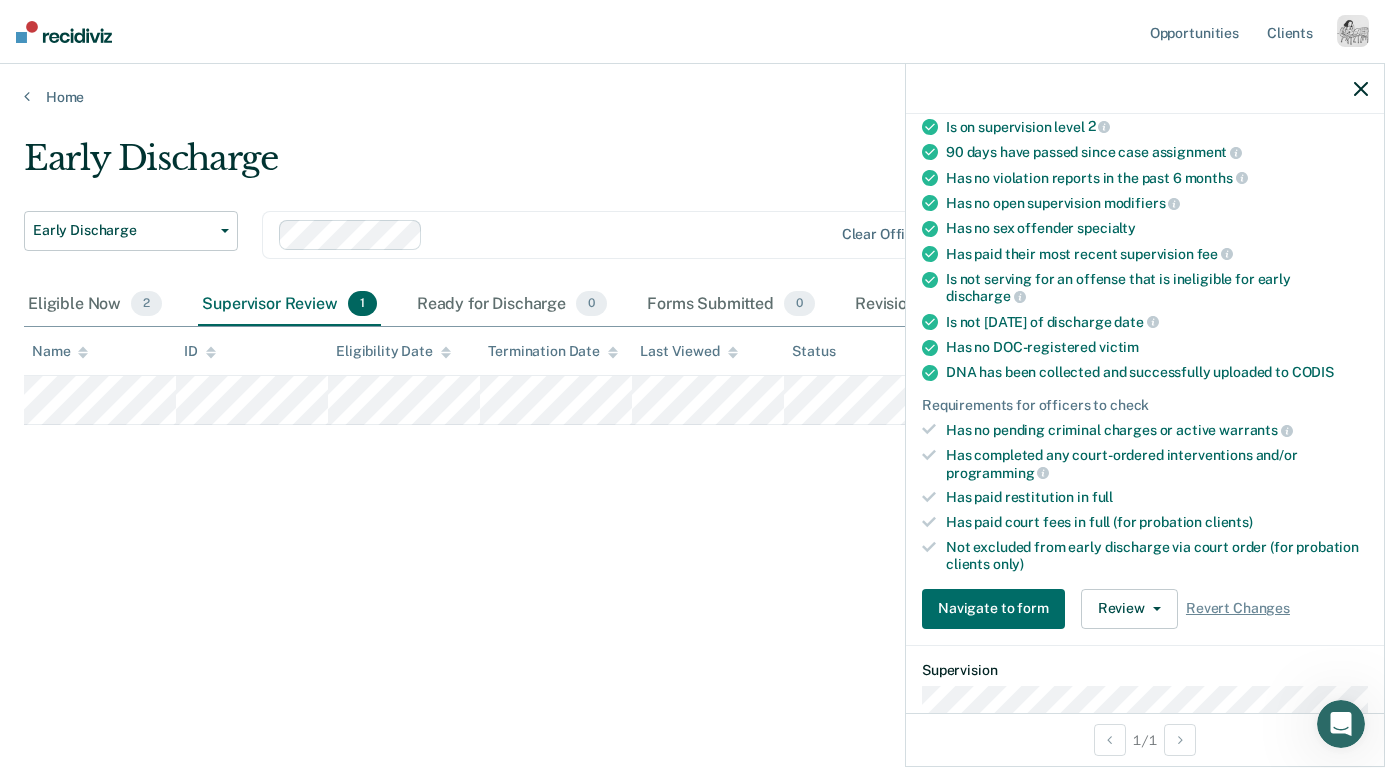 scroll, scrollTop: 219, scrollLeft: 0, axis: vertical 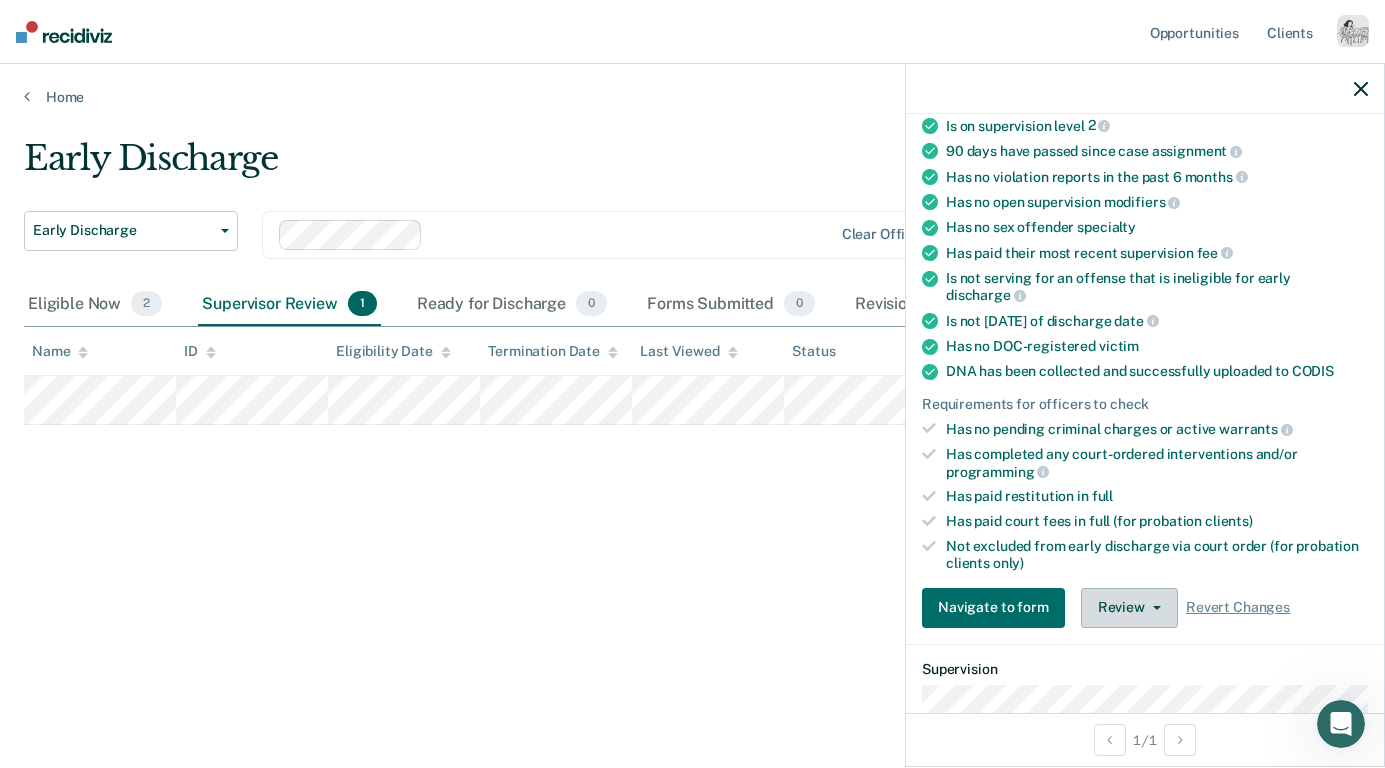 click on "Review" at bounding box center [1129, 608] 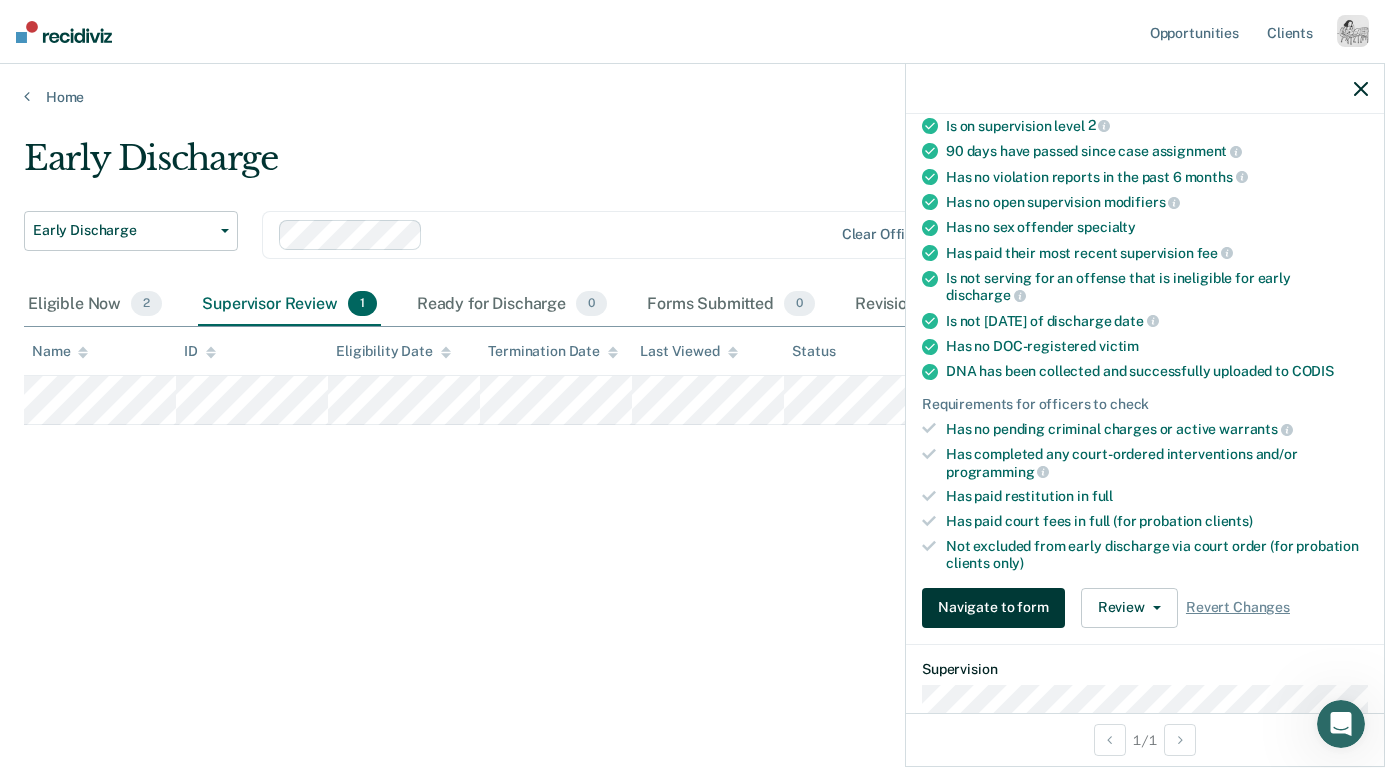 click on "Navigate to form" at bounding box center [993, 608] 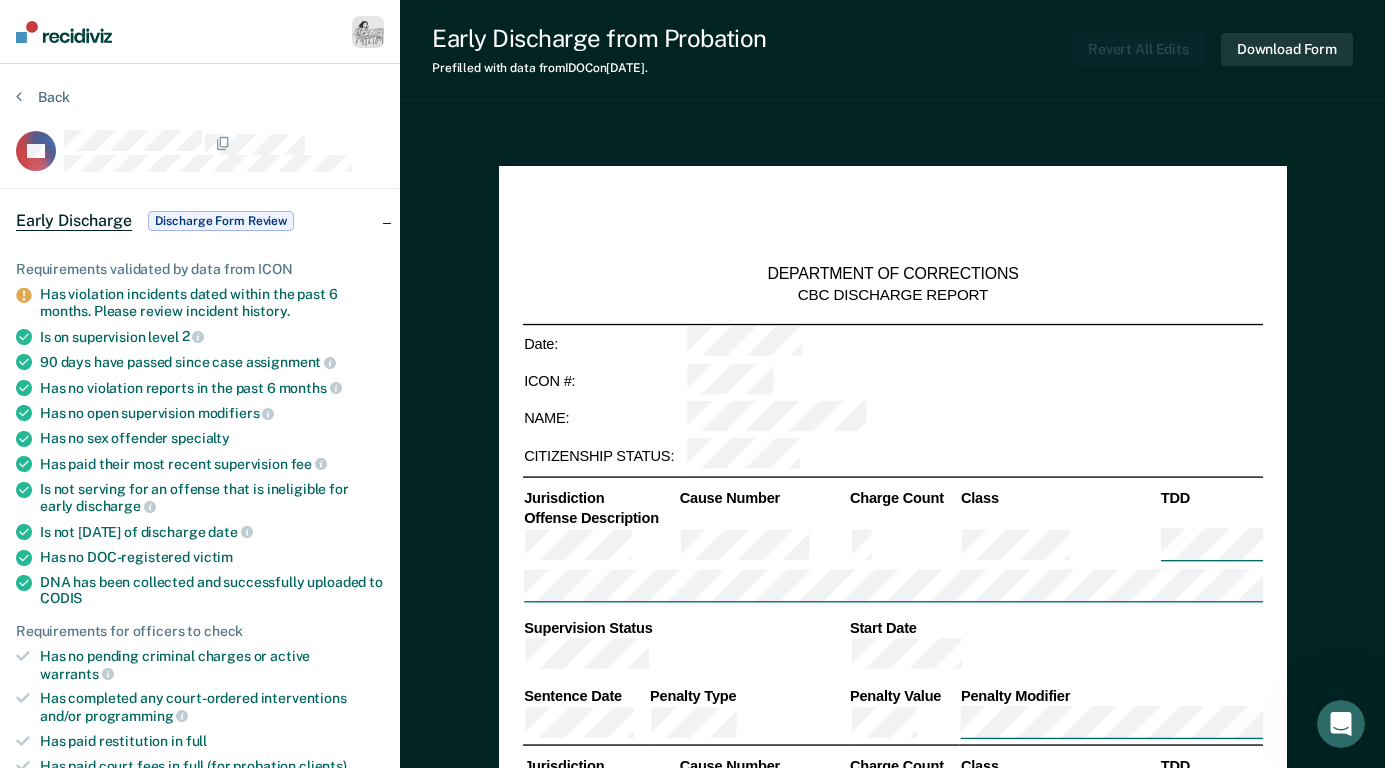 type on "x" 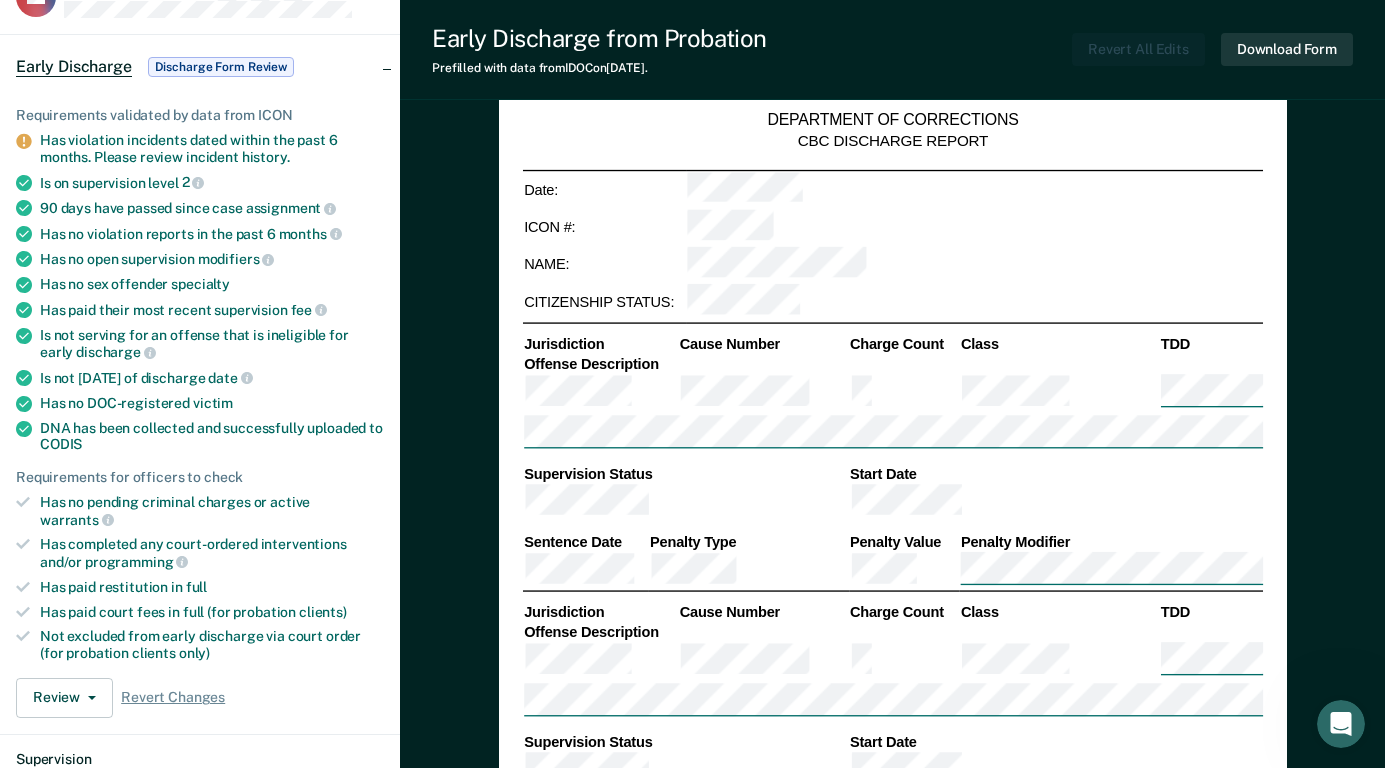 scroll, scrollTop: 156, scrollLeft: 0, axis: vertical 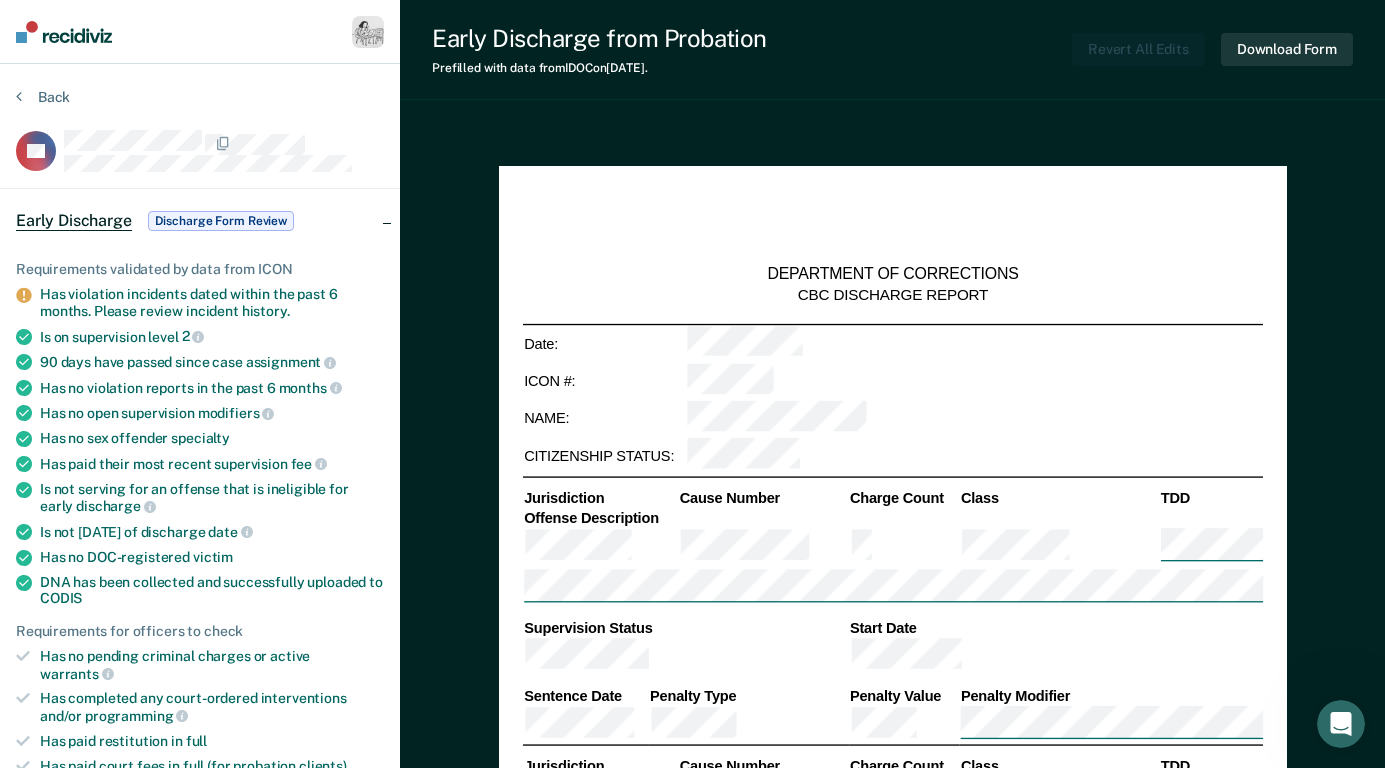 click on "DEPARTMENT OF CORRECTIONS CBC DISCHARGE REPORT Date: ICON #: NAME: CITIZENSHIP STATUS: Jurisdiction Cause Number Charge Count Class TDD Offense Description Supervision Status Start Date Sentence Date Penalty Type Penalty Value Penalty Modifier Jurisdiction Cause Number Charge Count Class TDD Offense Description Supervision Status Start Date Sentence Date Penalty Type Penalty Value Penalty Modifier Progress of Supervision/Restitution Status/Recommendations: Respectfully submitted, Region/Work Unit:   Distribution: Judge, County Attorney, File // [GEOGRAPHIC_DATA], File  -    Page 1 of 1   IN THE [US_STATE] DISTRICT COURT IN AND FOR    COUNTY The State of [US_STATE], Plaintiff, Case No(s).  vs. ORDER FOR DISCHARGE ( ) FROM PROBATION Defendant. Upon the recommendation of the [US_STATE] Department of Corrections (IDOC), IT IS HEREBY ORDERED that the defendant is discharged from probation. The defendant was     as of The defendant remains liable to the Court and to IDOC for any unpaid financial obligations should they exist. Other:" at bounding box center [893, 1218] 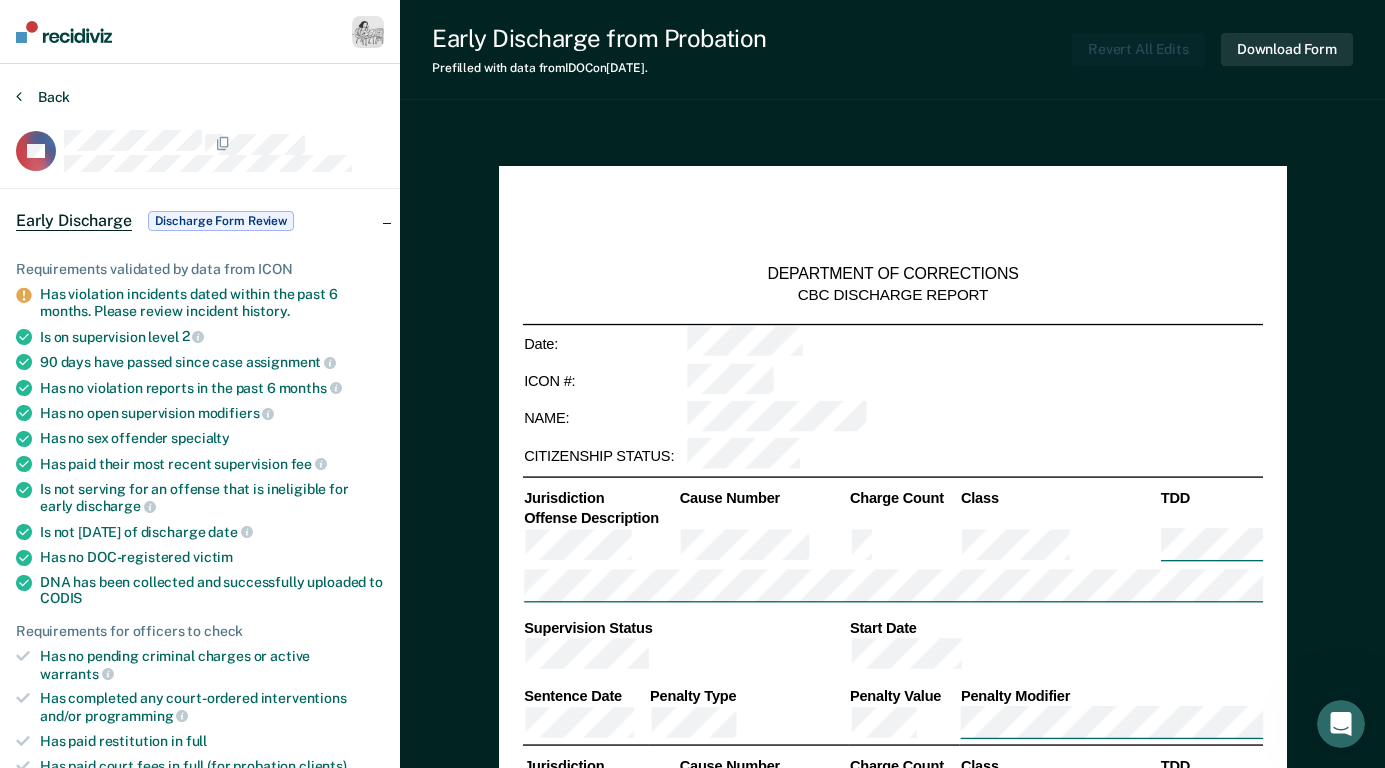 click on "Back" at bounding box center (43, 97) 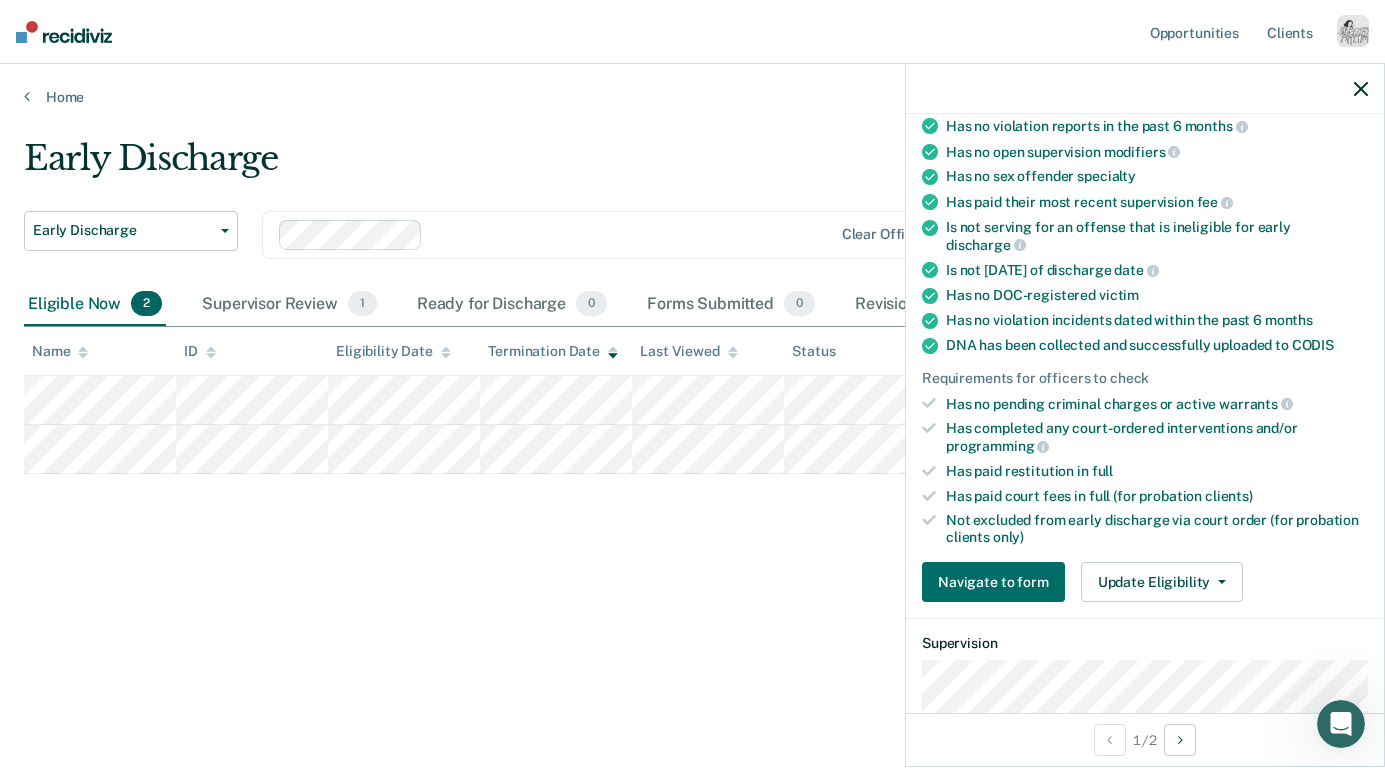 scroll, scrollTop: 367, scrollLeft: 0, axis: vertical 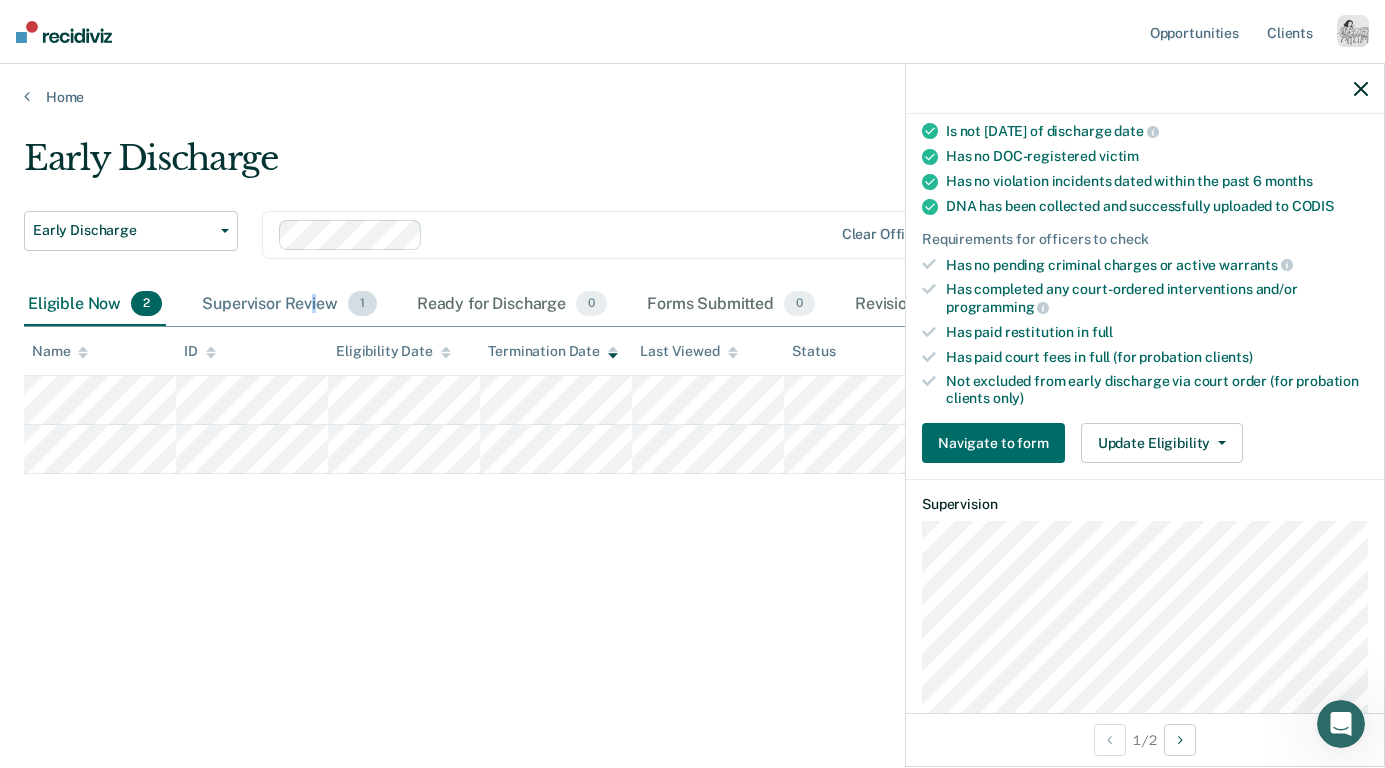 click on "Supervisor Review 1" at bounding box center (289, 305) 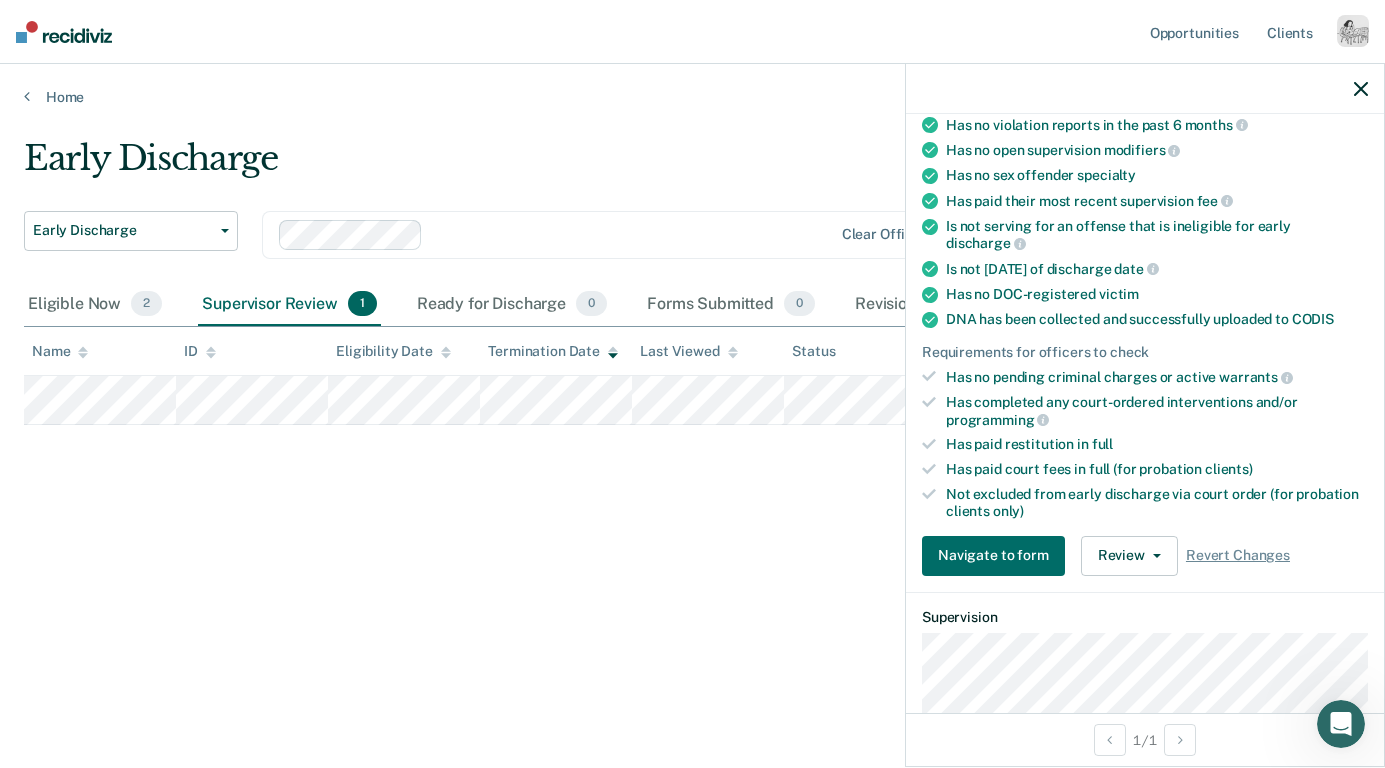 scroll, scrollTop: 275, scrollLeft: 0, axis: vertical 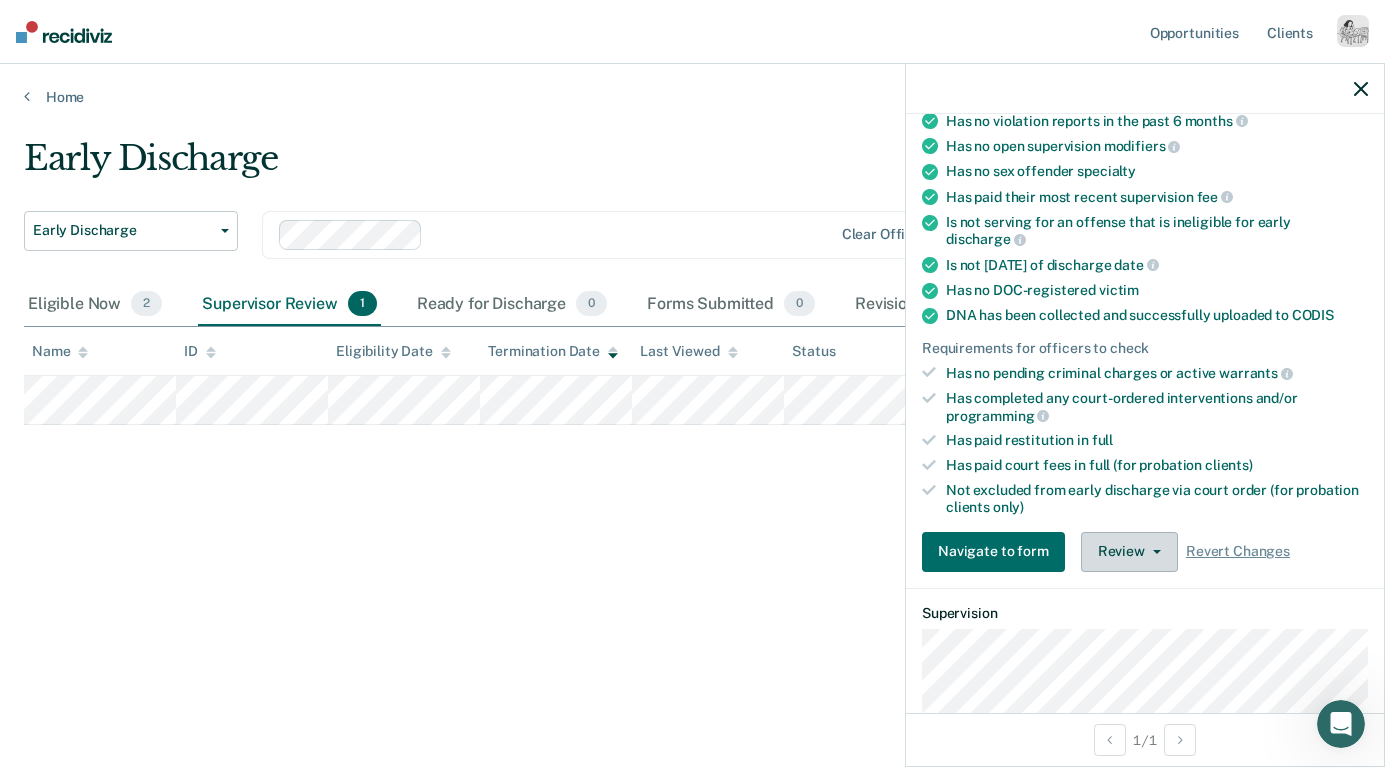click on "Review" at bounding box center [1129, 552] 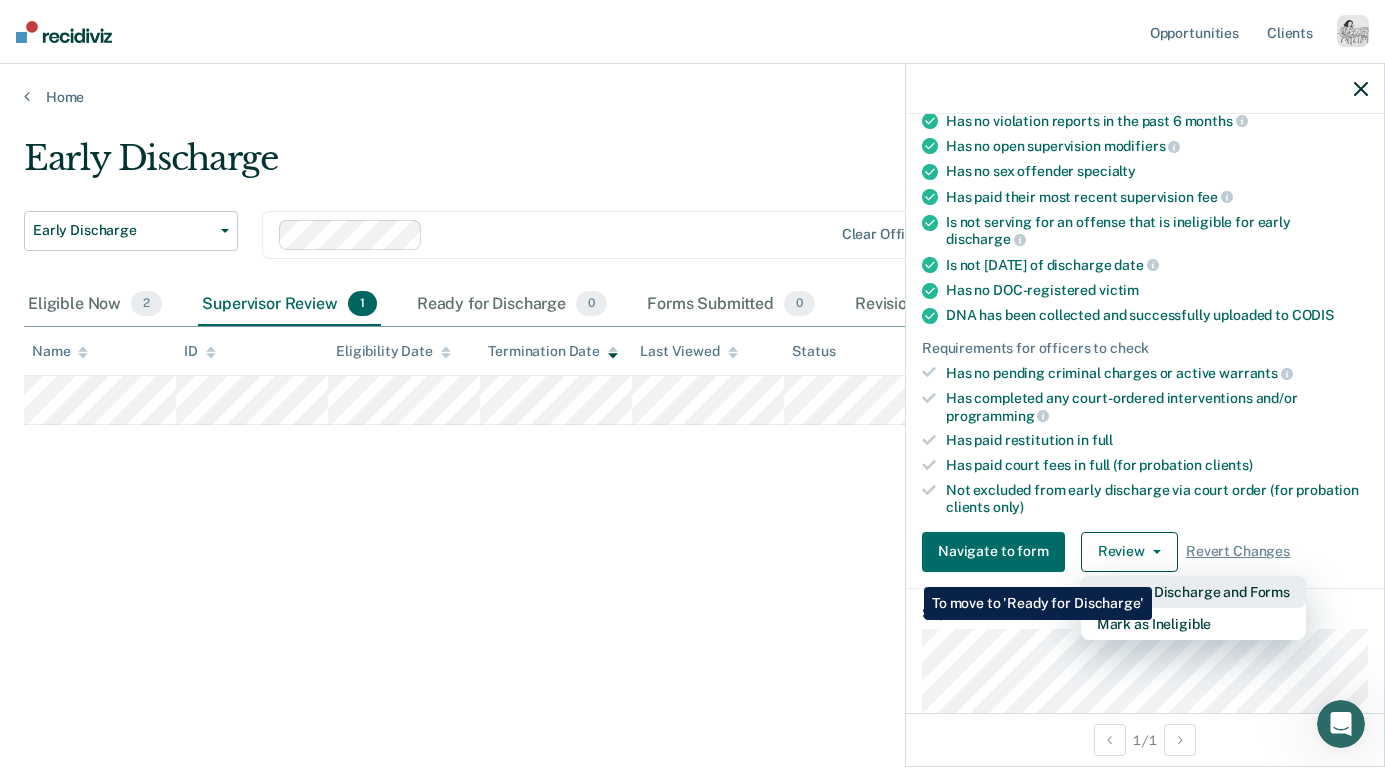 click on "Approve Discharge and Forms" at bounding box center [1193, 592] 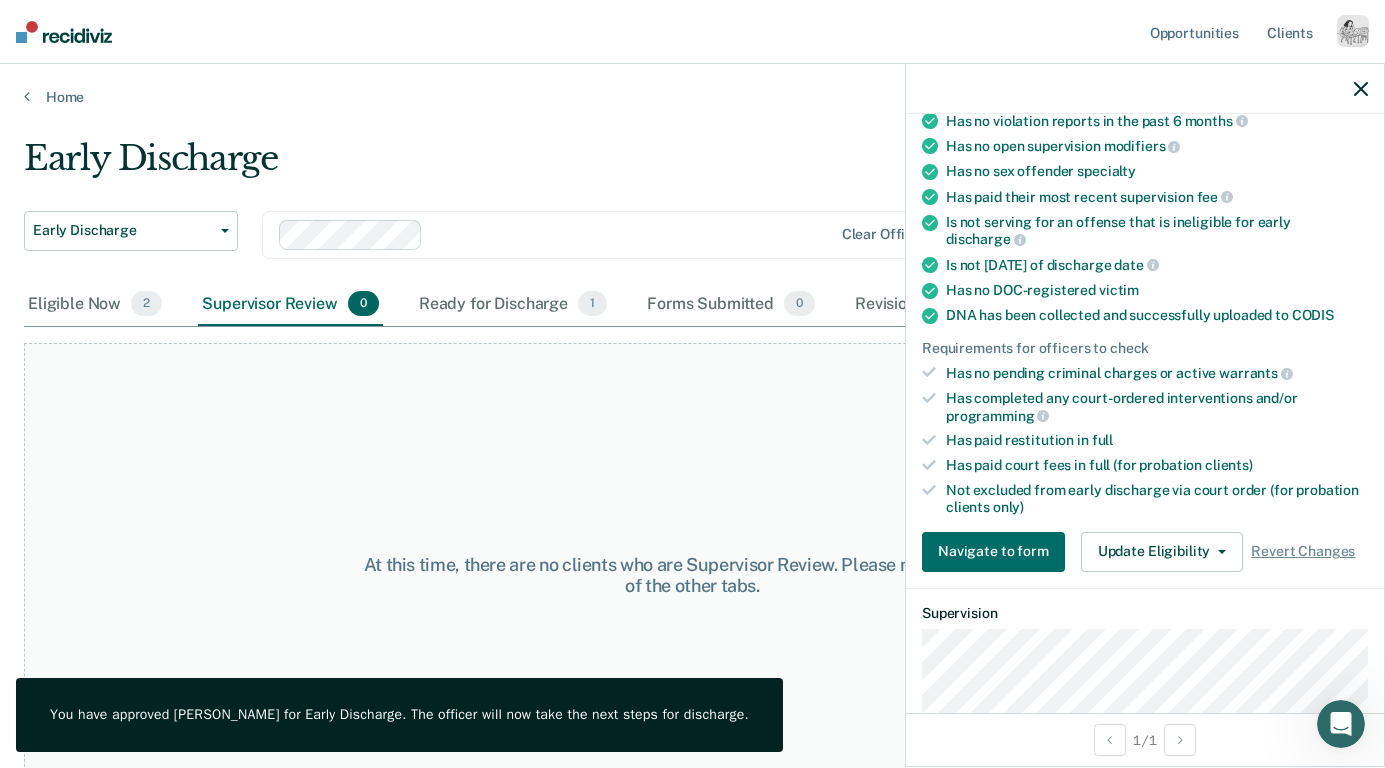 click 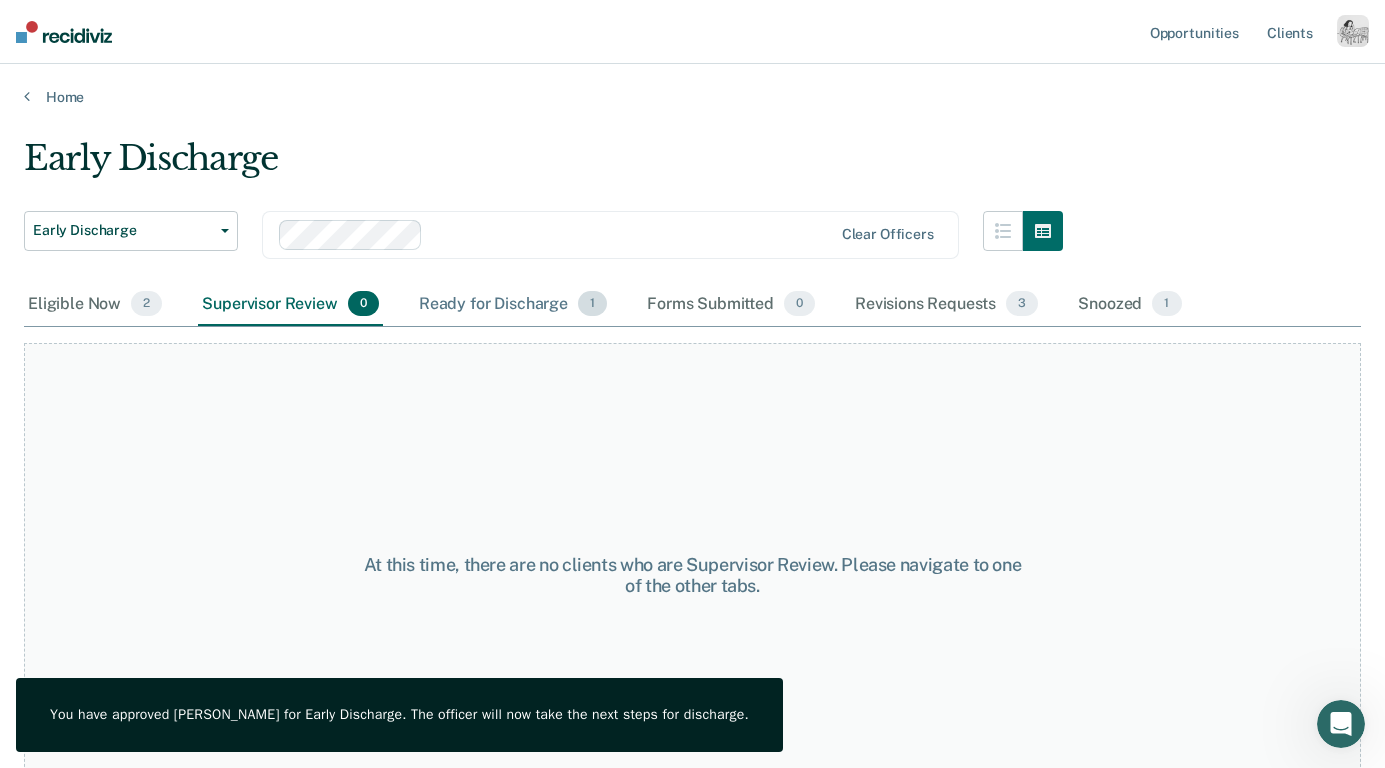 click on "Ready for Discharge 1" at bounding box center (513, 305) 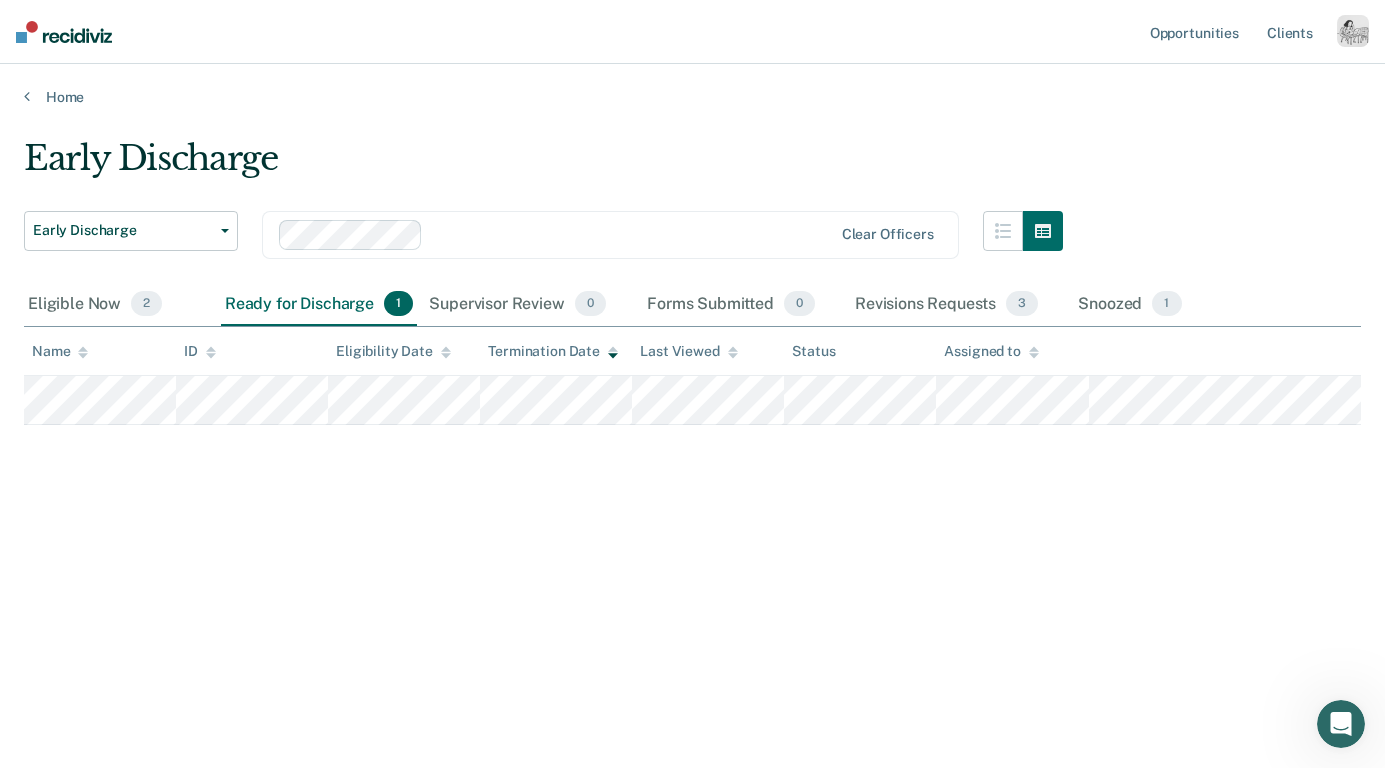 drag, startPoint x: 485, startPoint y: 306, endPoint x: 291, endPoint y: 322, distance: 194.65868 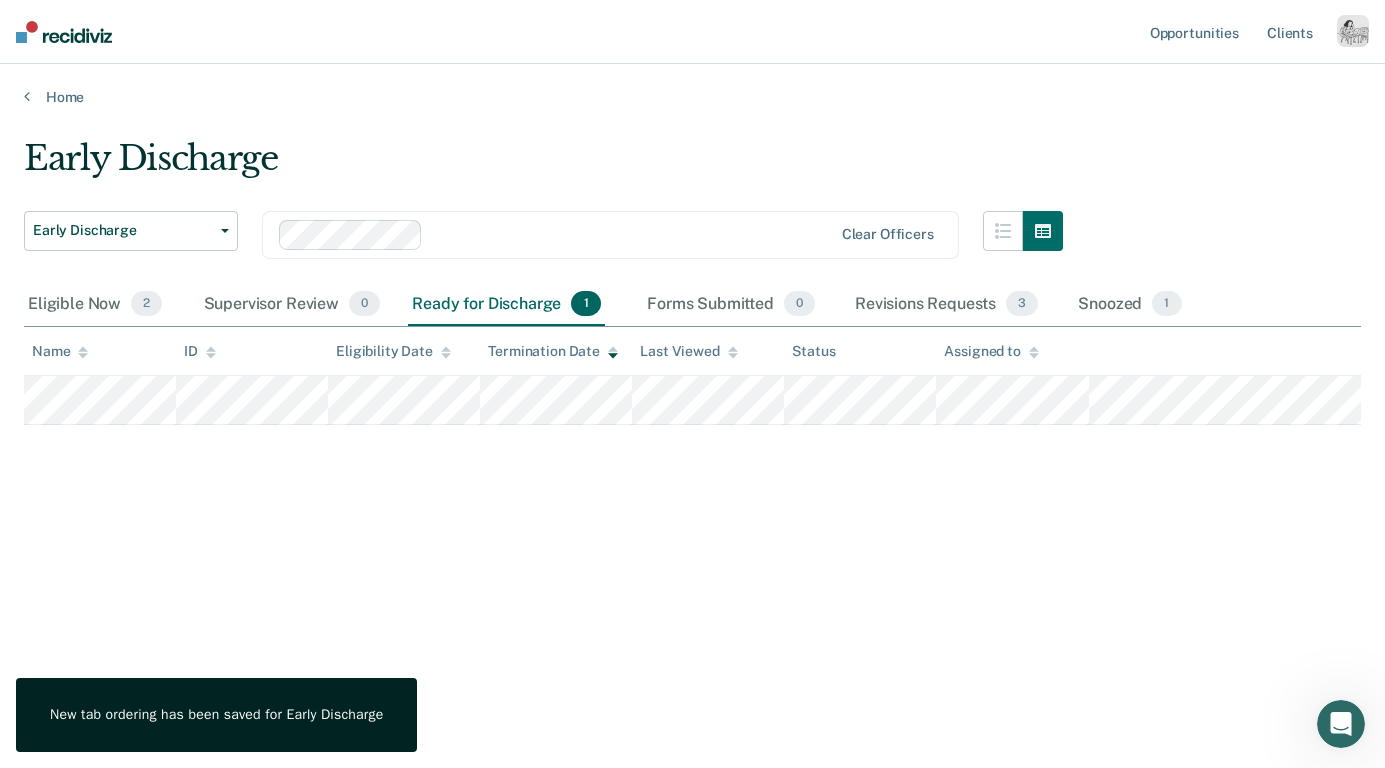 drag, startPoint x: 273, startPoint y: 311, endPoint x: 483, endPoint y: 317, distance: 210.0857 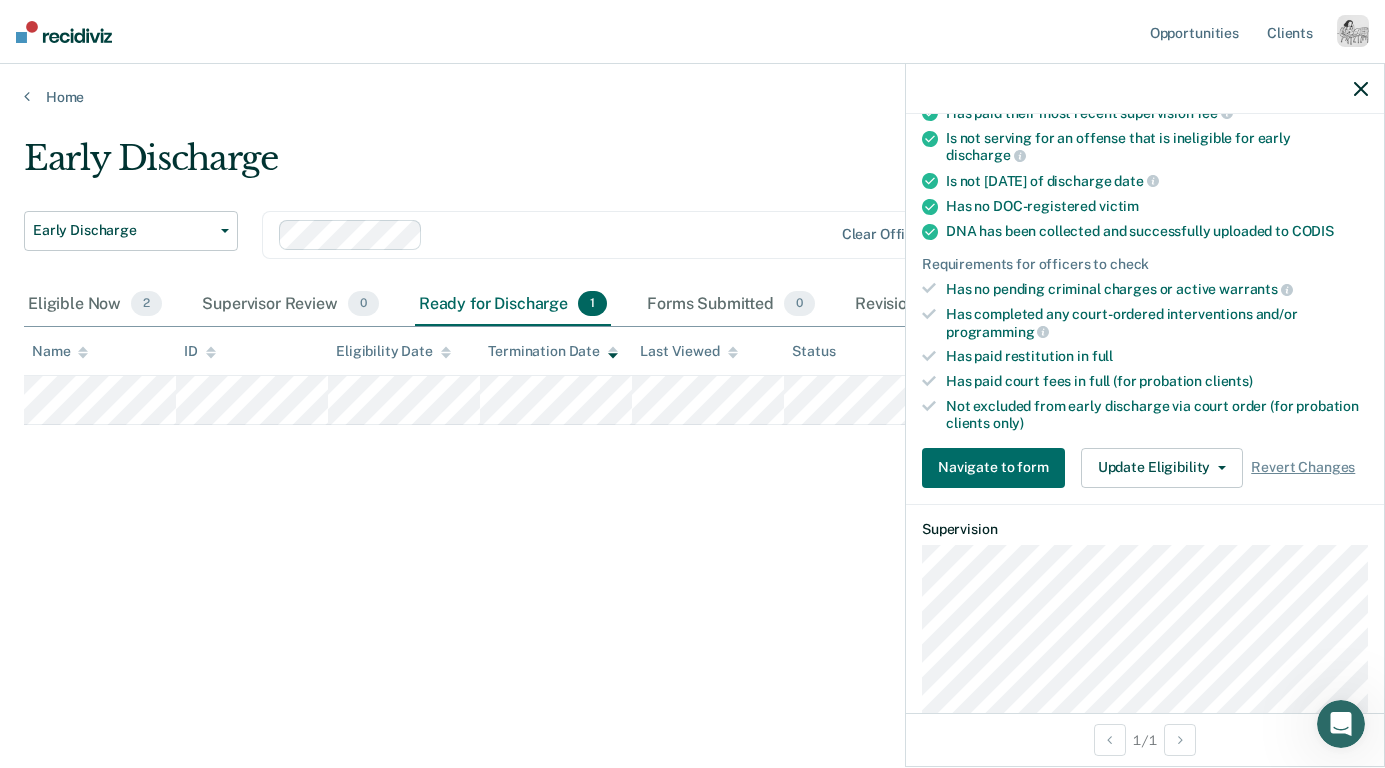 scroll, scrollTop: 482, scrollLeft: 0, axis: vertical 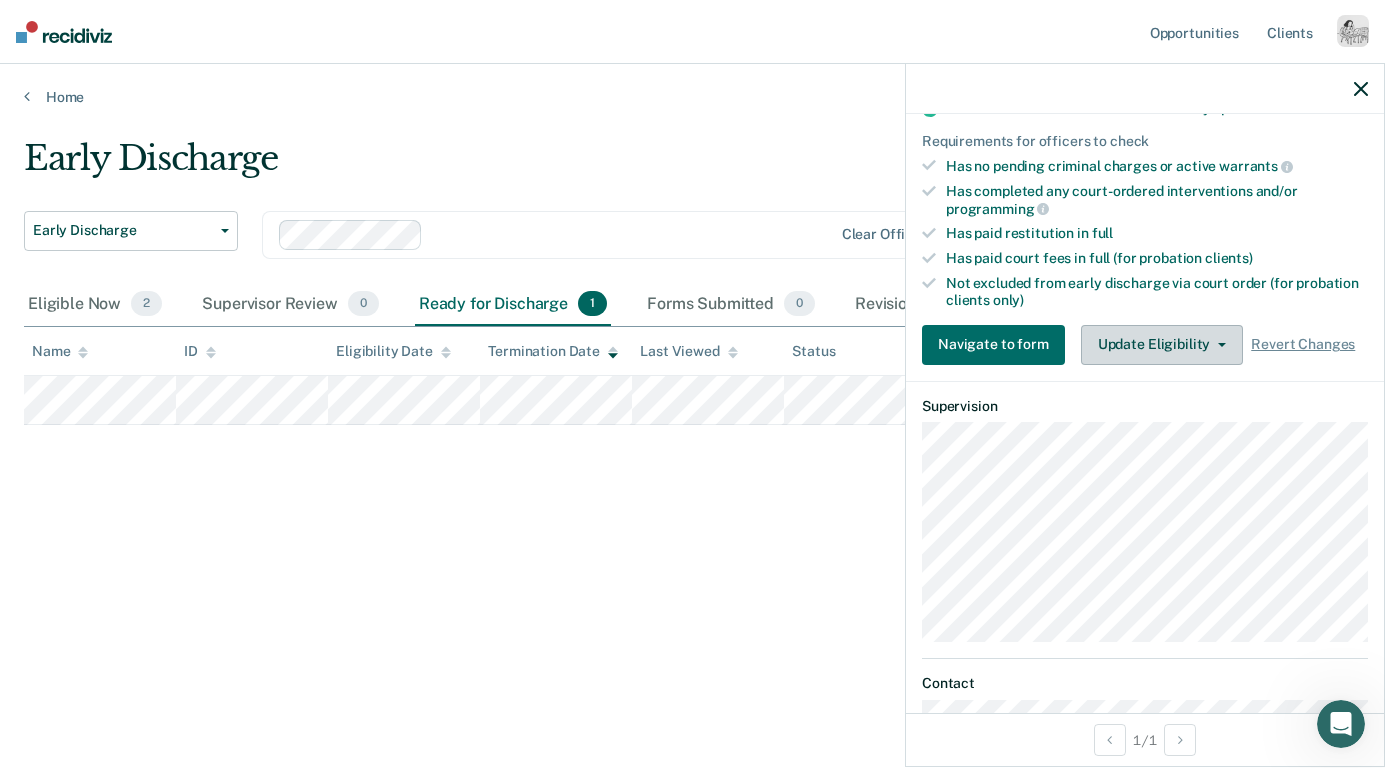click on "Update Eligibility" at bounding box center [1162, 345] 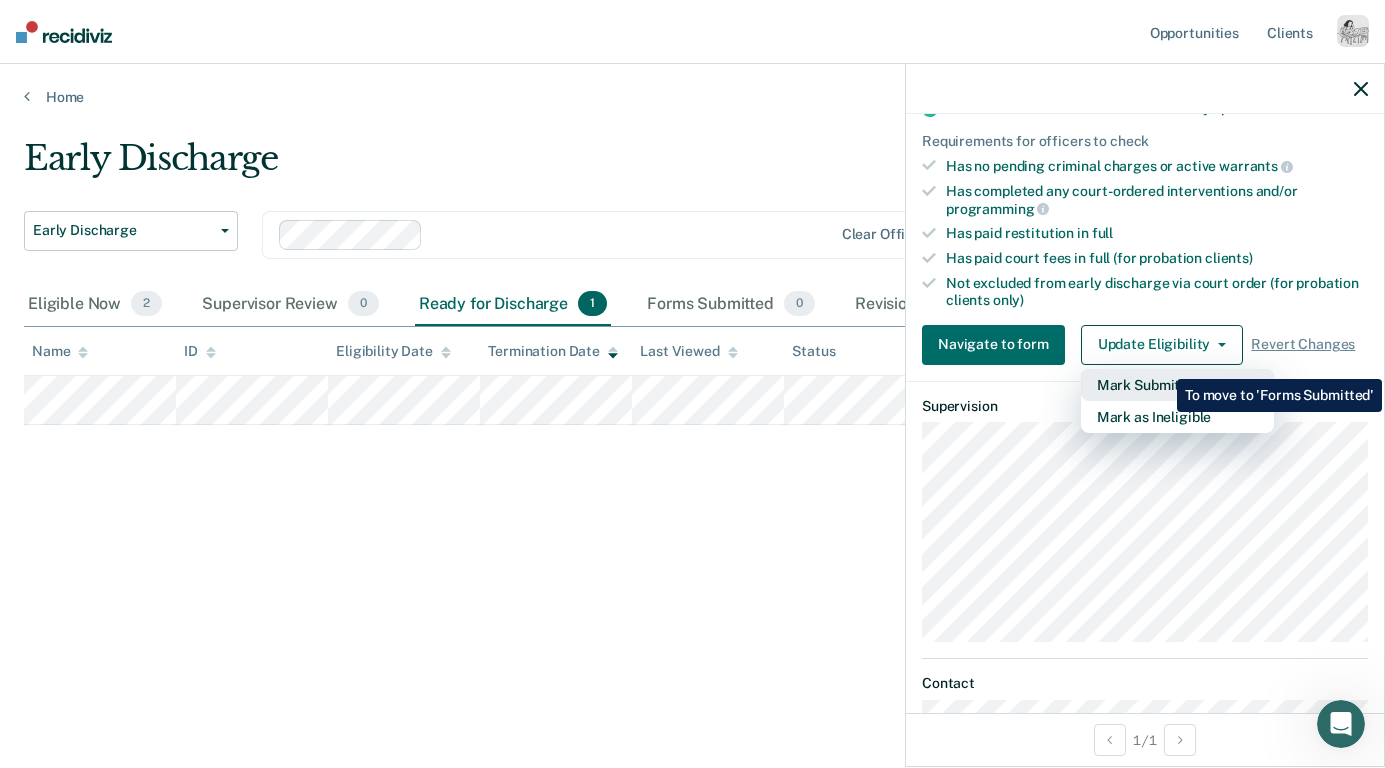click on "Mark Submitted" at bounding box center [1177, 385] 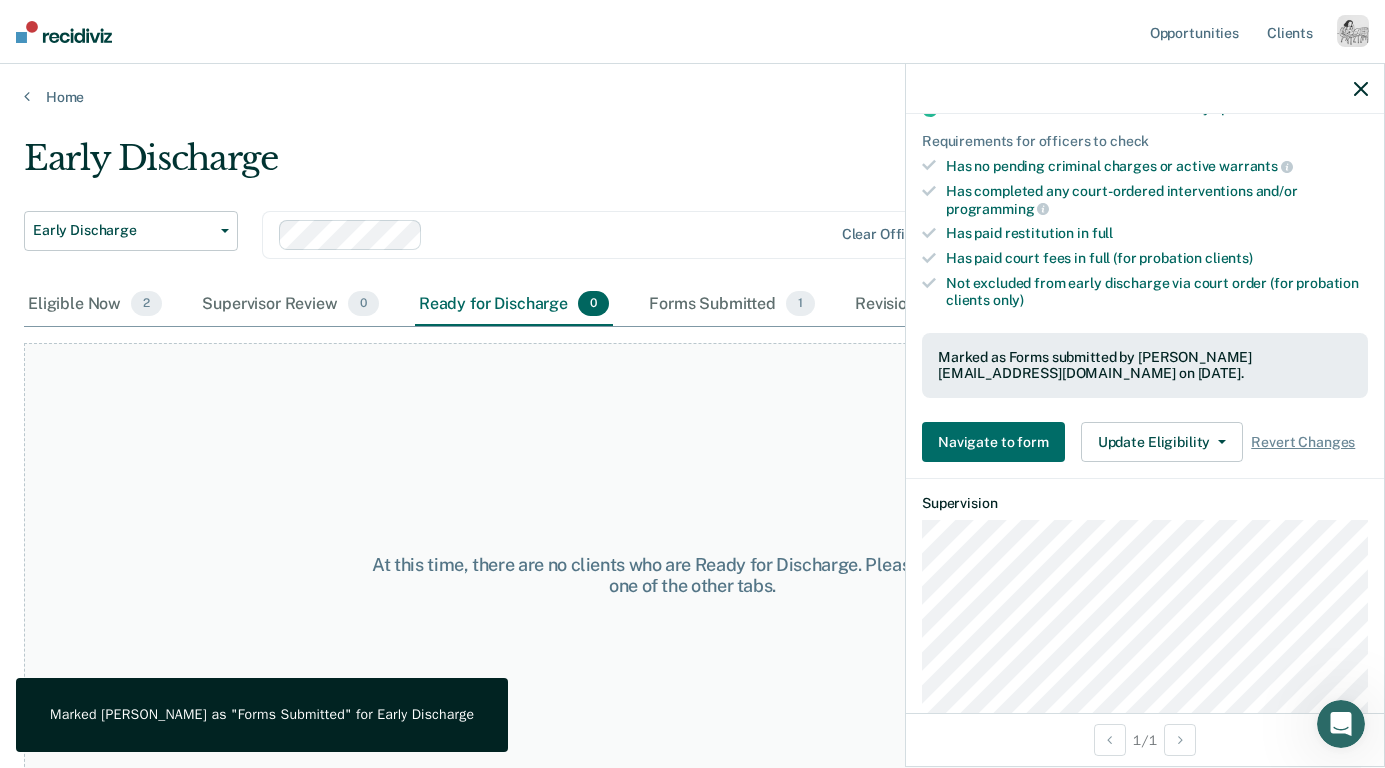 click 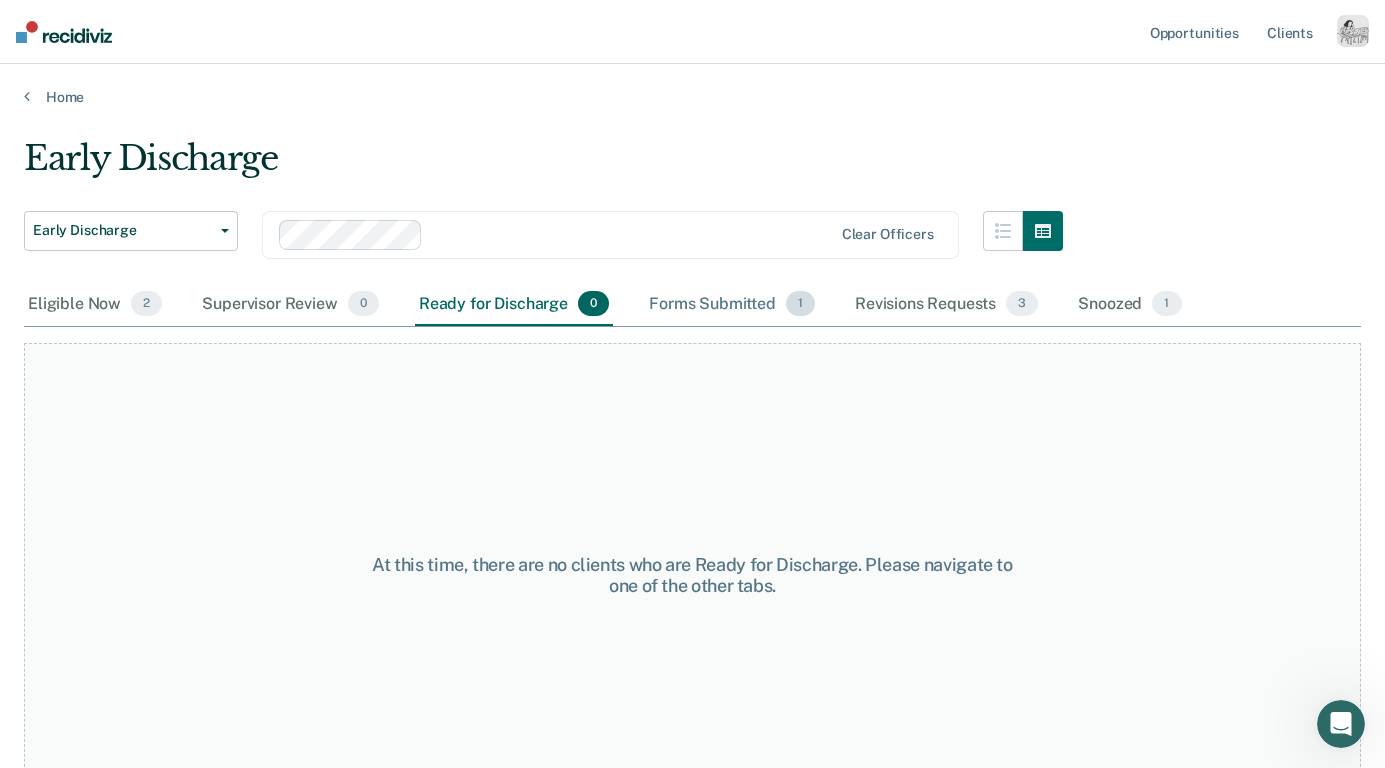 click on "Forms Submitted 1" at bounding box center [732, 305] 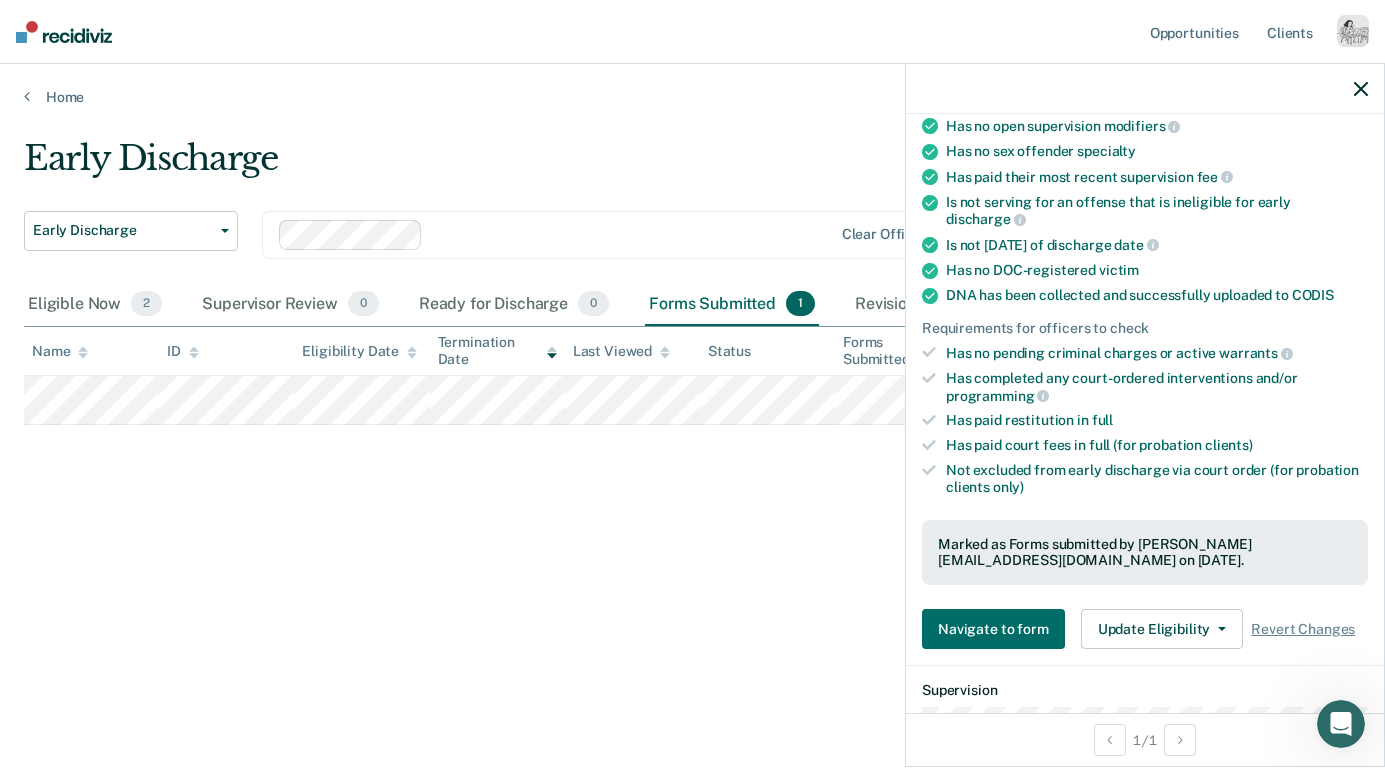 scroll, scrollTop: 296, scrollLeft: 0, axis: vertical 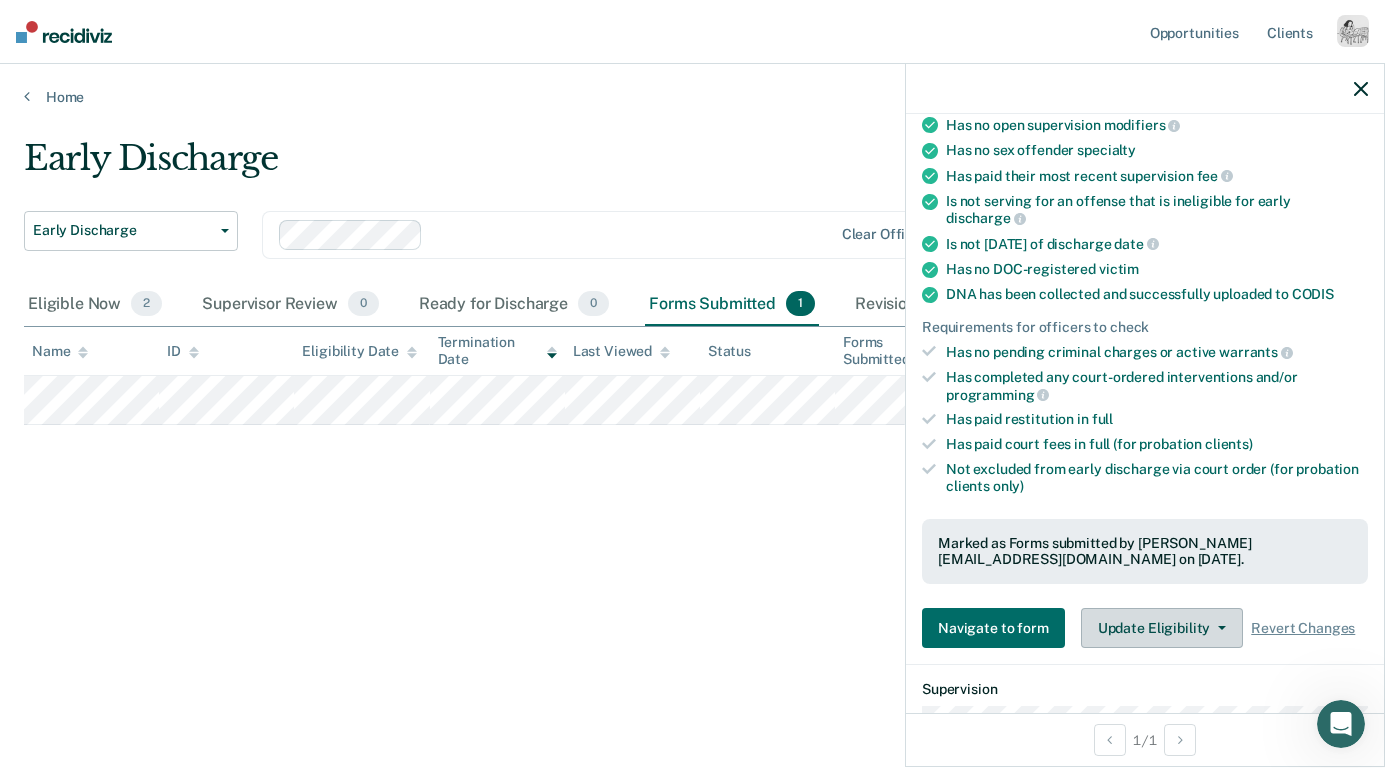 click on "Update Eligibility" at bounding box center [1162, 628] 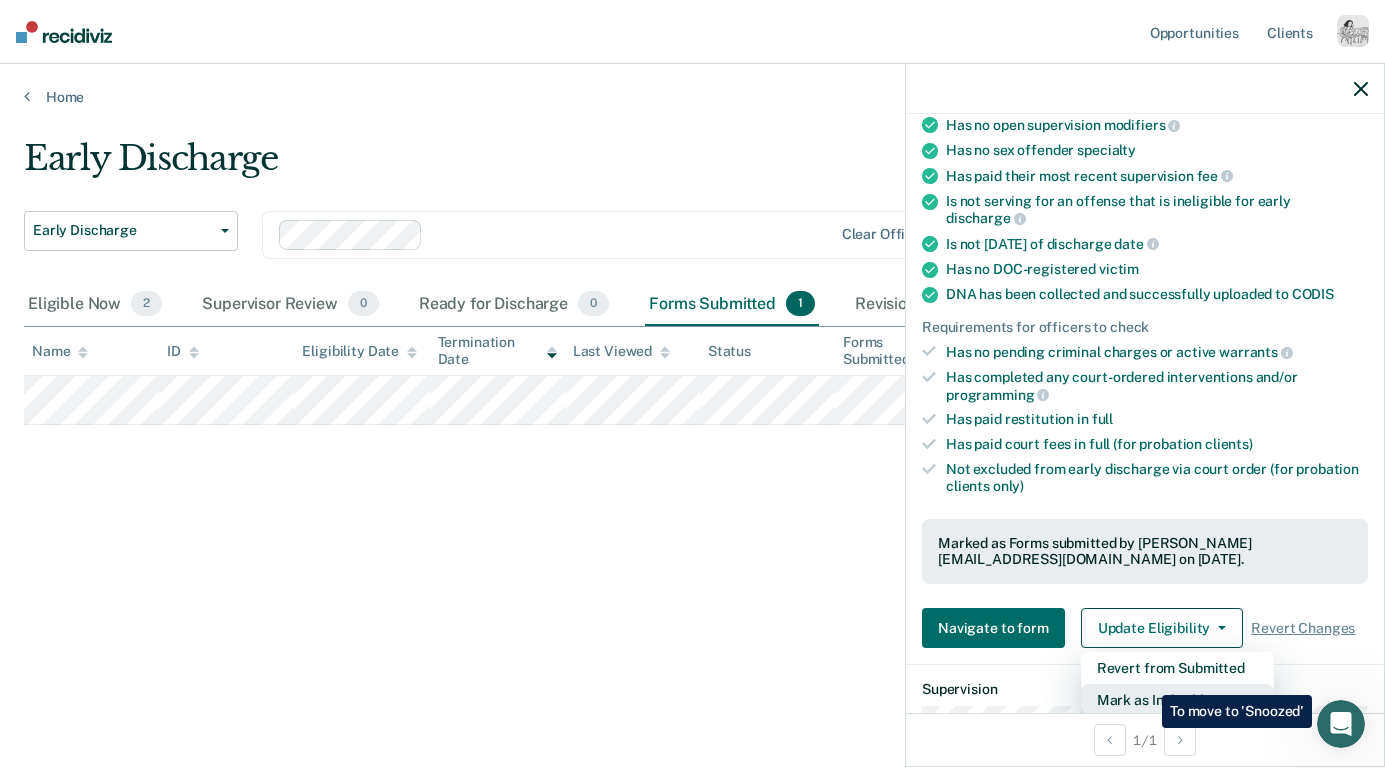 click on "Mark as Ineligible" at bounding box center [1177, 700] 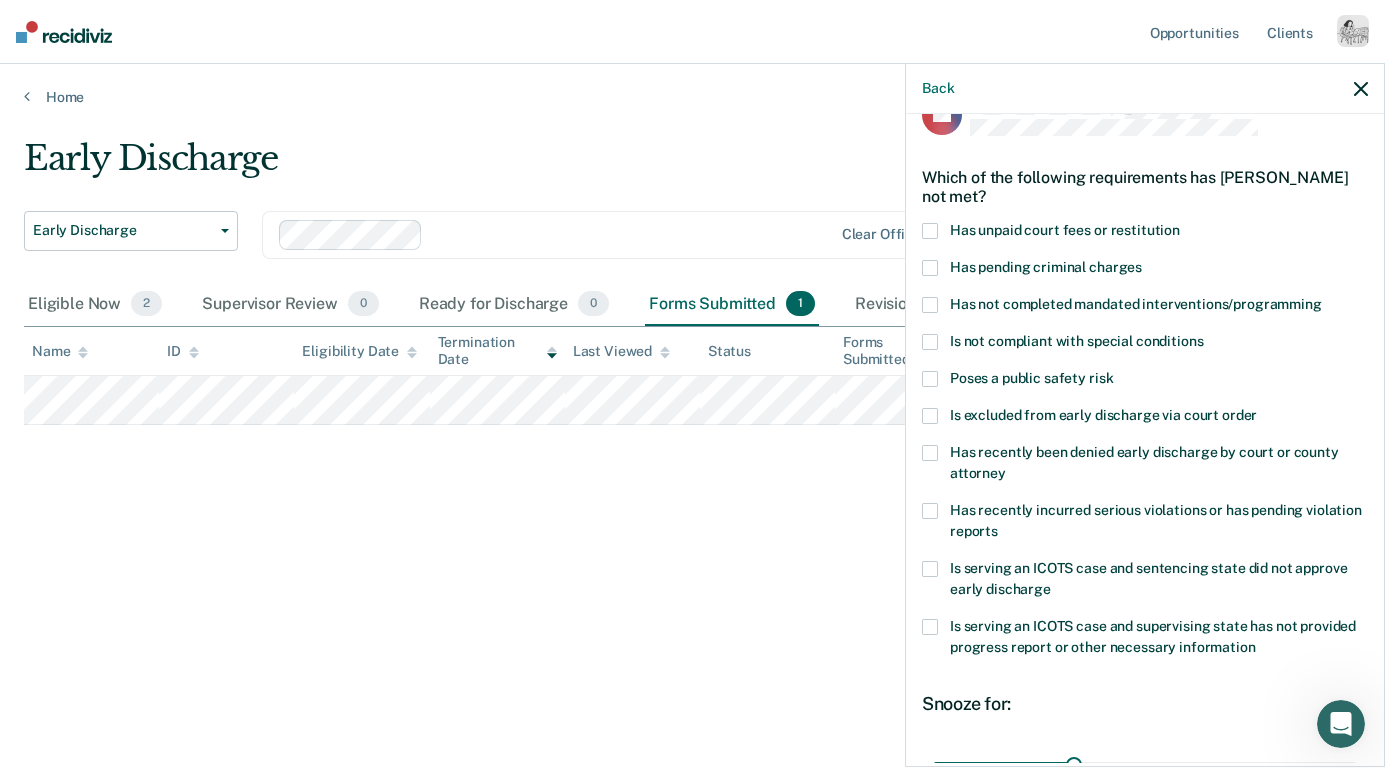 scroll, scrollTop: 38, scrollLeft: 0, axis: vertical 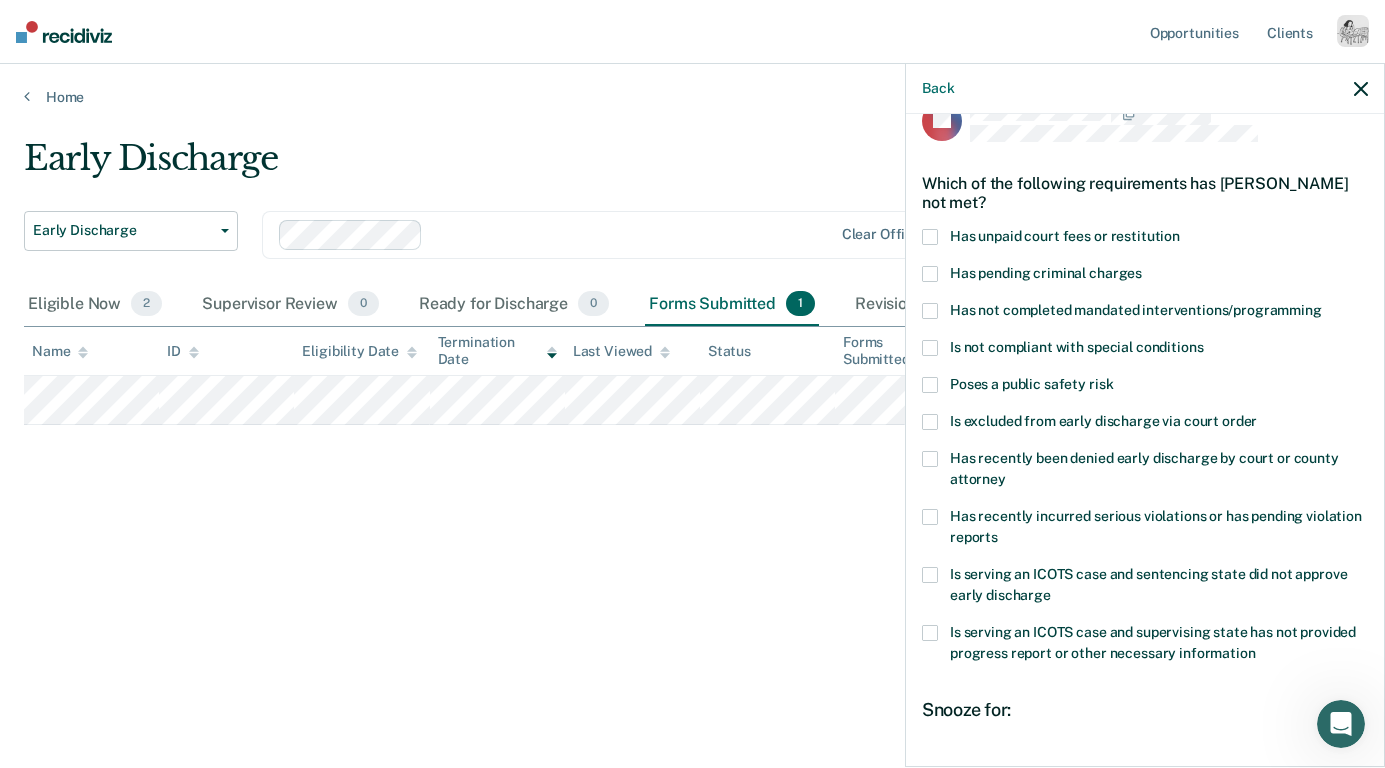 click on "Is excluded from early discharge via court order" at bounding box center (1145, 432) 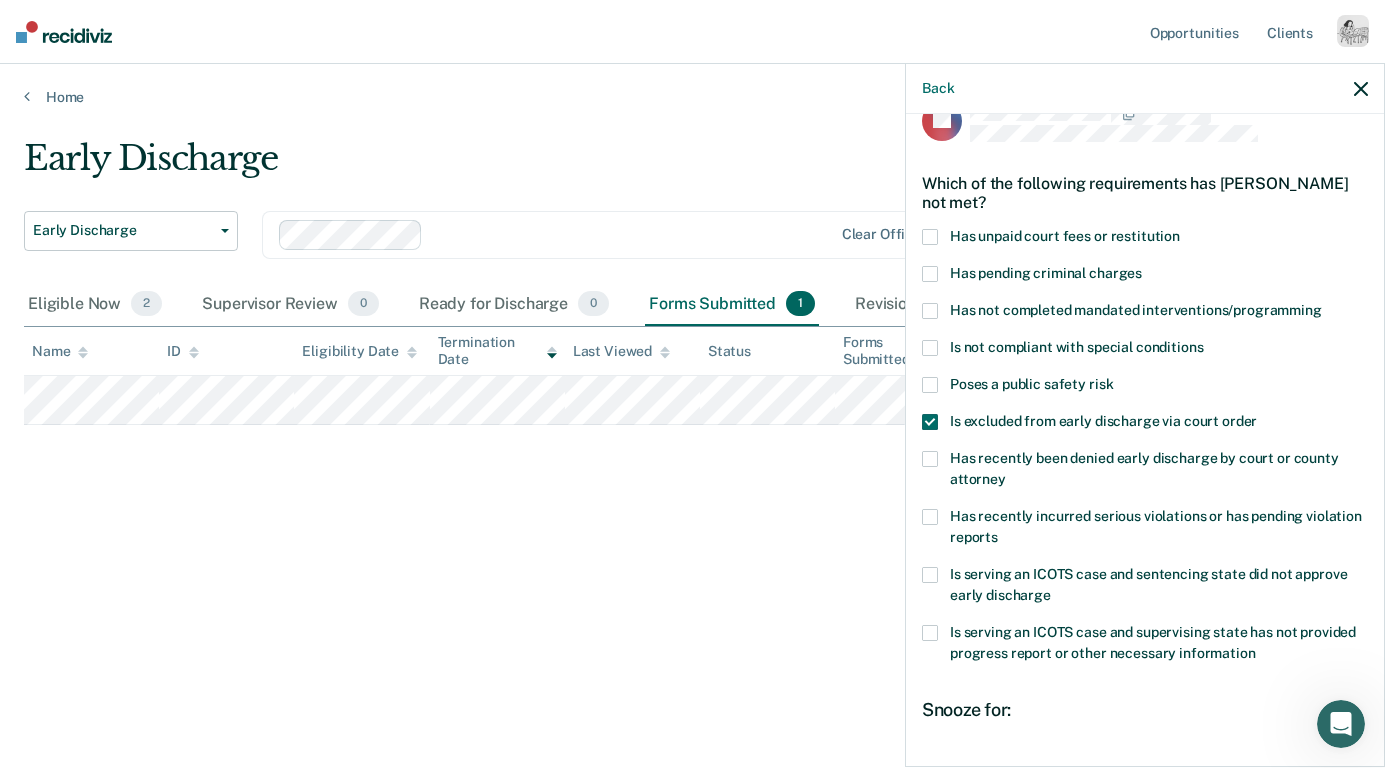 click on "Has recently been denied early discharge by court or county attorney" at bounding box center (1144, 468) 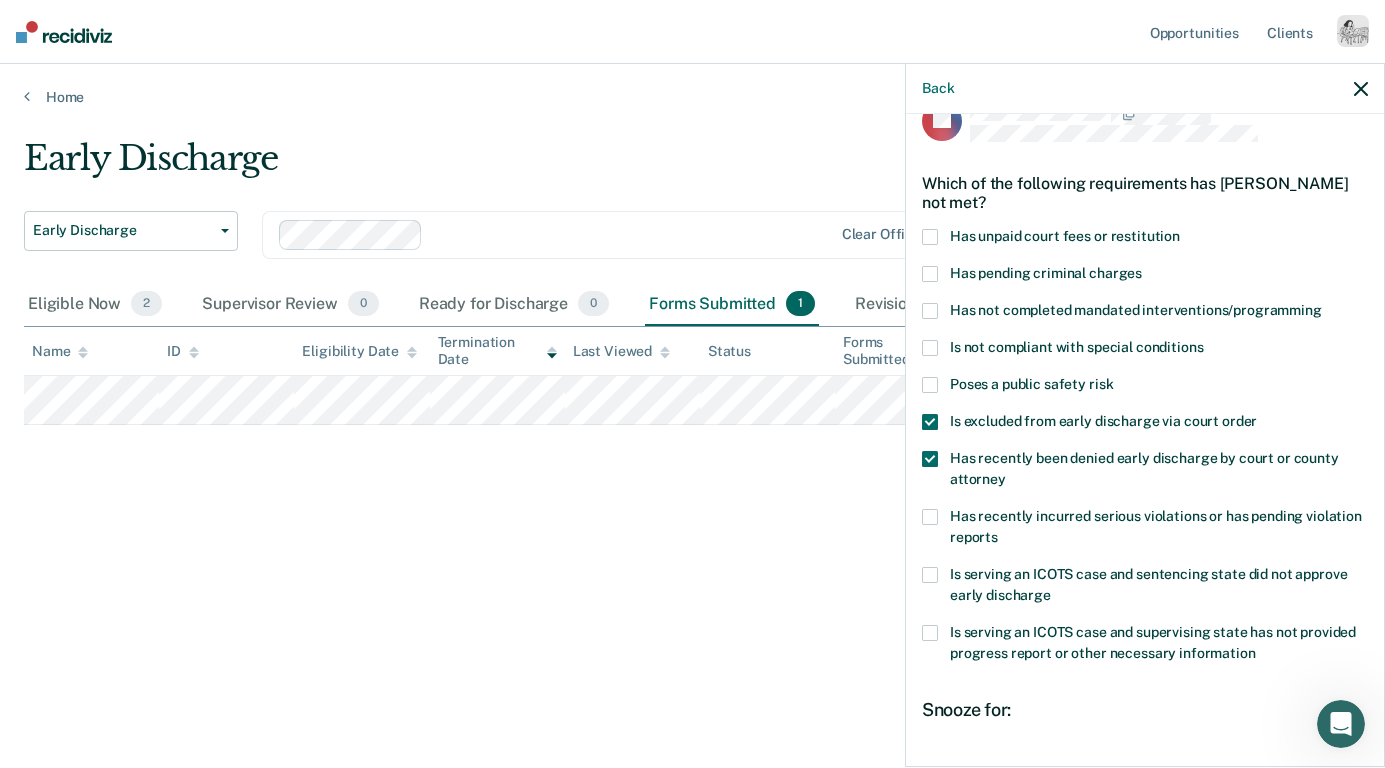 click on "Is excluded from early discharge via court order" at bounding box center [1103, 421] 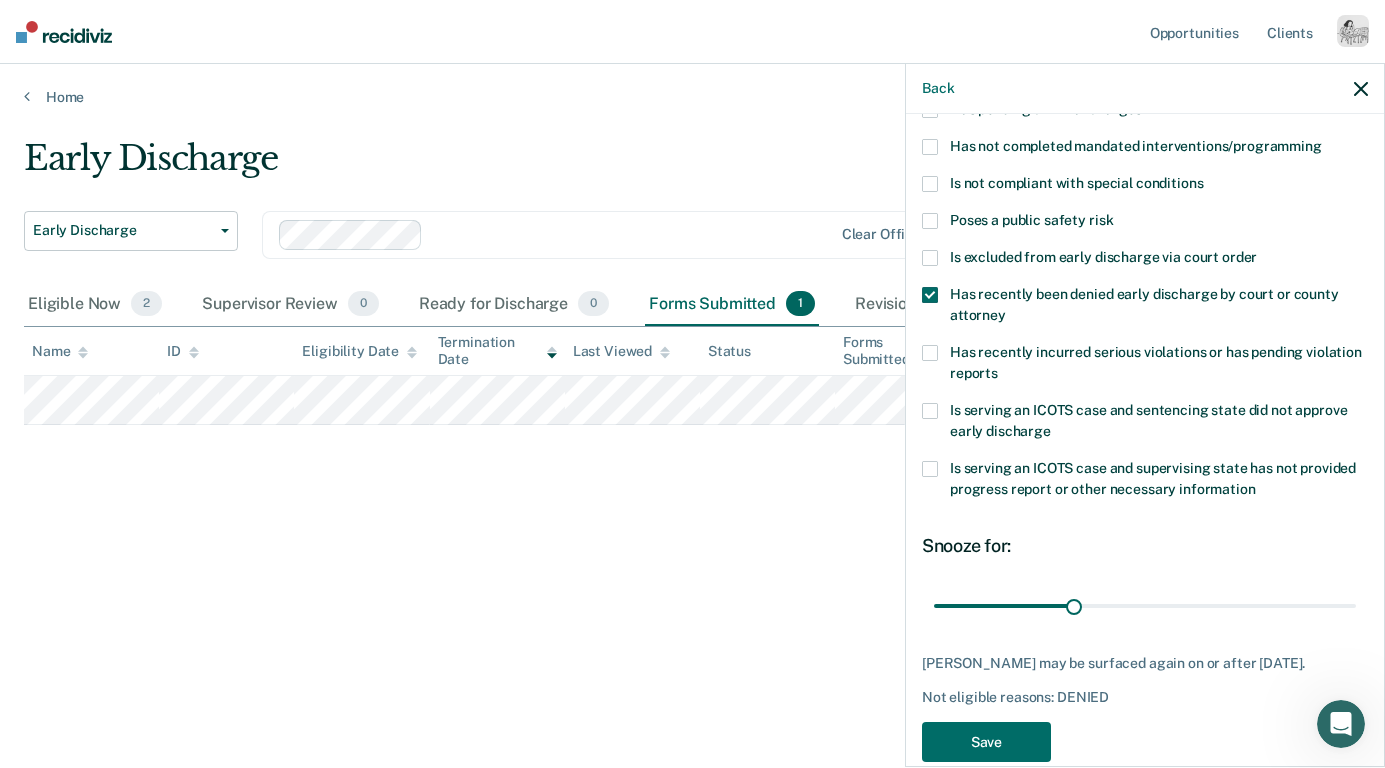 scroll, scrollTop: 205, scrollLeft: 0, axis: vertical 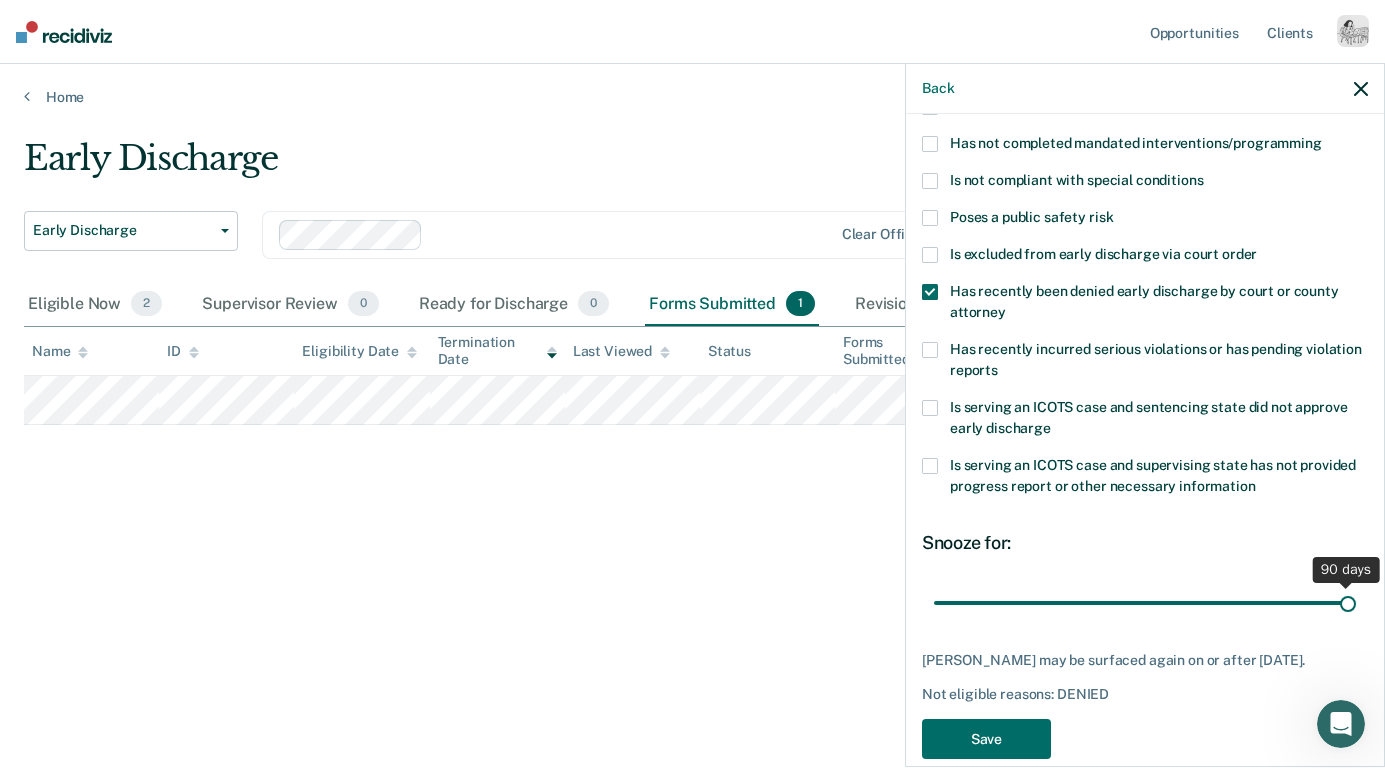 drag, startPoint x: 1077, startPoint y: 602, endPoint x: 1354, endPoint y: 653, distance: 281.65582 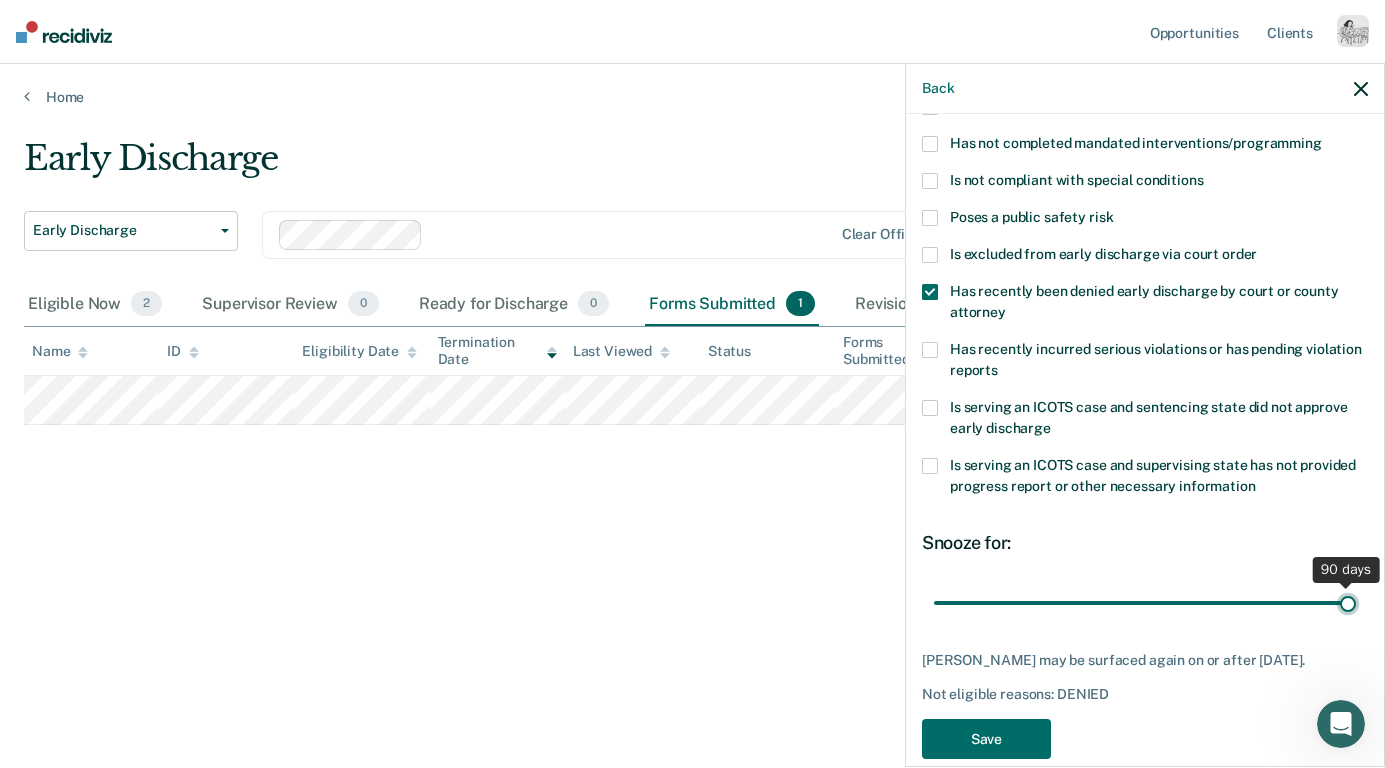 type on "90" 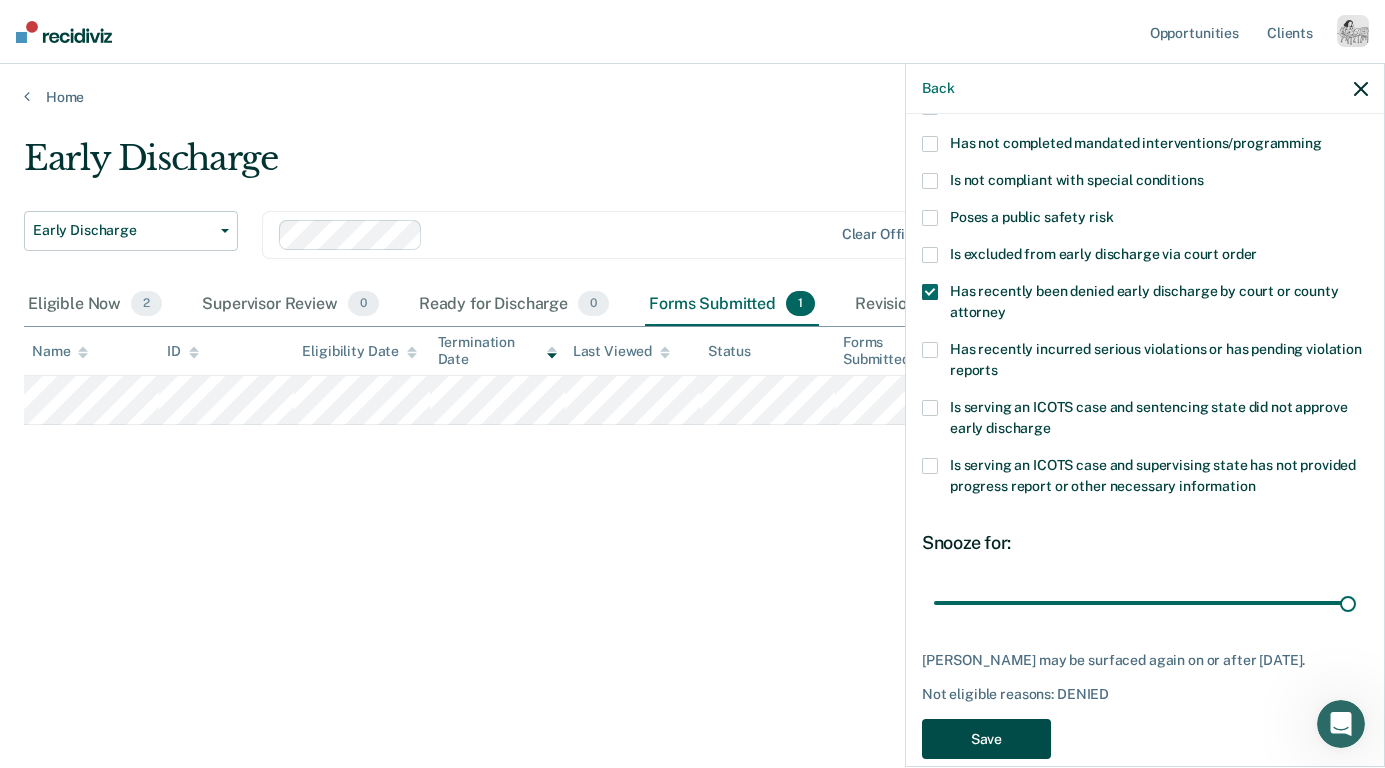 click on "Save" at bounding box center [986, 739] 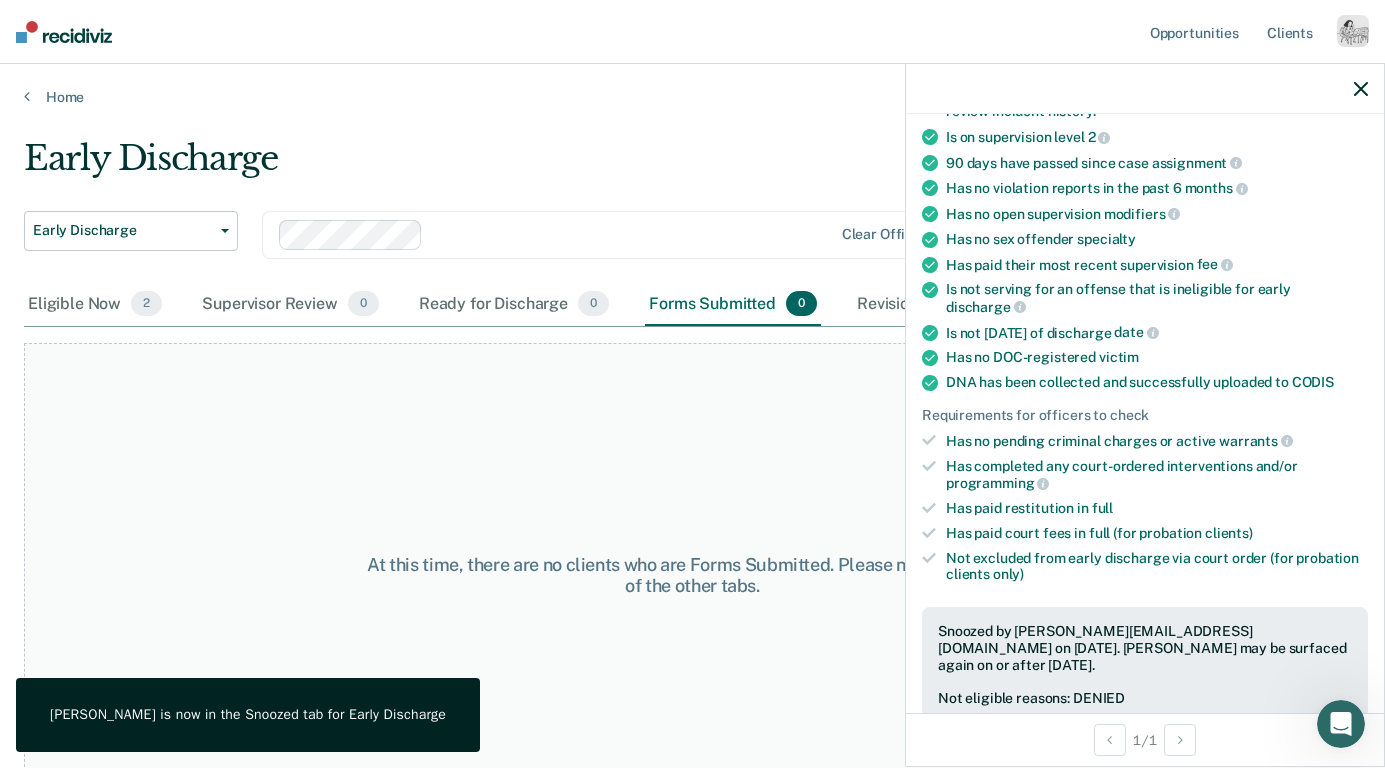 click 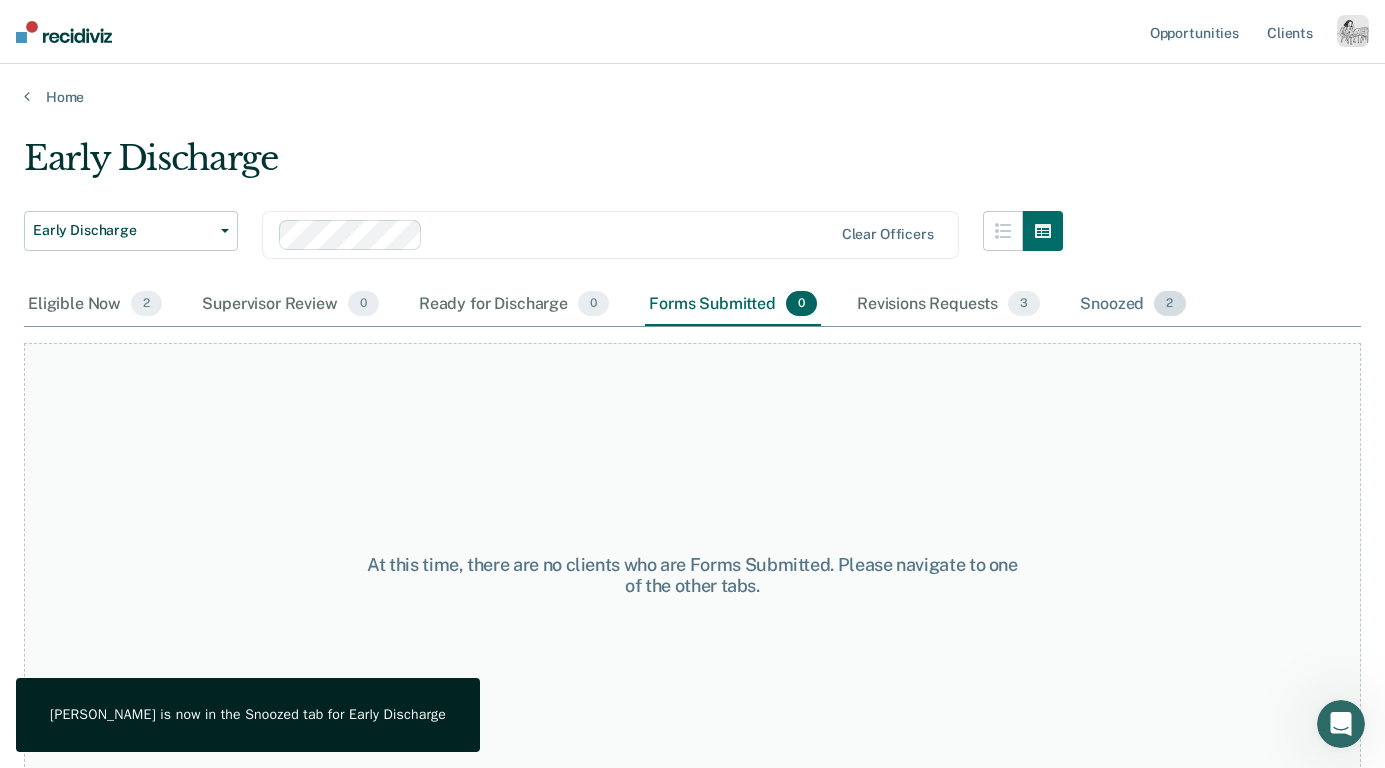click on "Snoozed 2" at bounding box center [1132, 305] 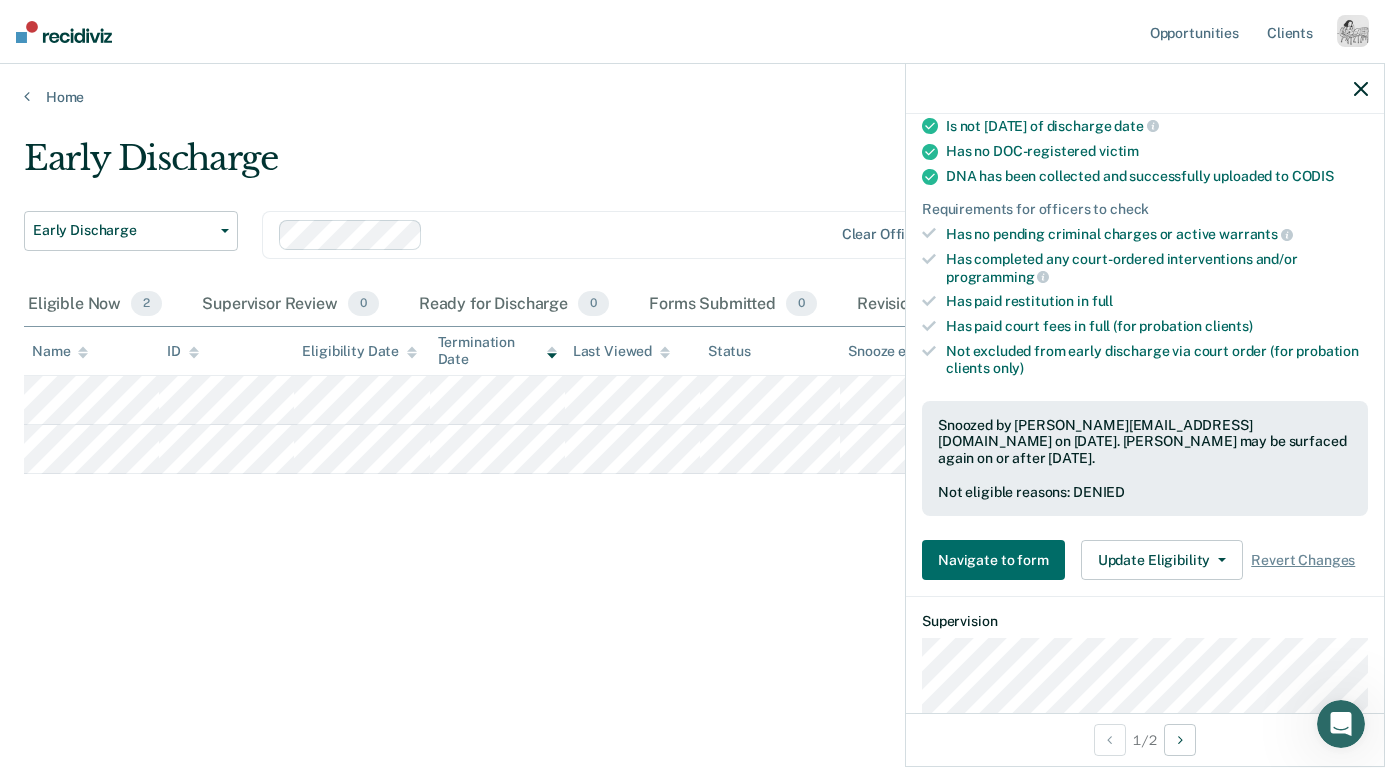 scroll, scrollTop: 425, scrollLeft: 0, axis: vertical 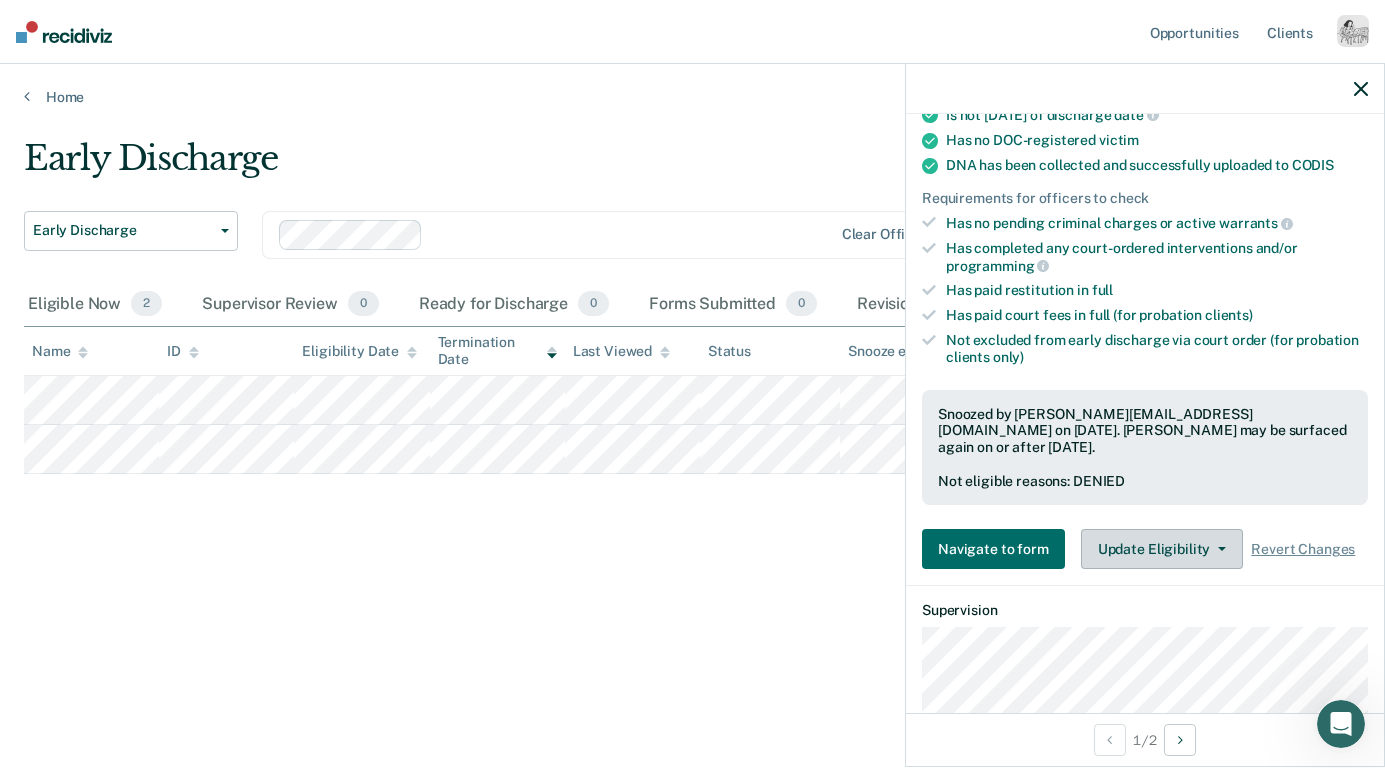 click on "Update Eligibility" at bounding box center (1162, 549) 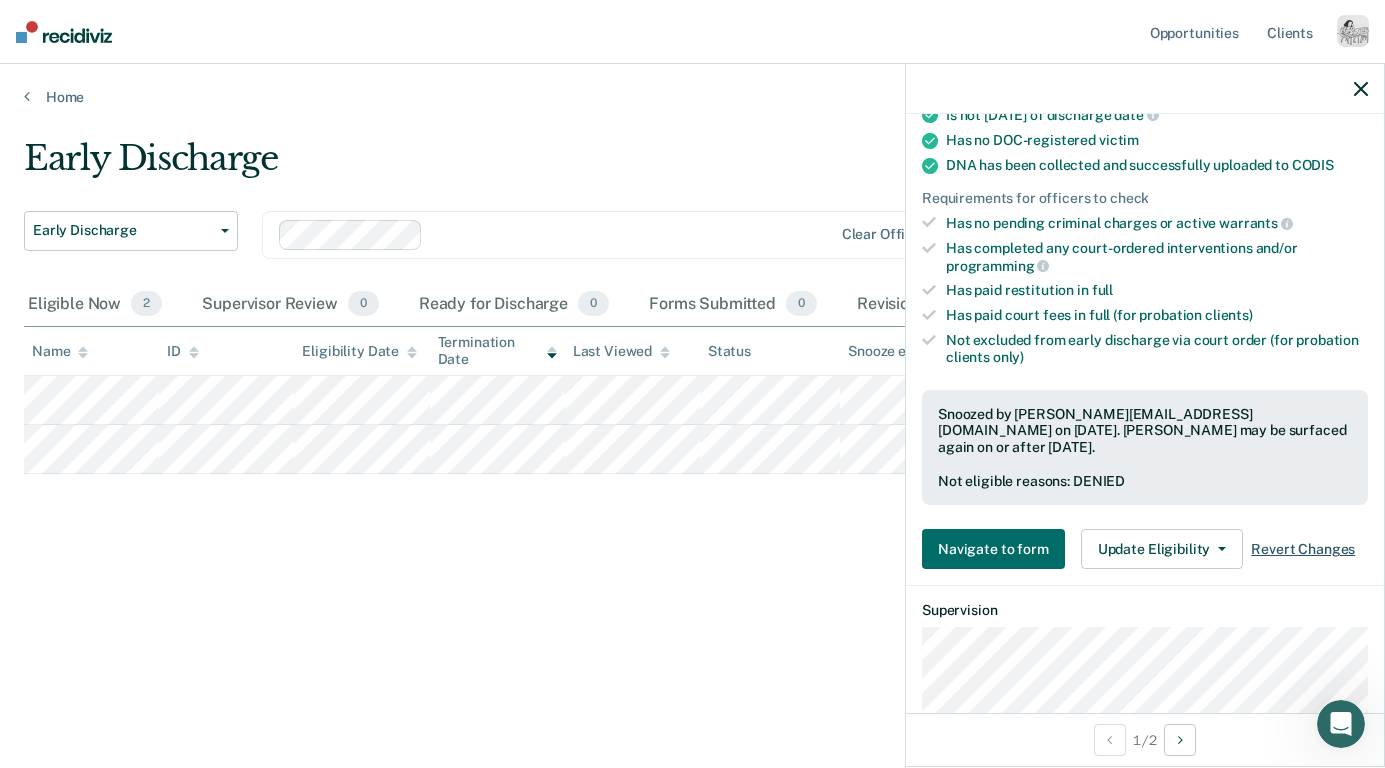 click on "Revert Changes" at bounding box center [1303, 549] 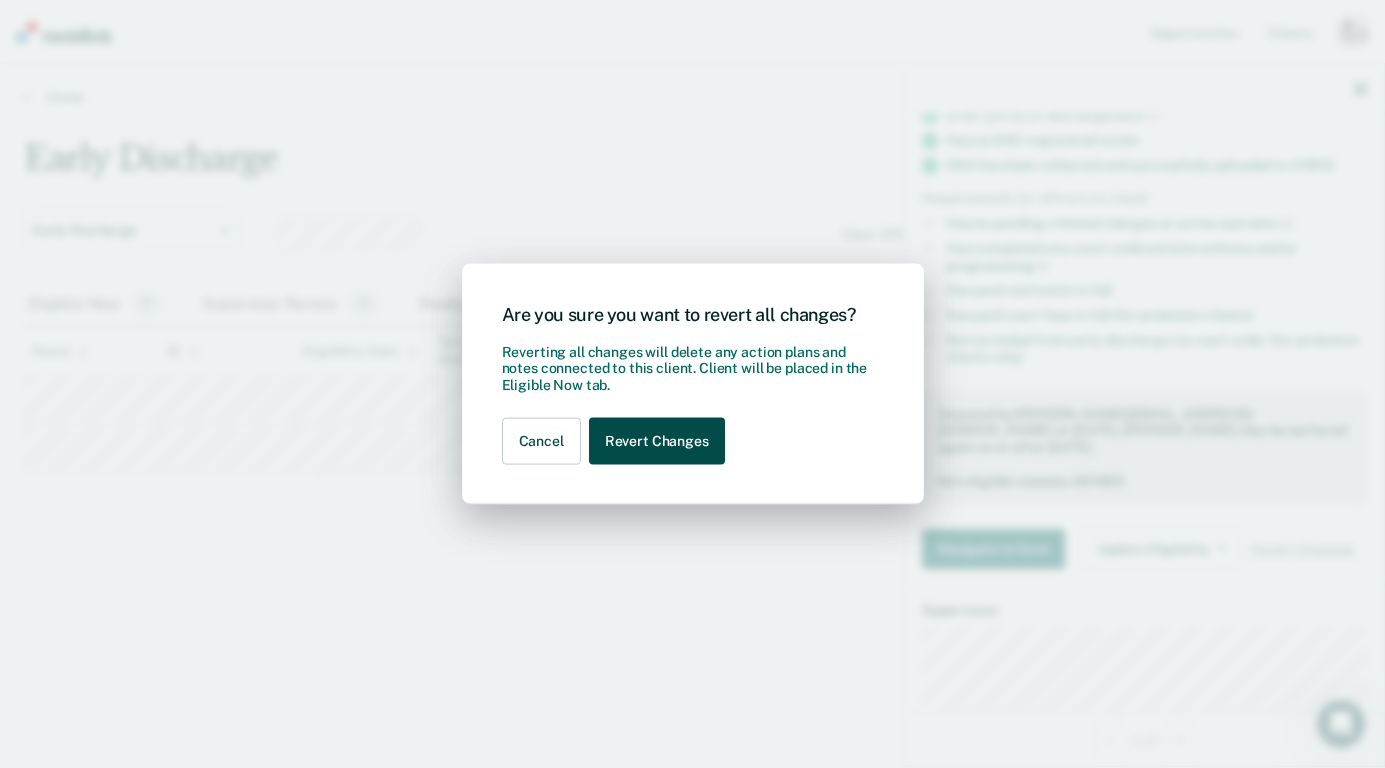 click on "Revert Changes" at bounding box center (657, 441) 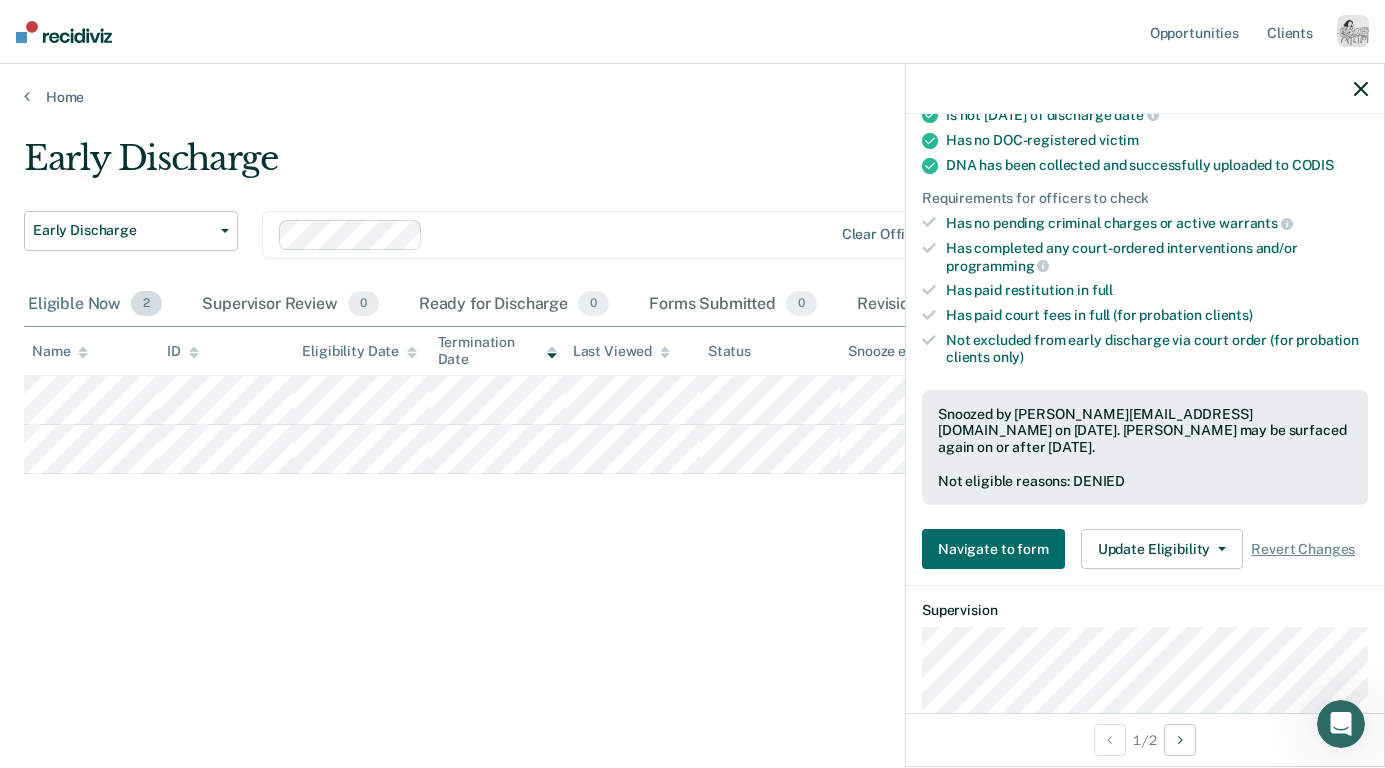 click on "Eligible Now 2" at bounding box center [95, 305] 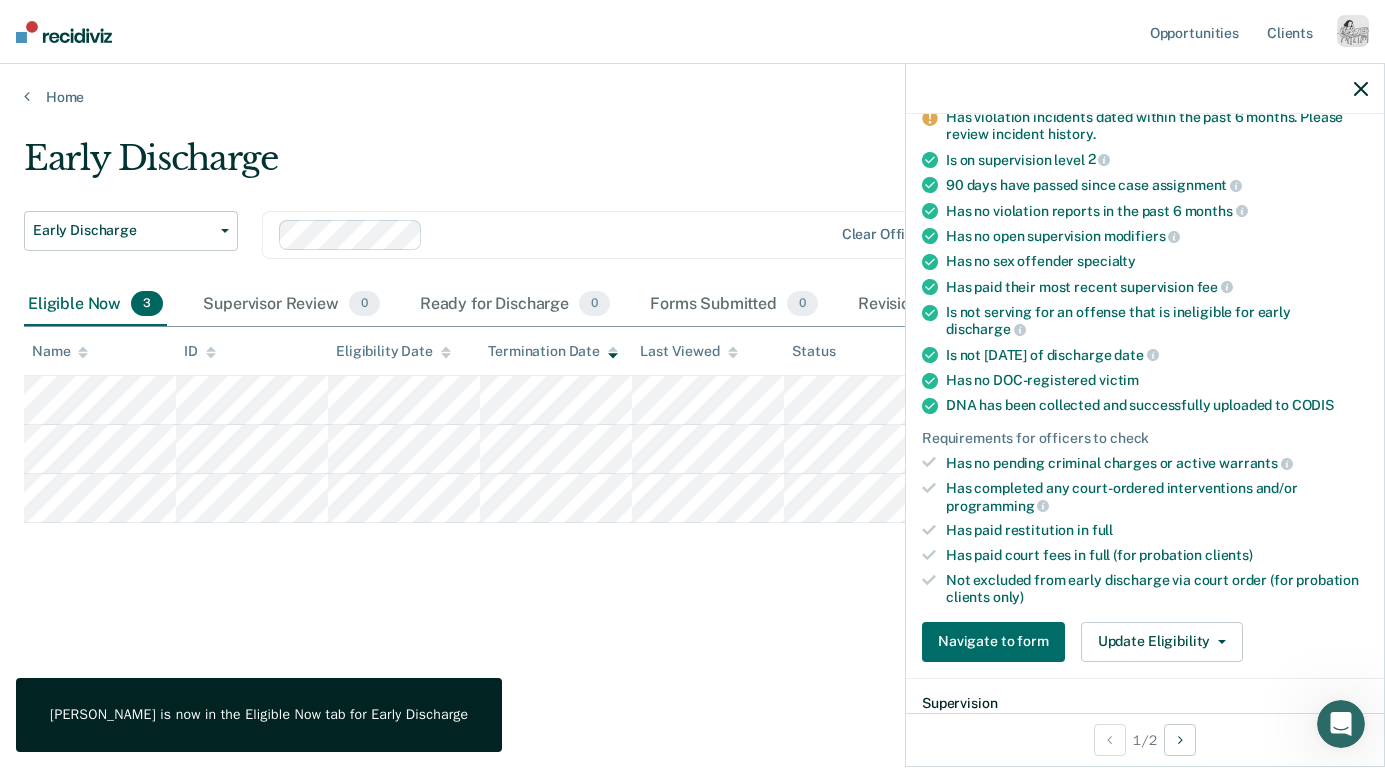 scroll, scrollTop: 344, scrollLeft: 0, axis: vertical 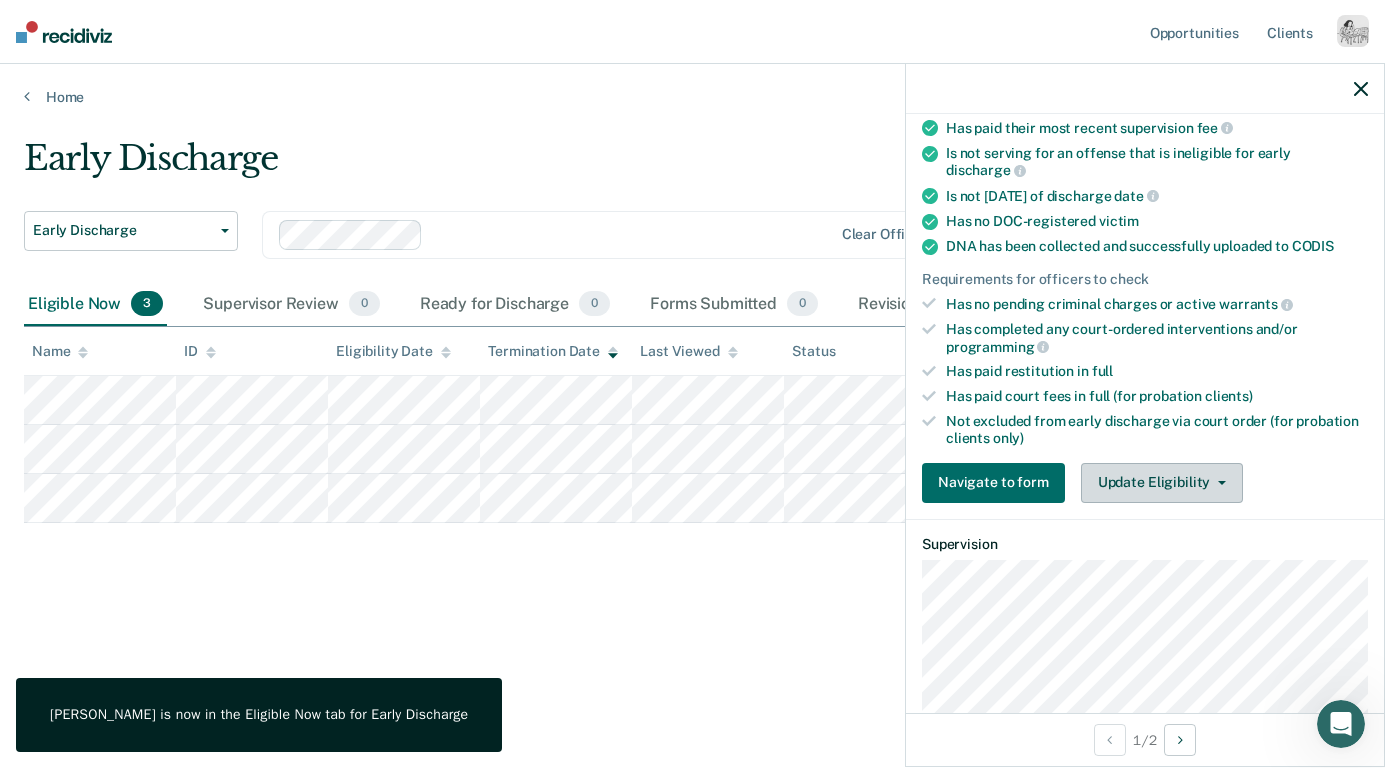 click on "Update Eligibility" at bounding box center [1162, 483] 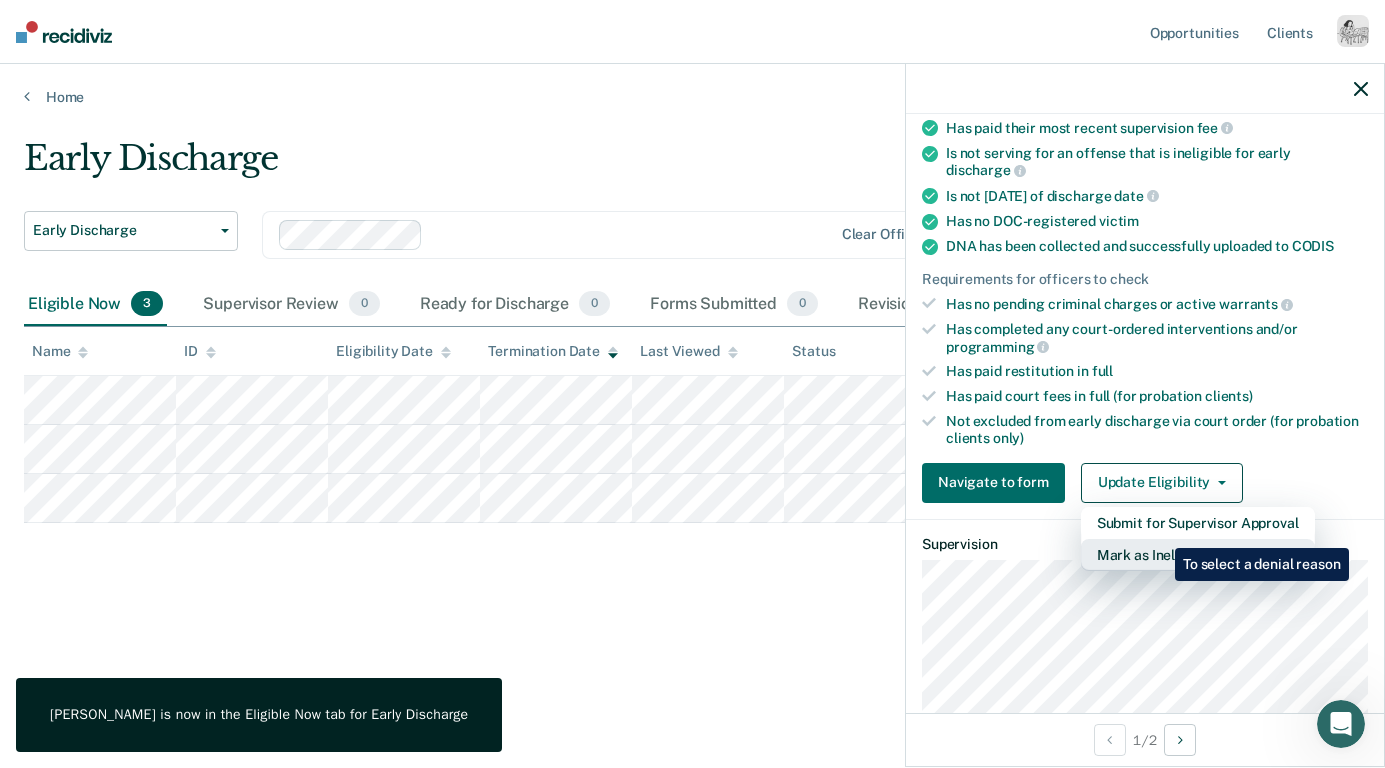 click on "Mark as Ineligible" at bounding box center (1198, 555) 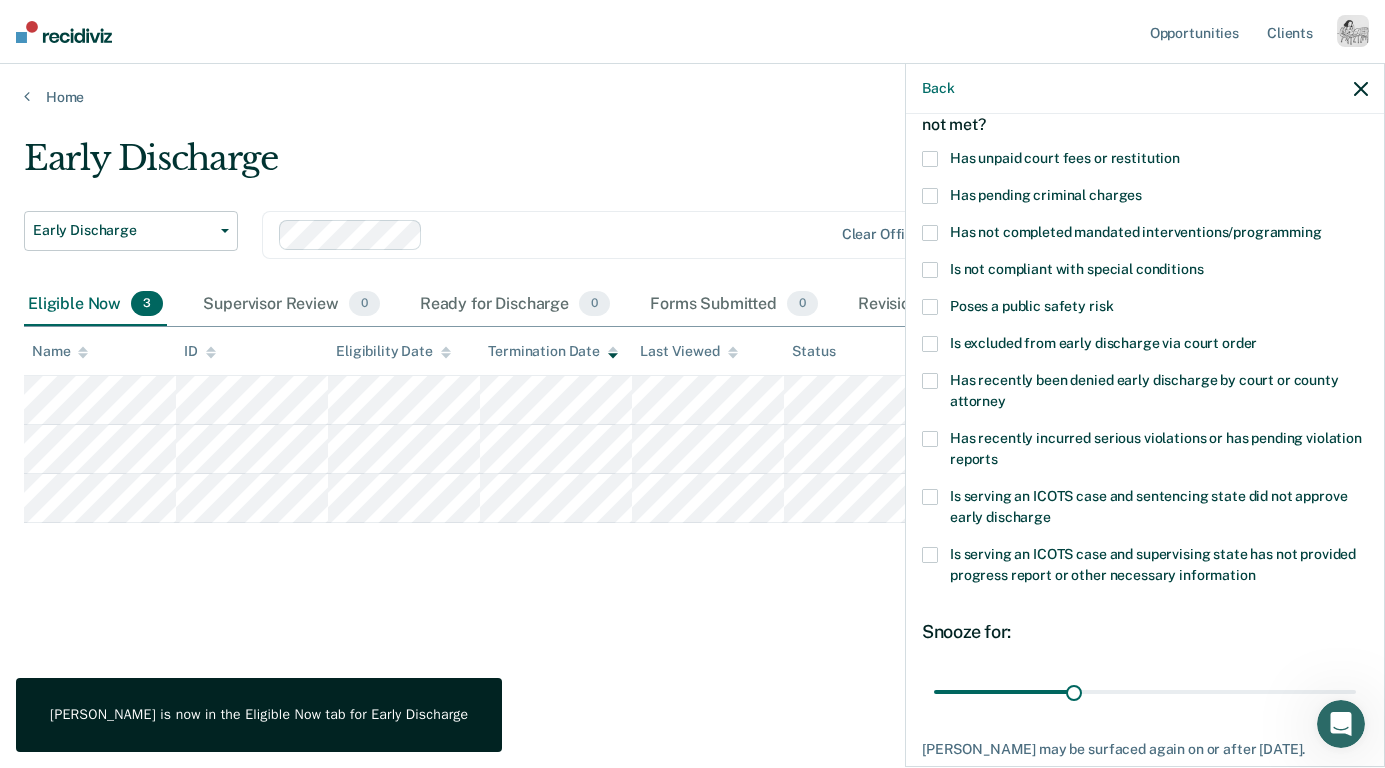 scroll, scrollTop: 115, scrollLeft: 0, axis: vertical 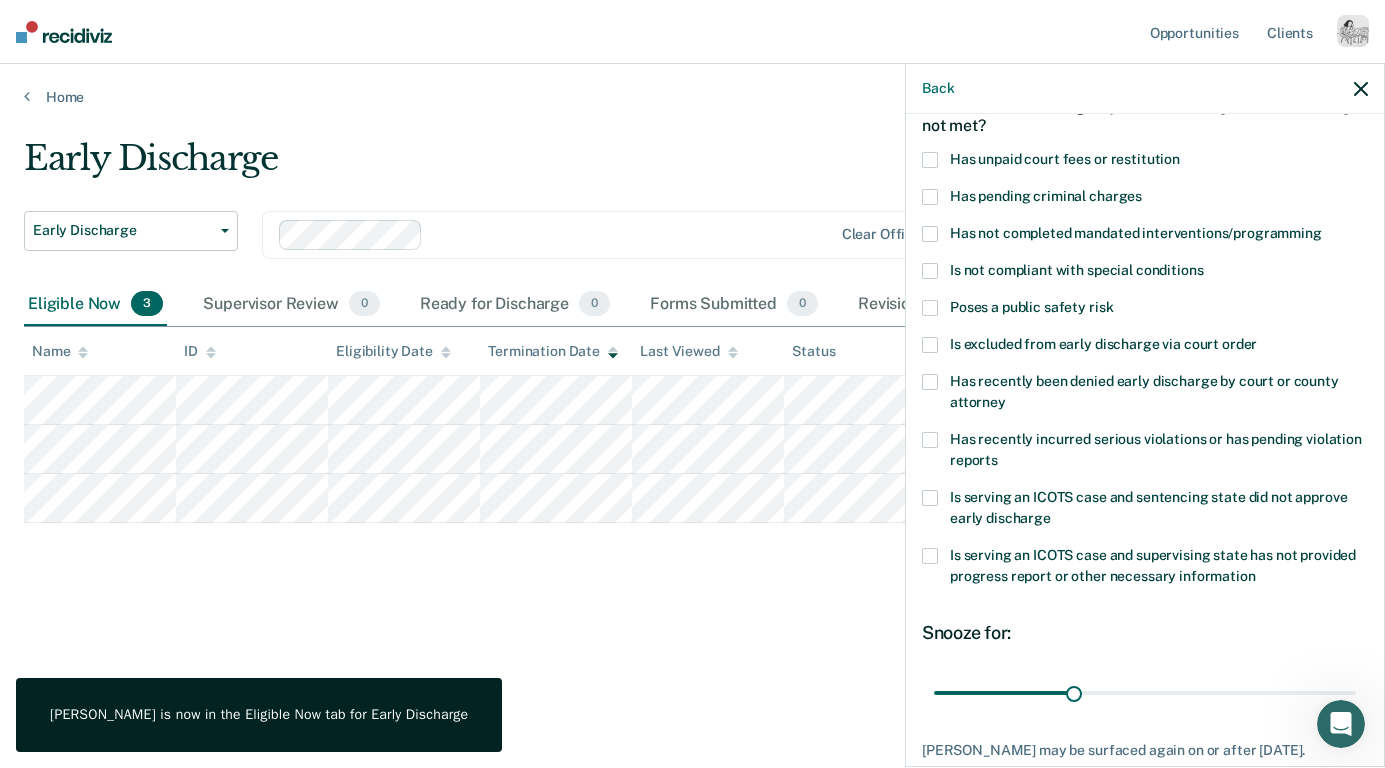 click on "Poses a public safety risk" at bounding box center [1031, 307] 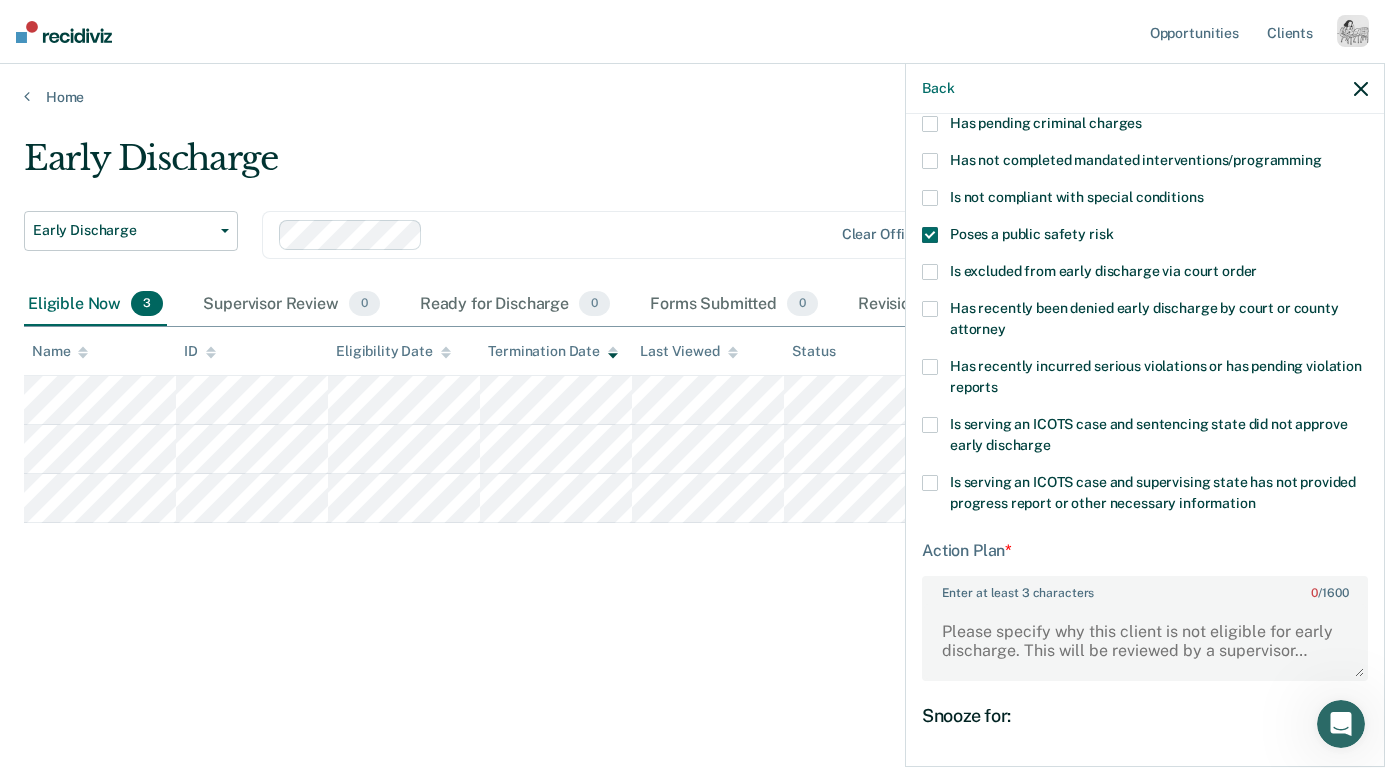 scroll, scrollTop: 224, scrollLeft: 0, axis: vertical 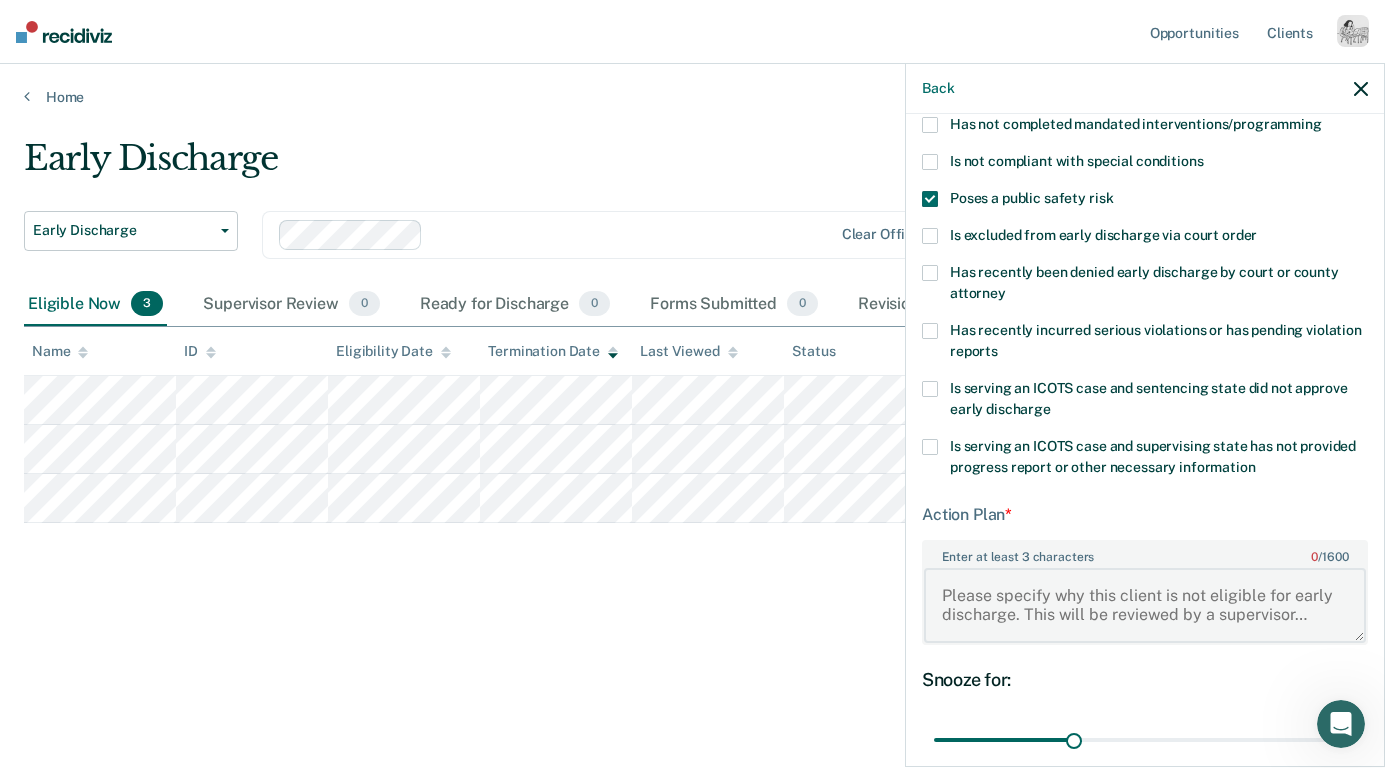click on "Enter at least 3 characters 0  /  1600" at bounding box center [1145, 605] 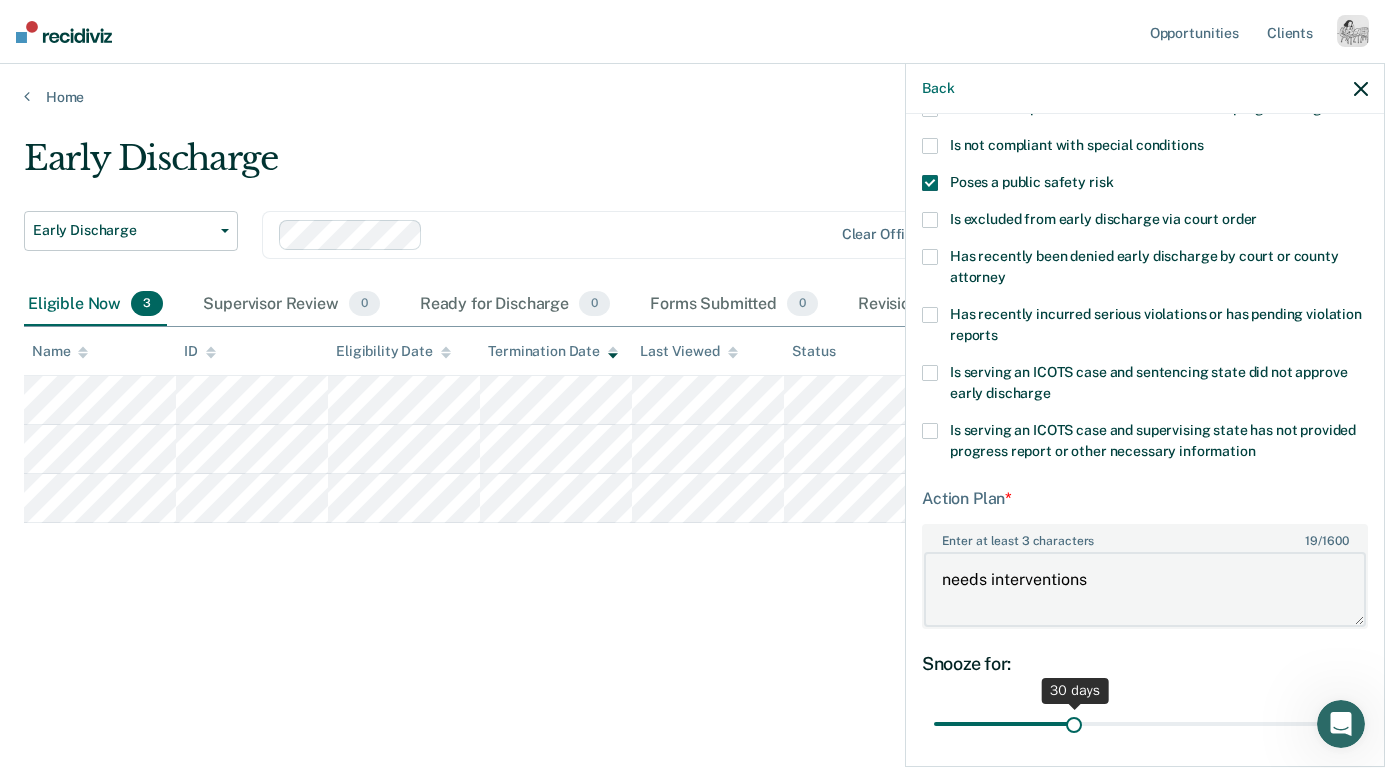 scroll, scrollTop: 391, scrollLeft: 0, axis: vertical 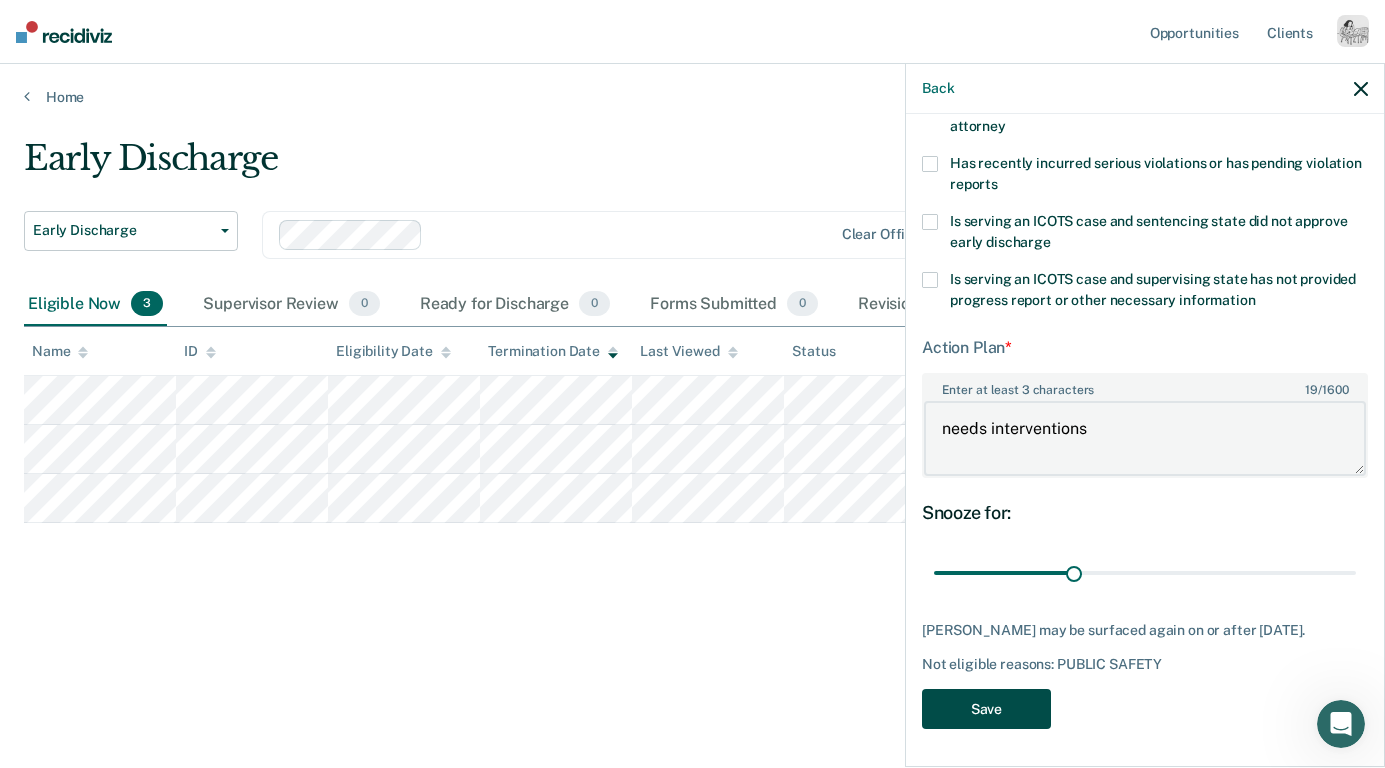 type on "needs interventions" 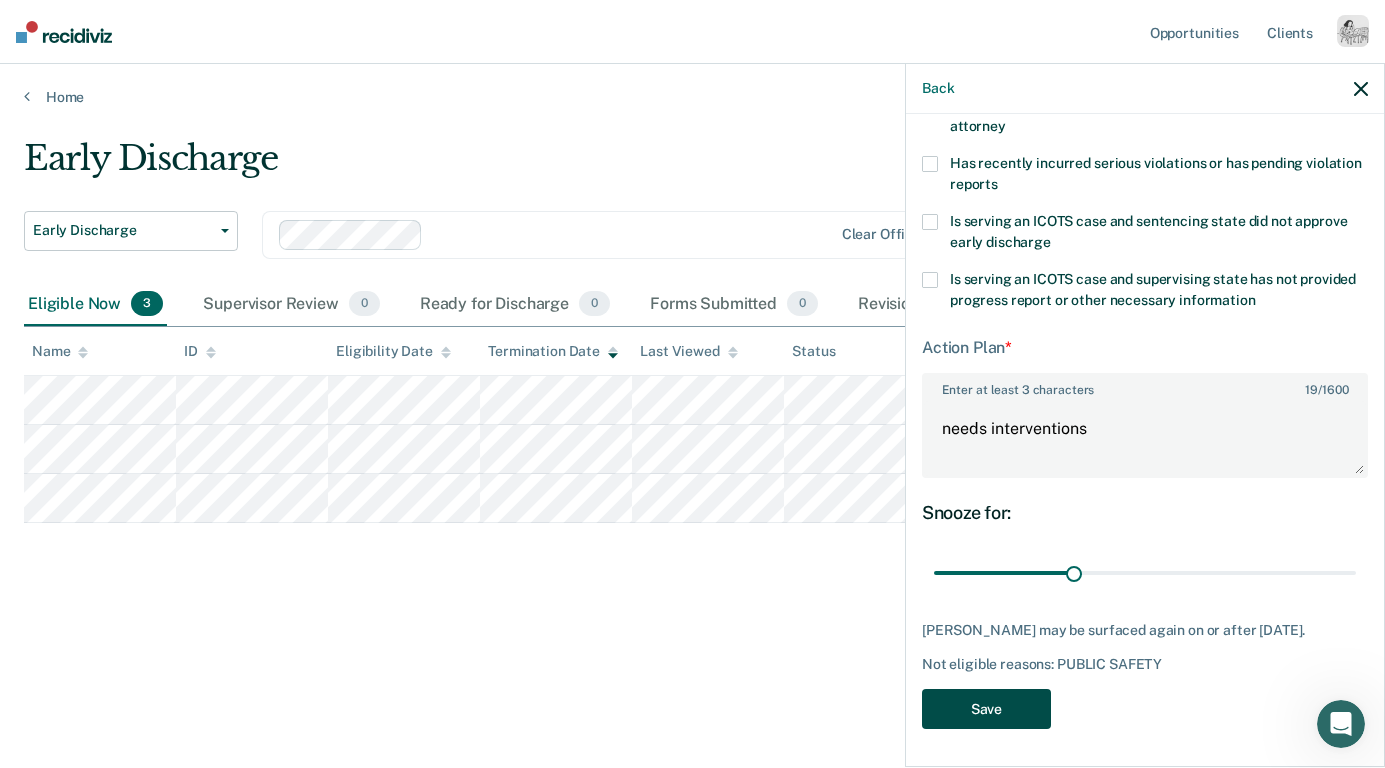 click on "Save" at bounding box center [986, 709] 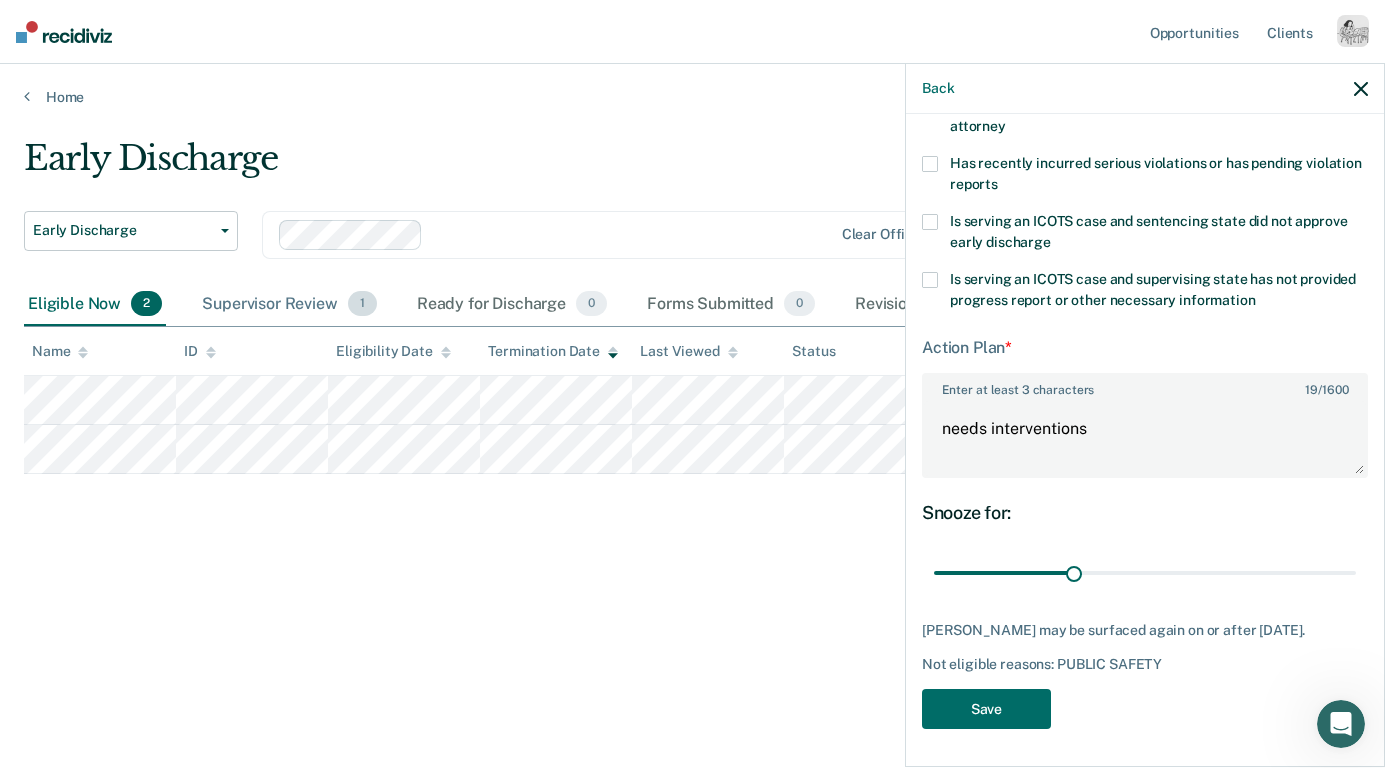 click on "Supervisor Review 1" at bounding box center (289, 305) 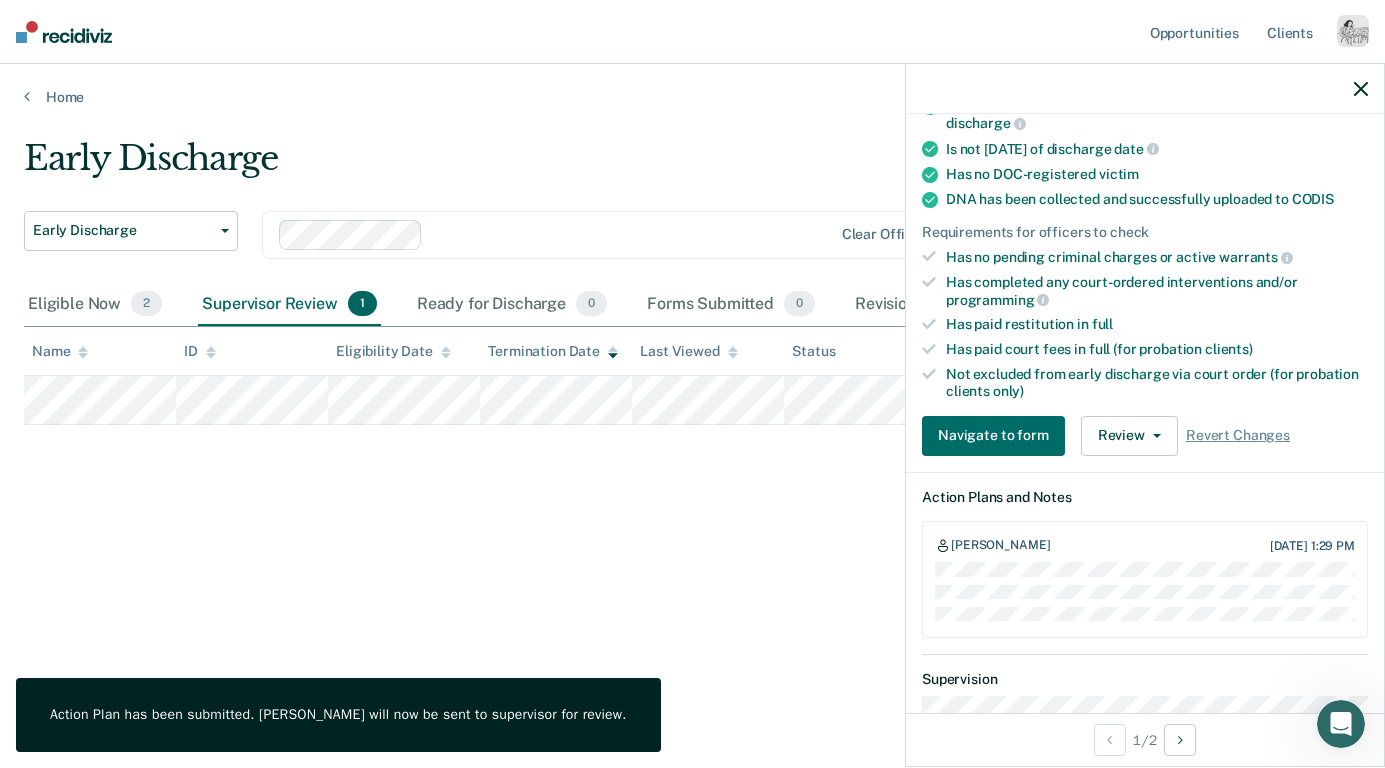 click at bounding box center [1145, 89] 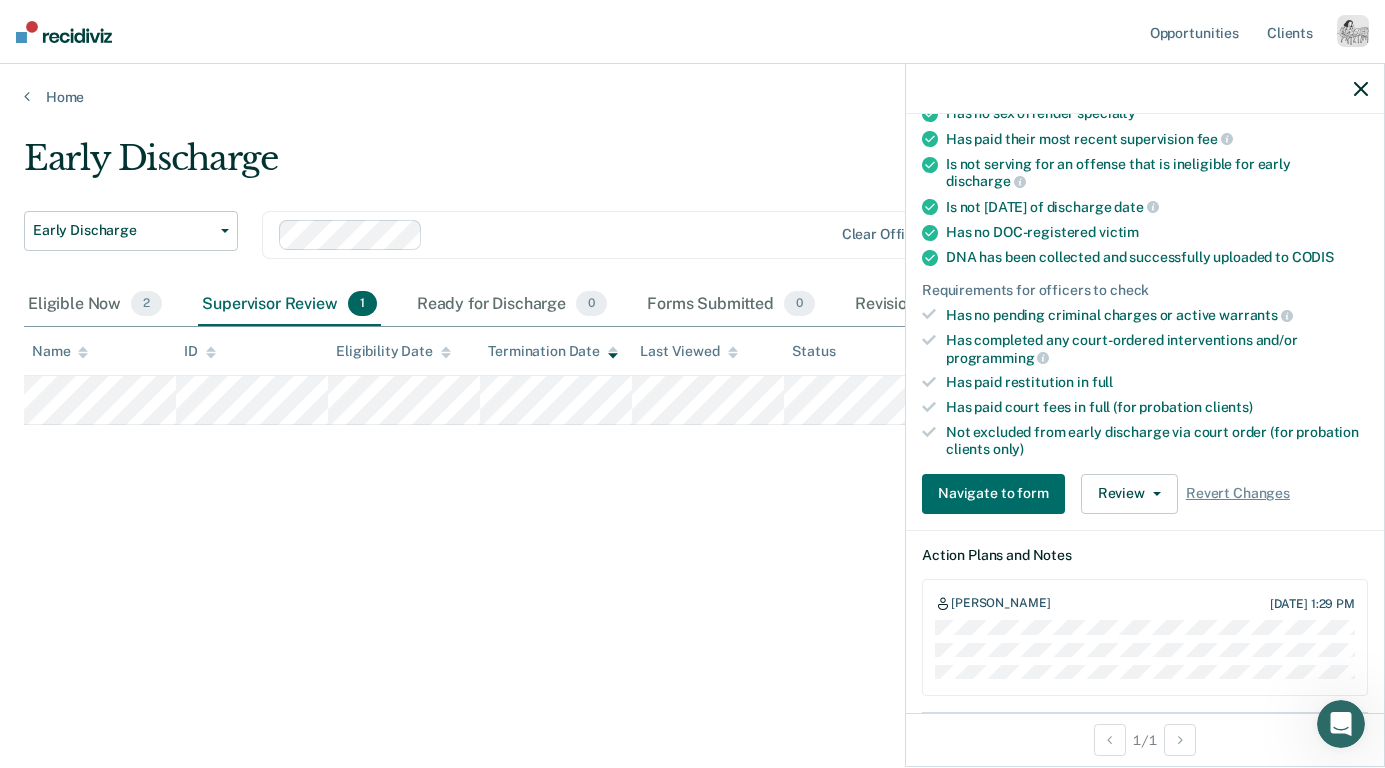 scroll, scrollTop: 355, scrollLeft: 0, axis: vertical 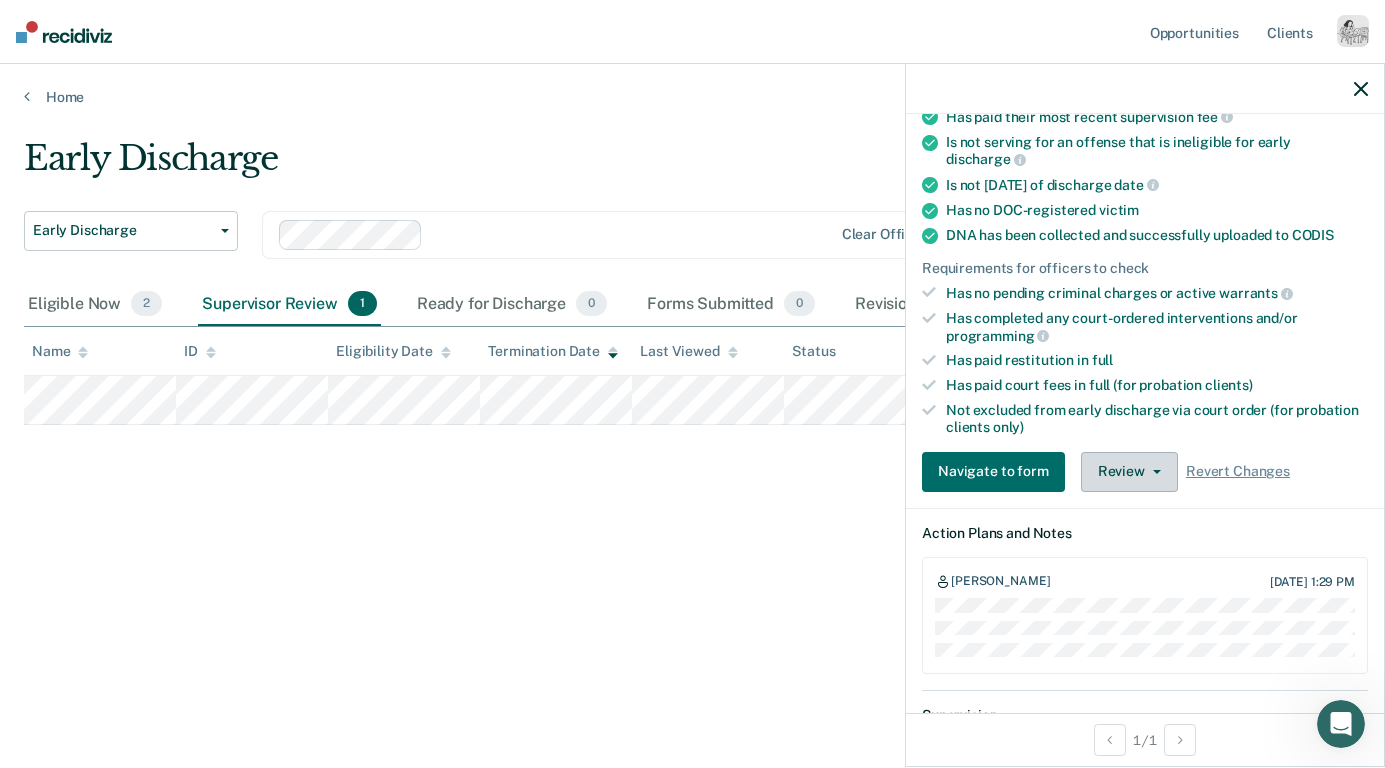 click on "Review" at bounding box center [1129, 472] 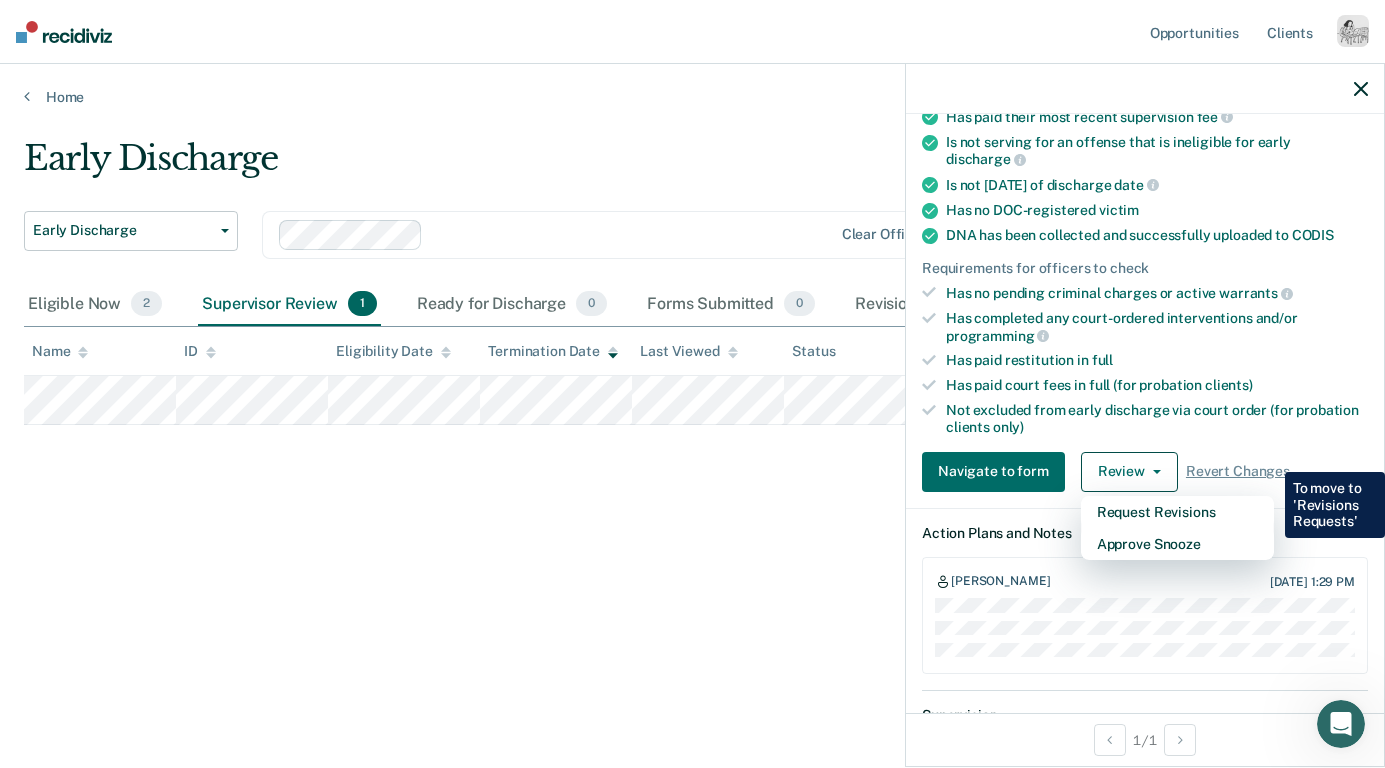 click on "Requirements validated by data from ICON Has violation incidents dated within the past 6 months. Please review incident history. Is on supervision level   2   90 days have passed since case   assignment   Has no violation reports in the past 6   months   Has no open supervision   modifiers   Has no sex offender   specialty Has paid their most recent supervision   fee   Is not serving for an offense that is ineligible for early   discharge   Is not [DATE] of discharge   date   Has no DOC-registered   victim DNA has been collected and successfully uploaded to   CODIS Requirements for officers to check Has no pending criminal charges or active   warrants   Has completed any court-ordered interventions and/or   programming   Has paid restitution in   full Has paid court fees in full (for probation   clients) Not excluded from early discharge via court order (for probation clients   only)" at bounding box center (1145, 174) 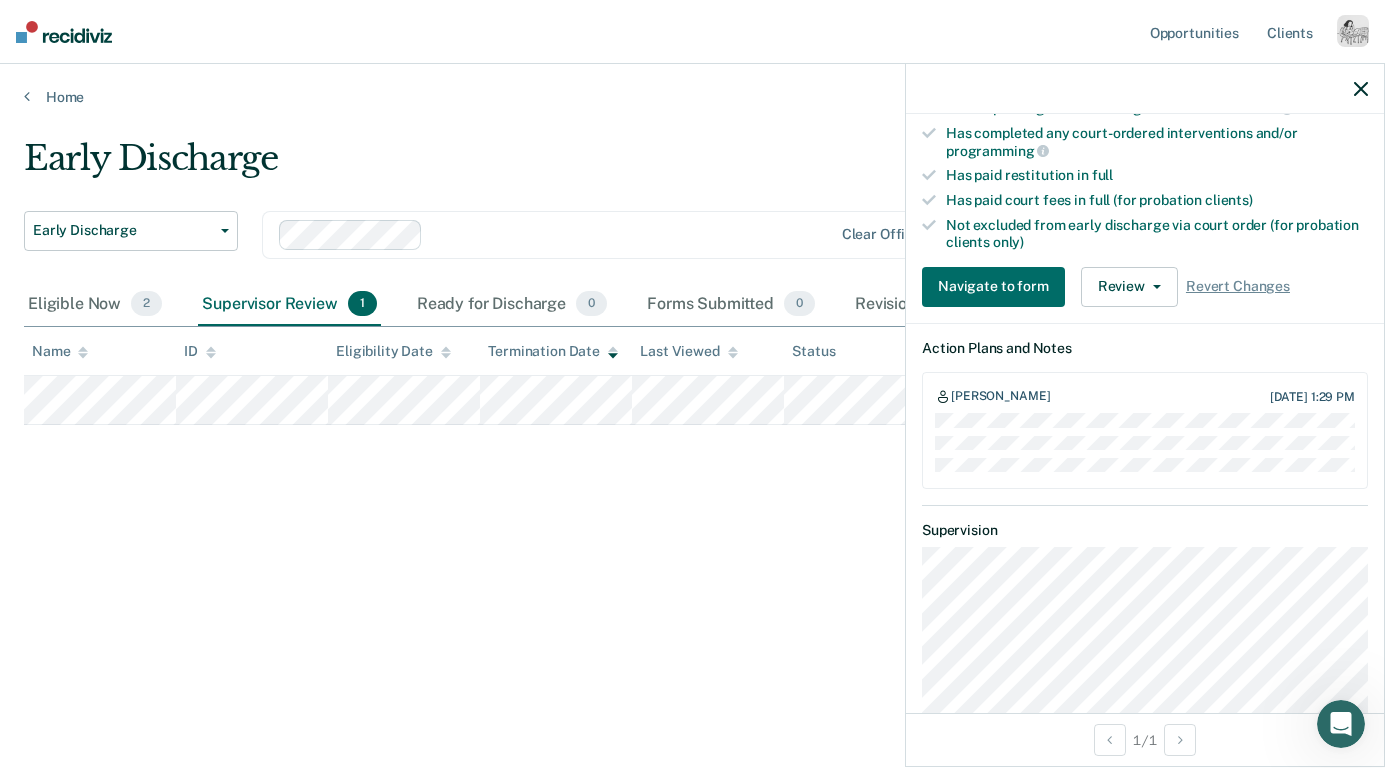 scroll, scrollTop: 539, scrollLeft: 0, axis: vertical 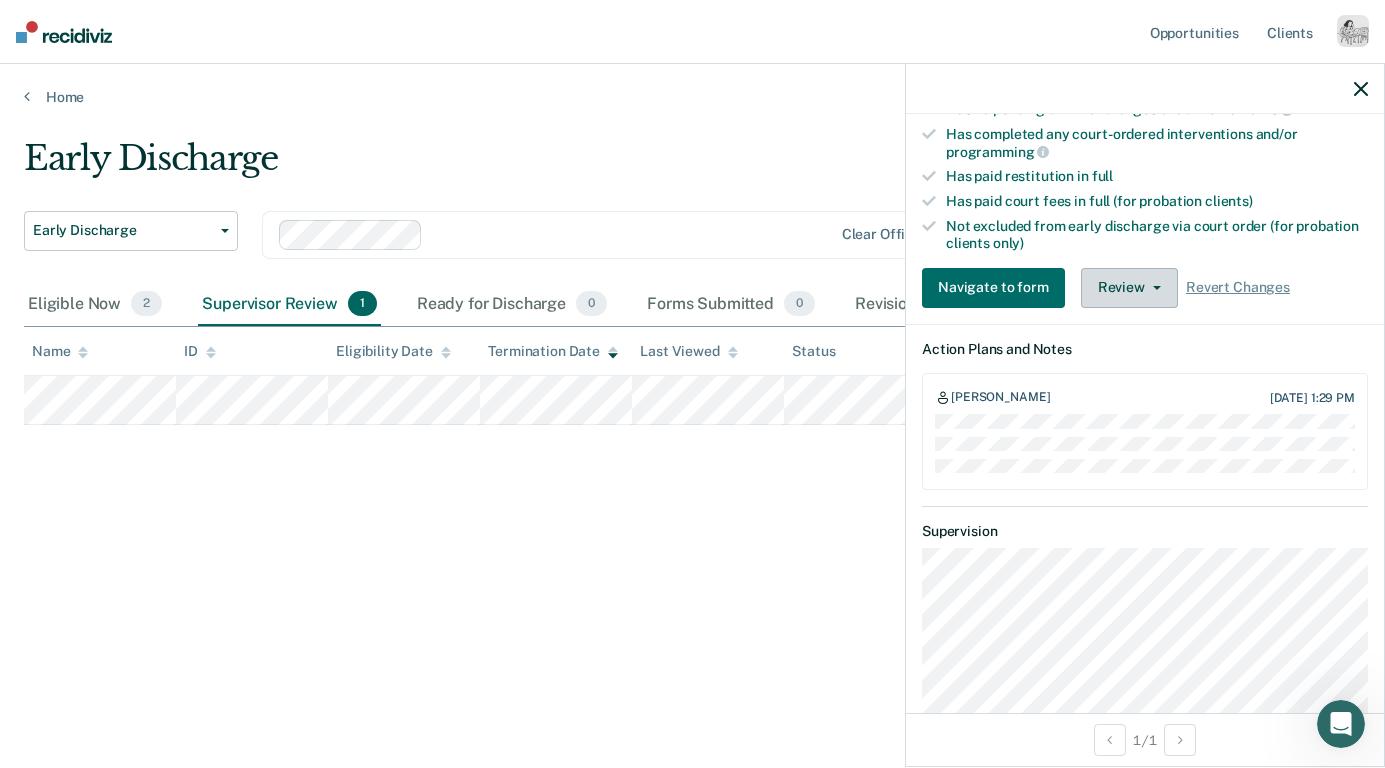 click on "Review" at bounding box center (1129, 288) 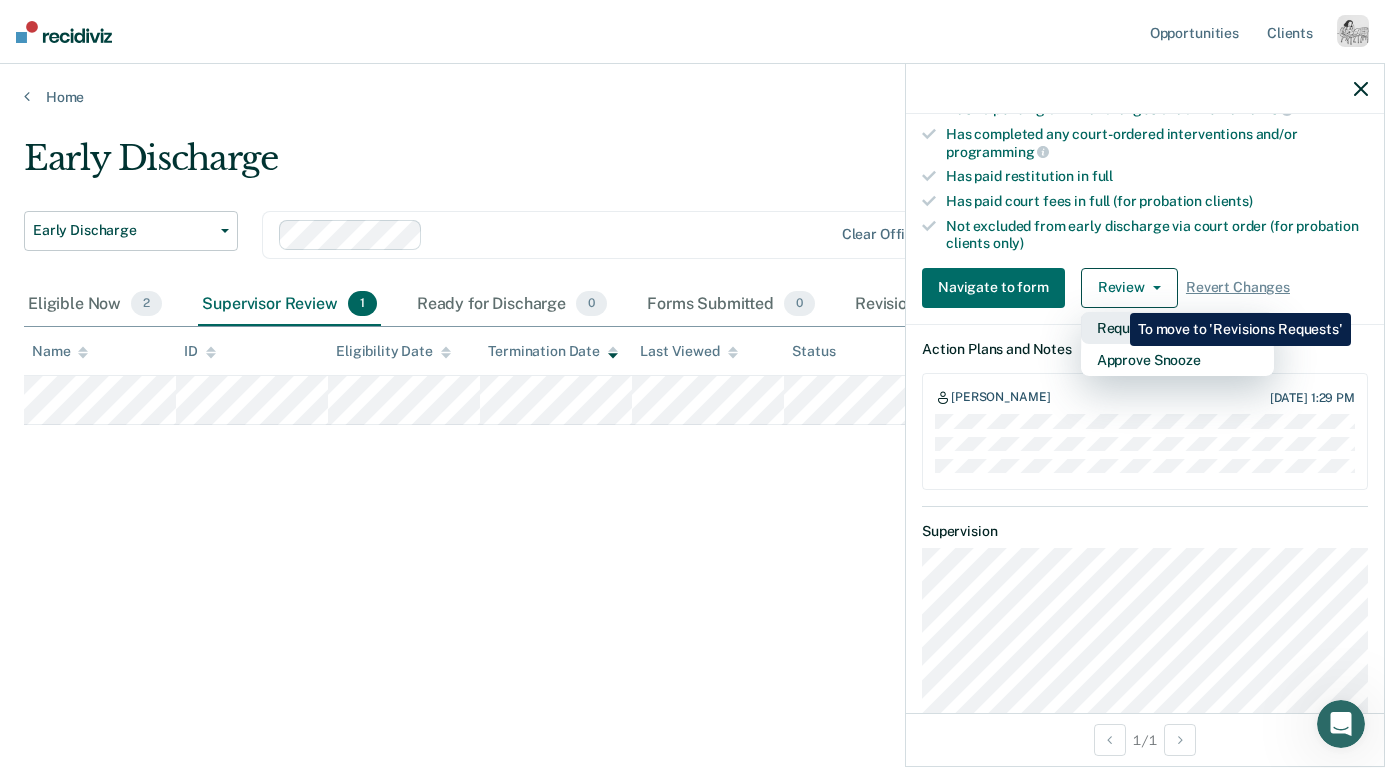click on "Request Revisions" at bounding box center (1177, 328) 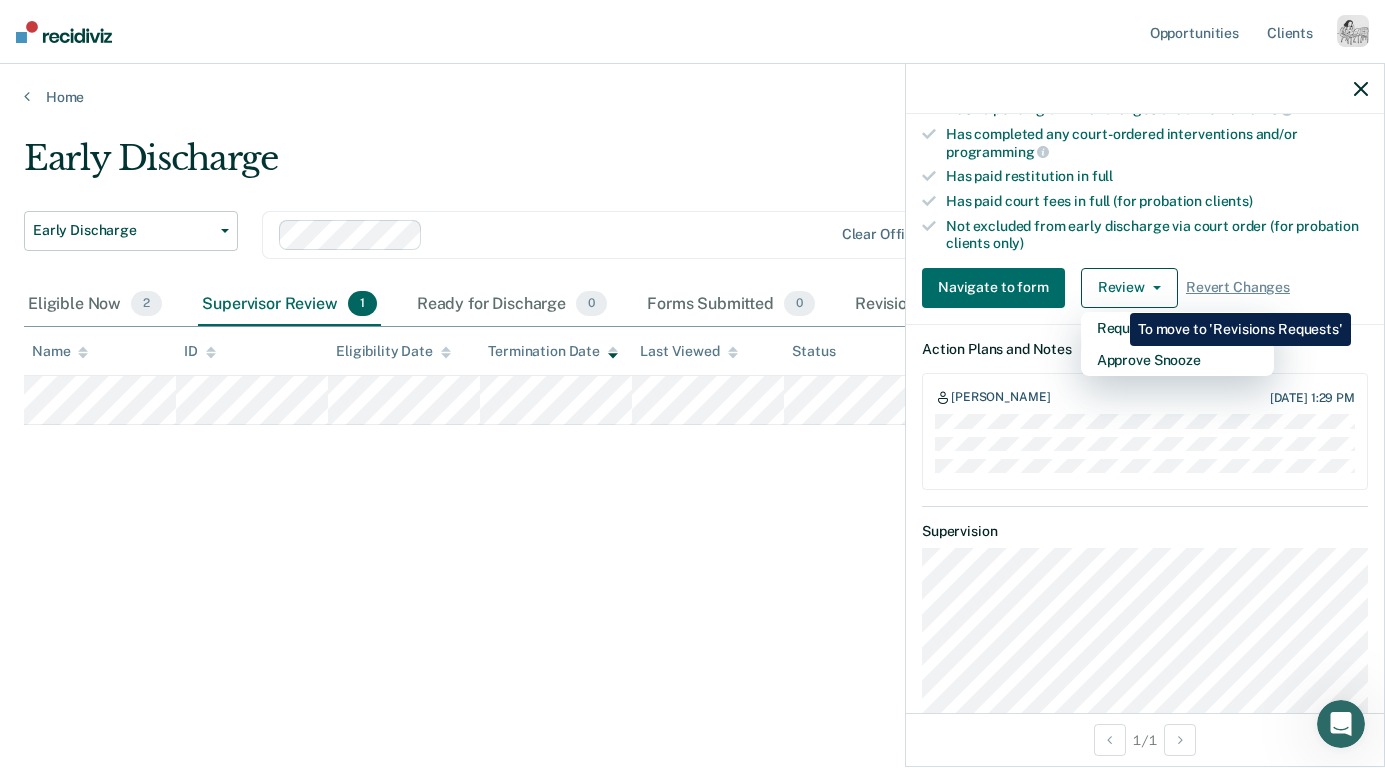 scroll, scrollTop: 386, scrollLeft: 0, axis: vertical 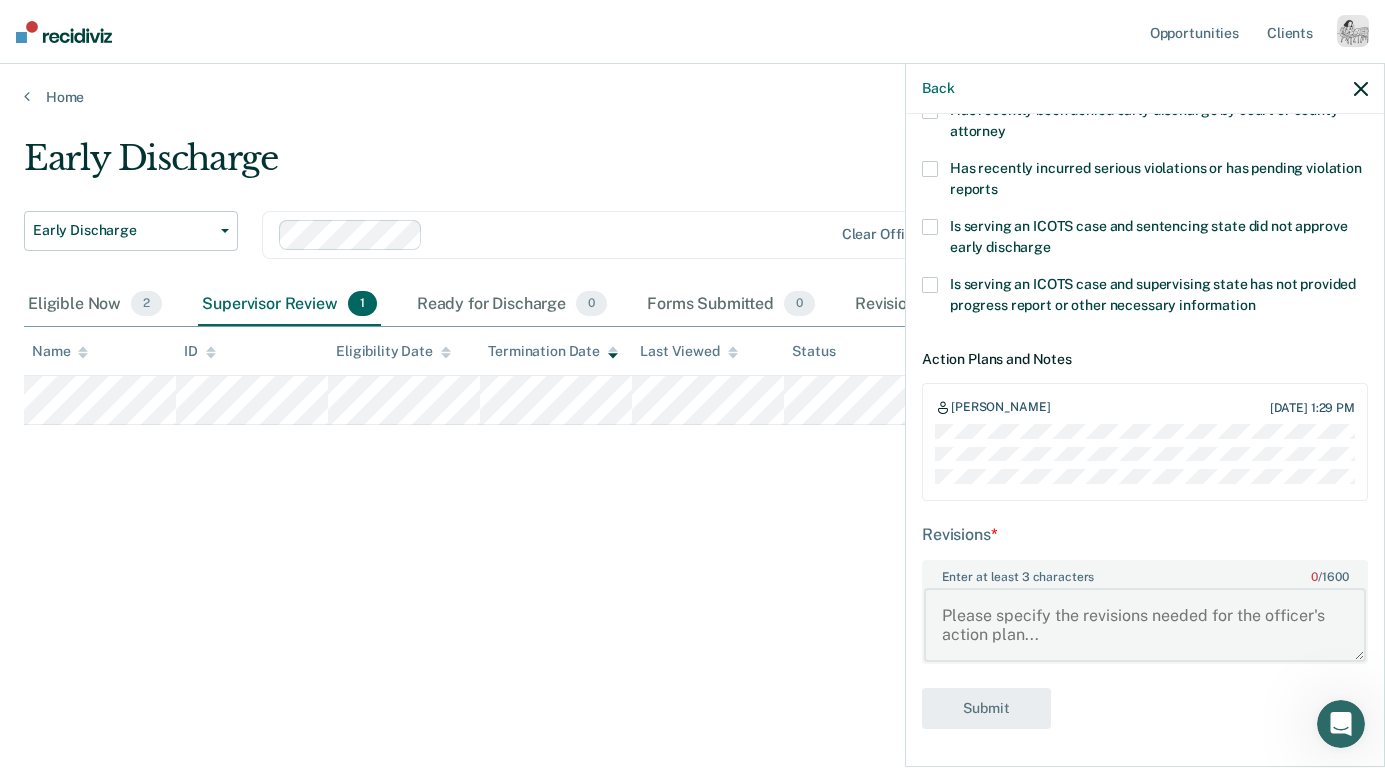 click on "Enter at least 3 characters 0  /  1600" at bounding box center [1145, 625] 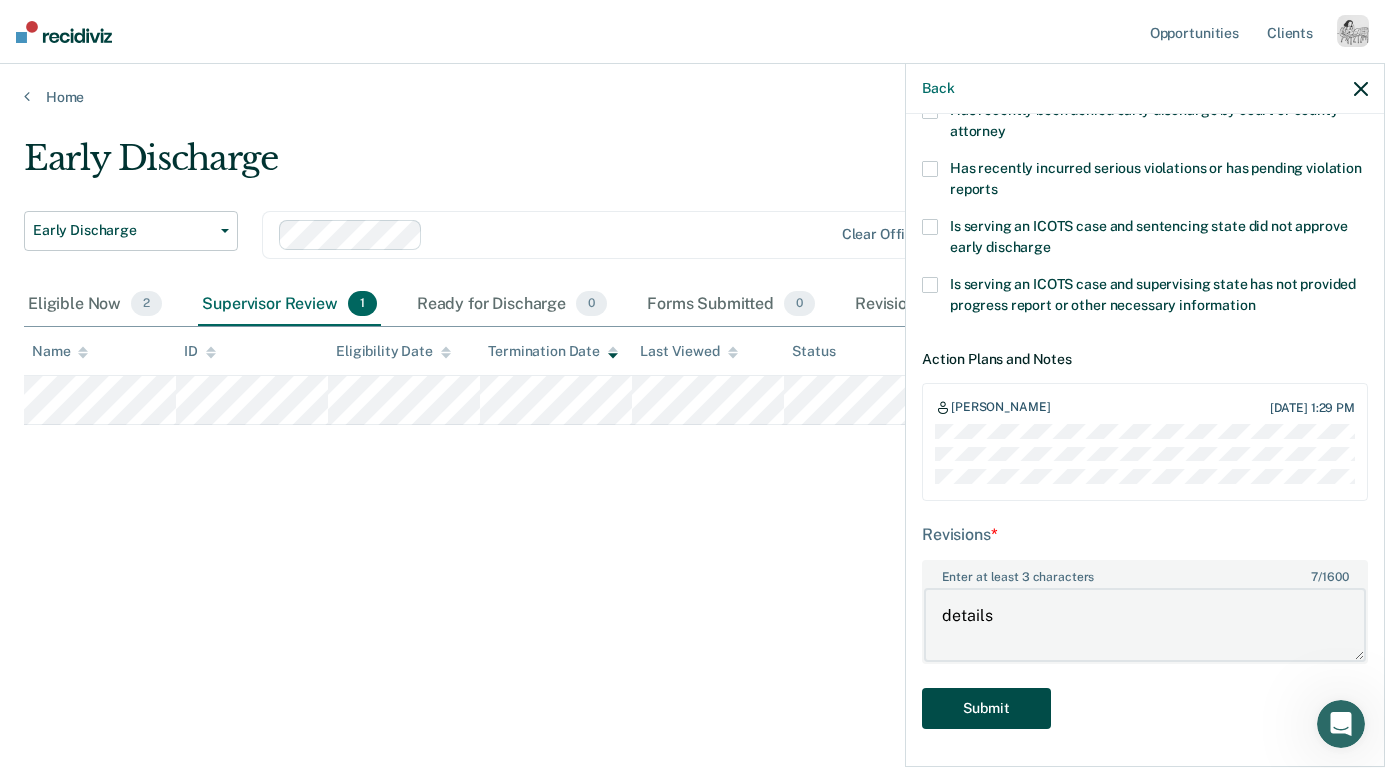 type on "details" 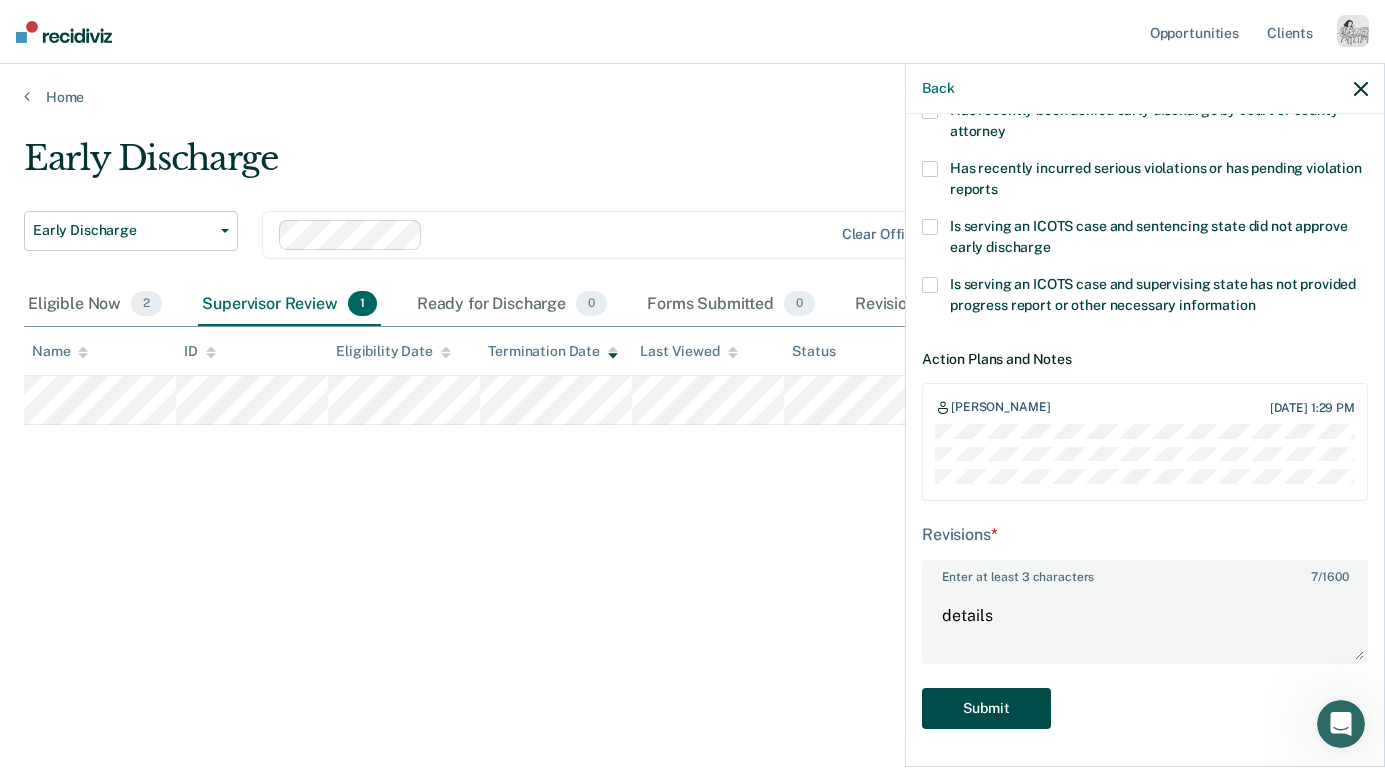 click on "Submit" at bounding box center (986, 708) 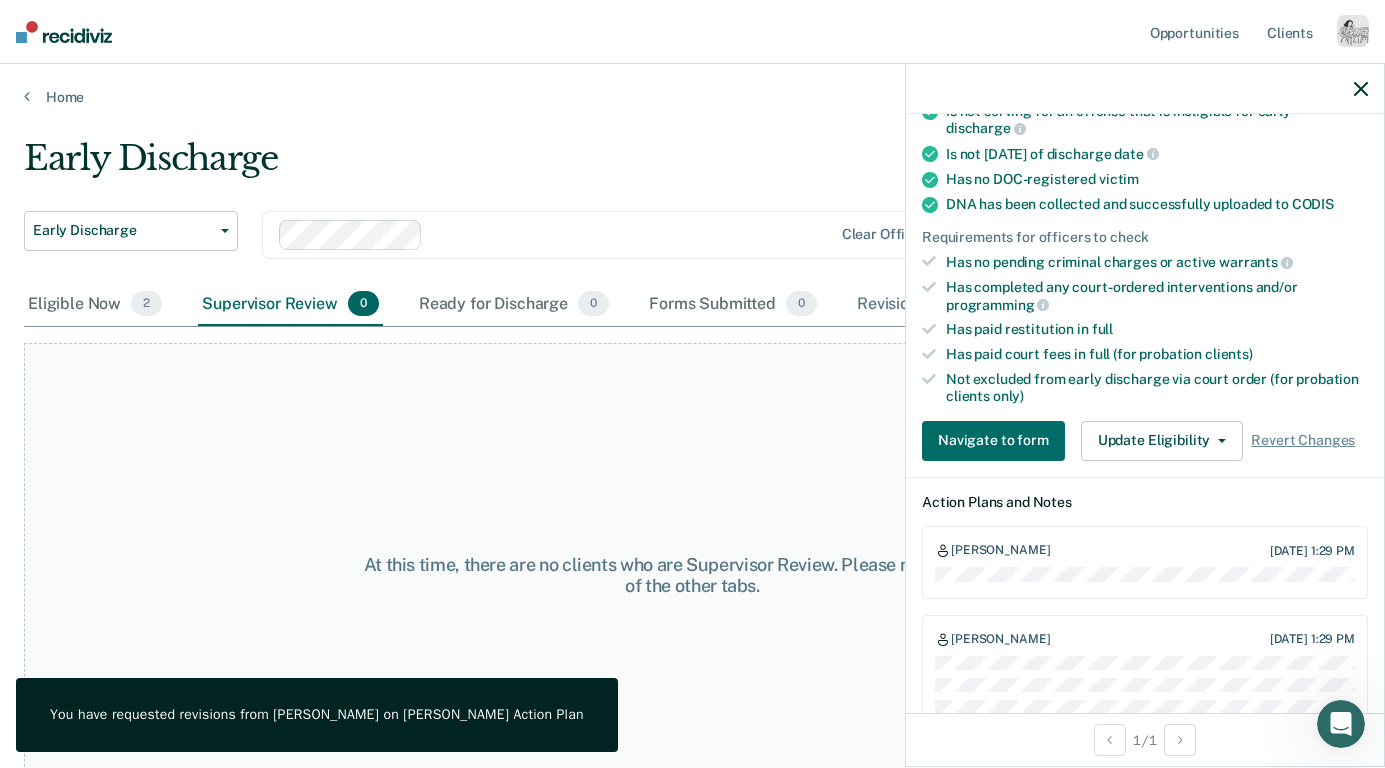 click on "Revisions Requests 4" at bounding box center [948, 305] 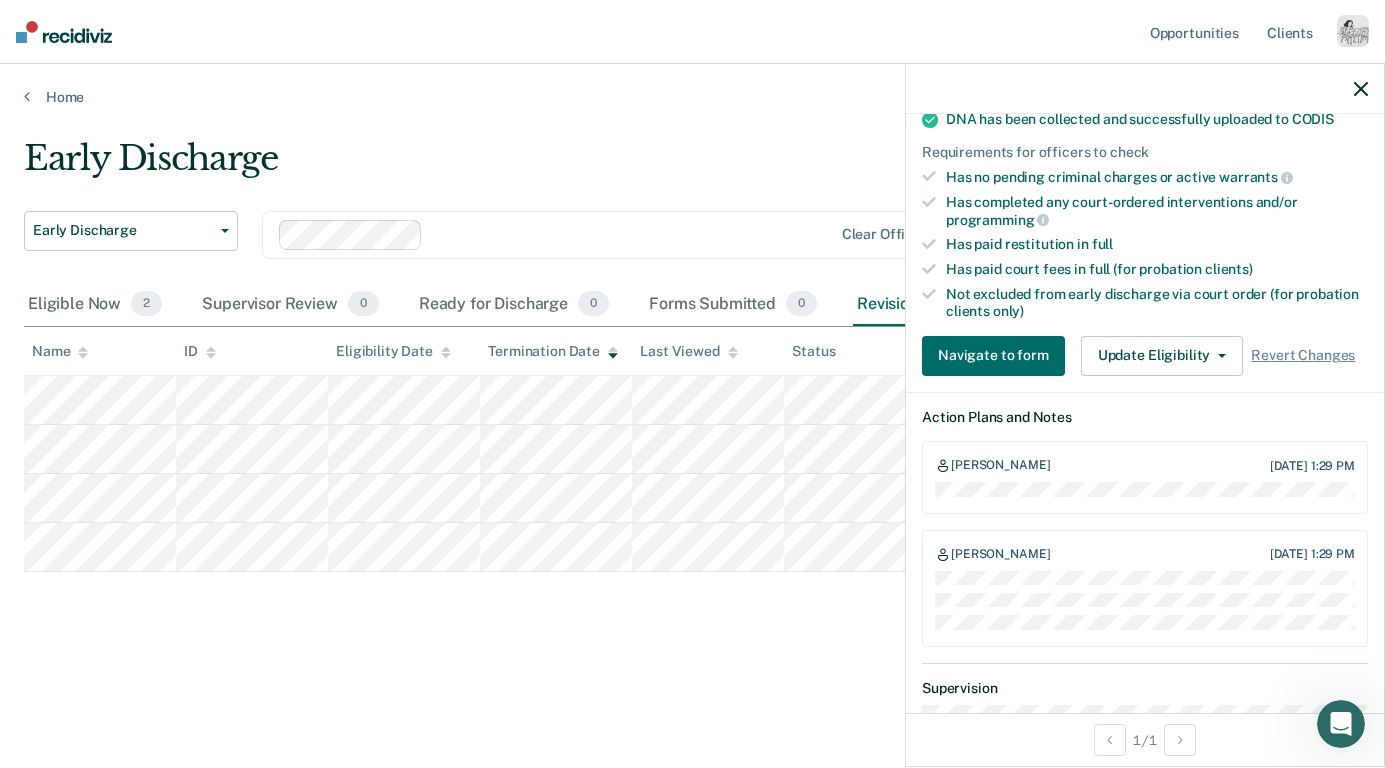 scroll, scrollTop: 567, scrollLeft: 0, axis: vertical 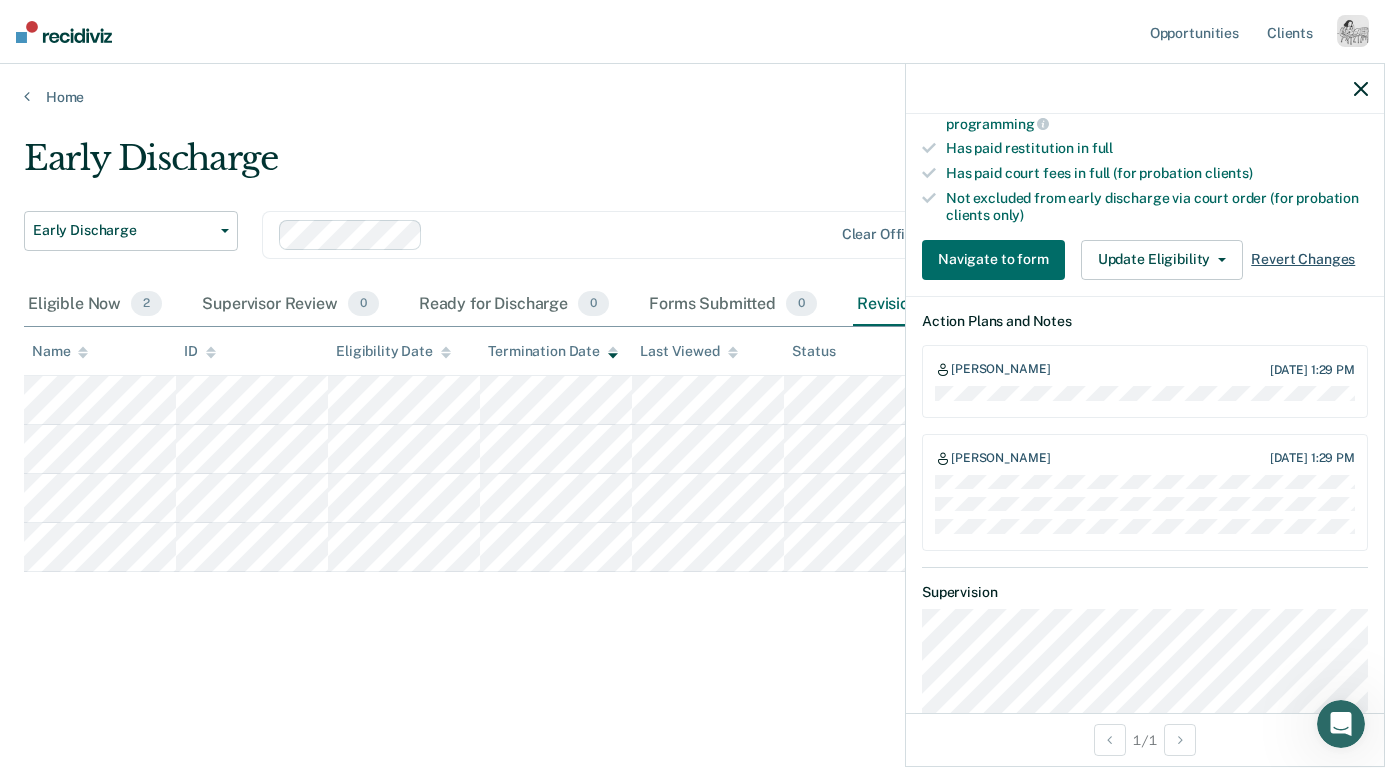 click on "Revert Changes" at bounding box center (1303, 259) 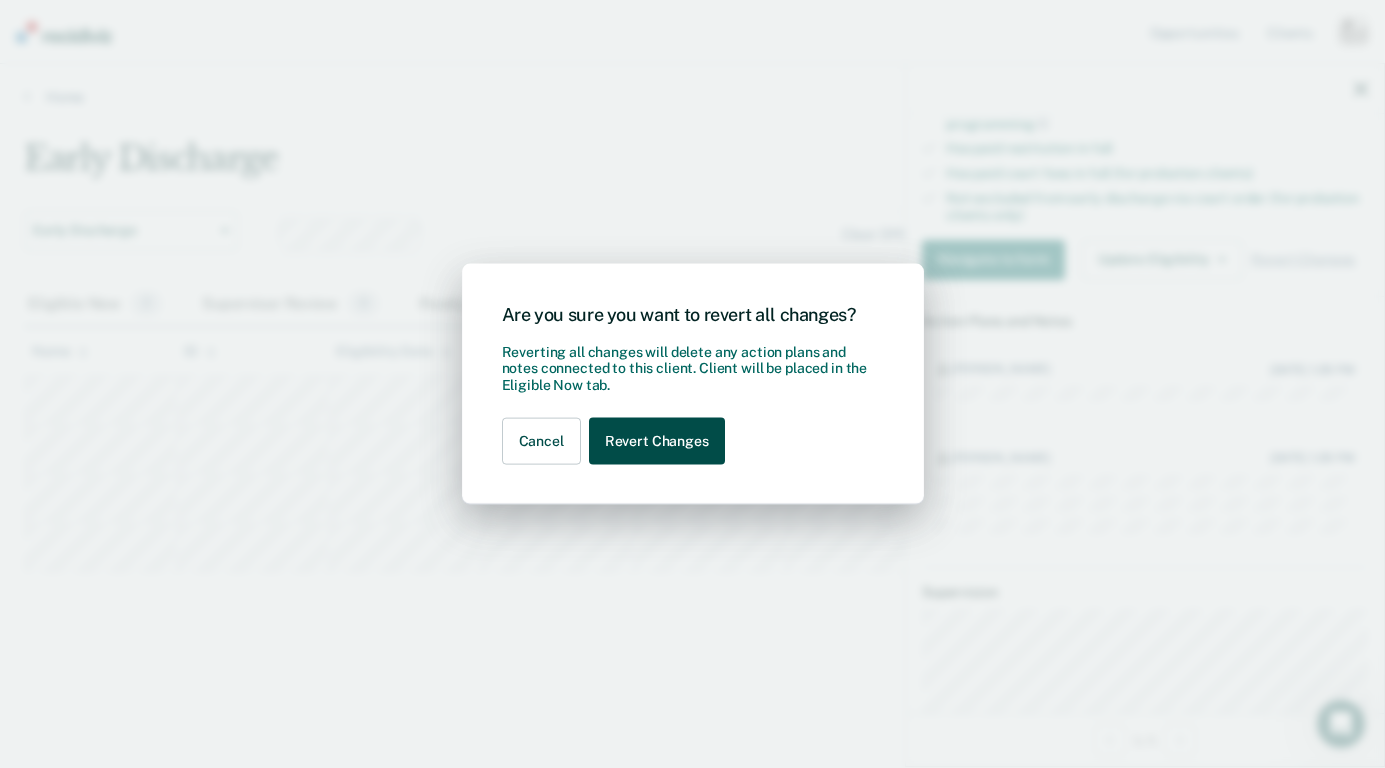click on "Revert Changes" at bounding box center (657, 441) 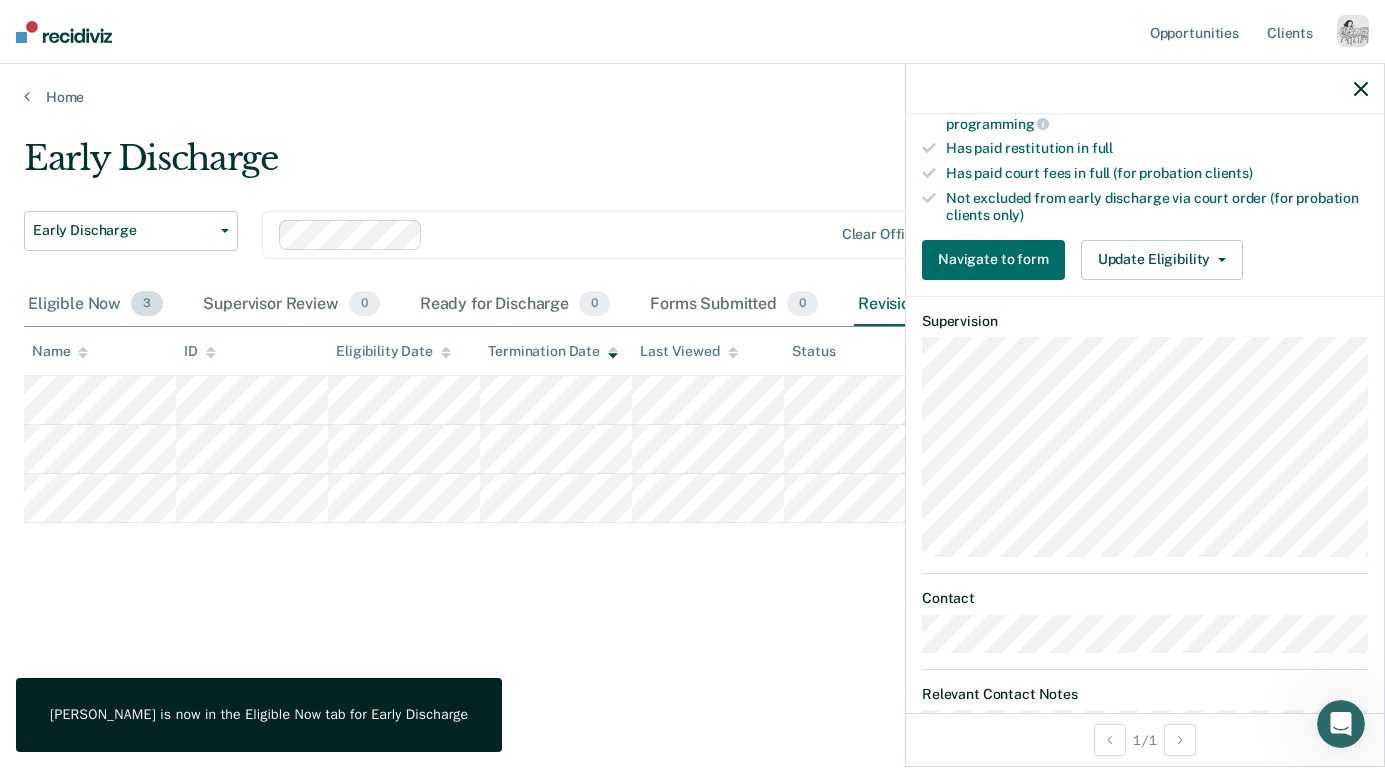 click on "Eligible Now 3" at bounding box center (95, 305) 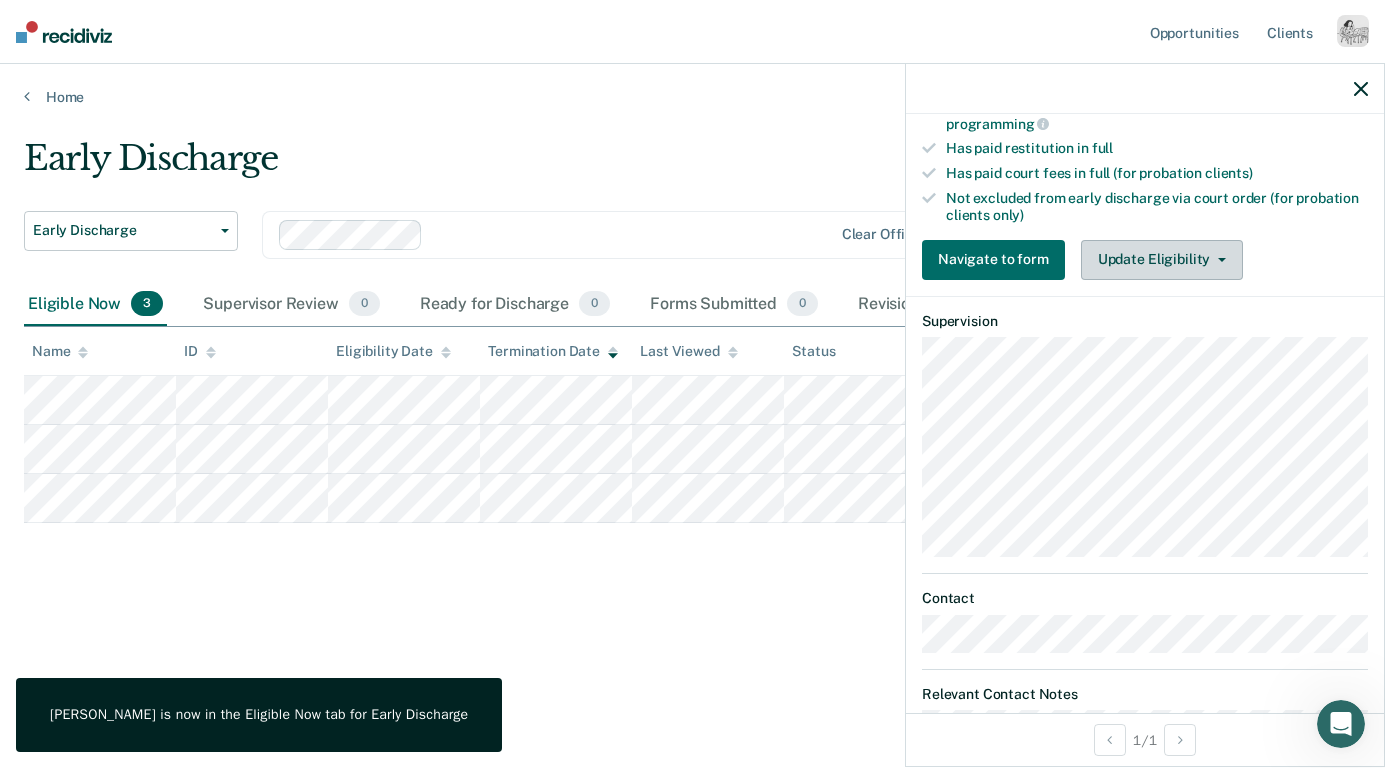 click on "Update Eligibility" at bounding box center (1162, 260) 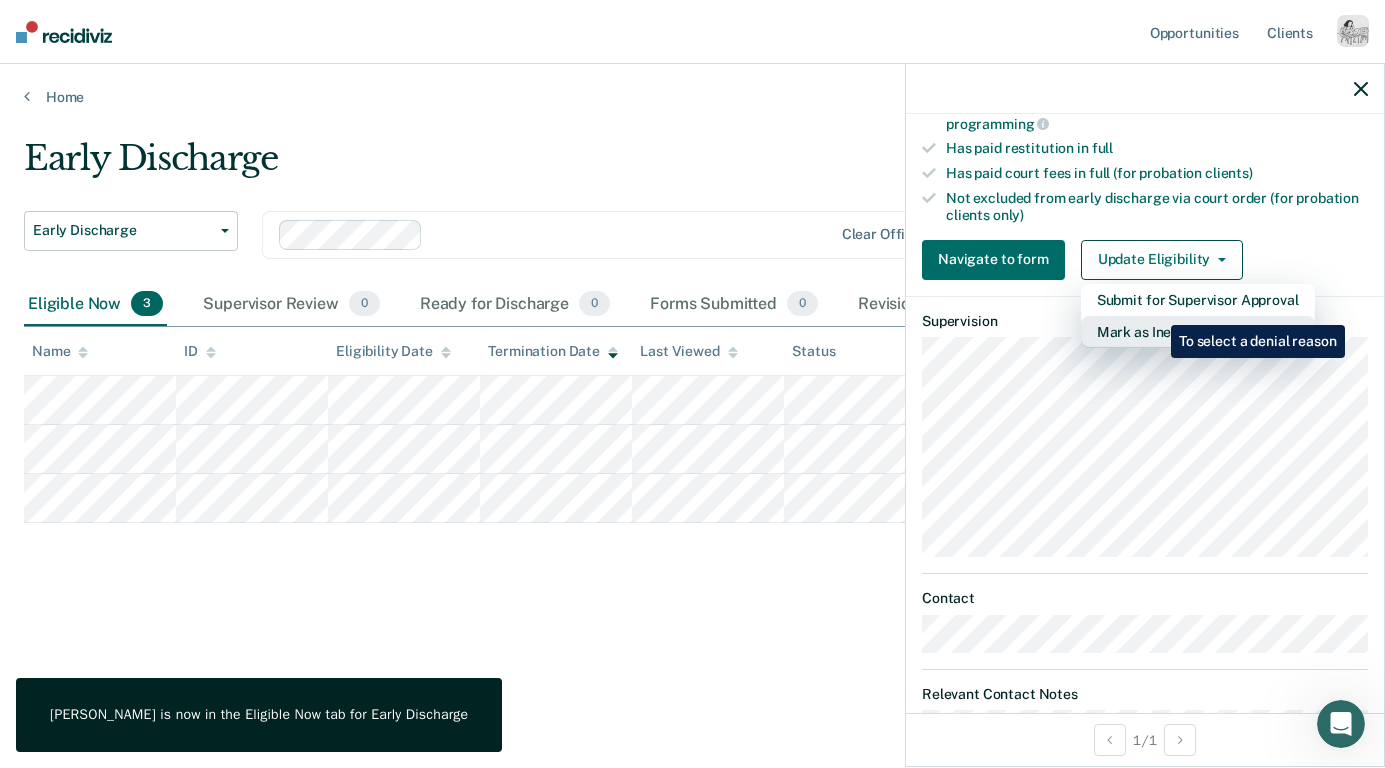 click on "Mark as Ineligible" at bounding box center [1198, 332] 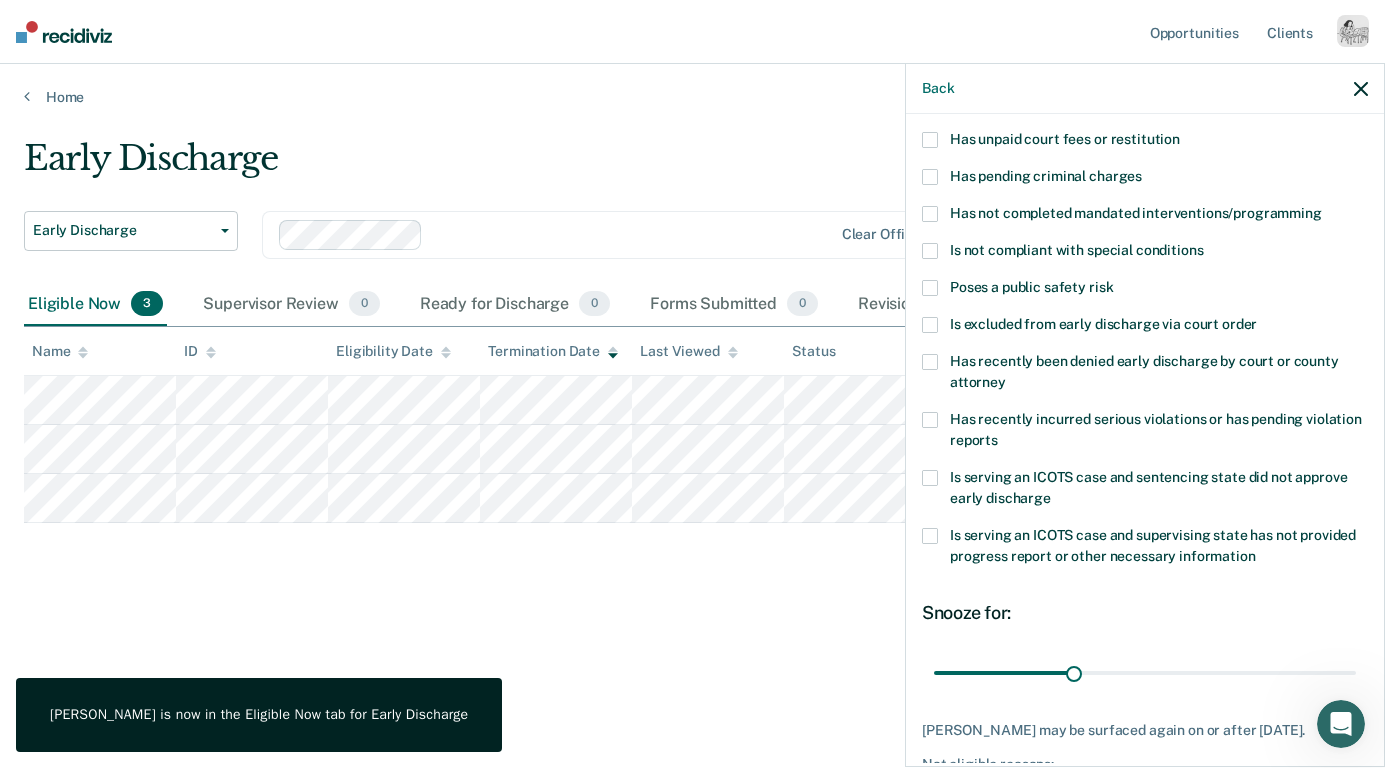 scroll, scrollTop: 134, scrollLeft: 0, axis: vertical 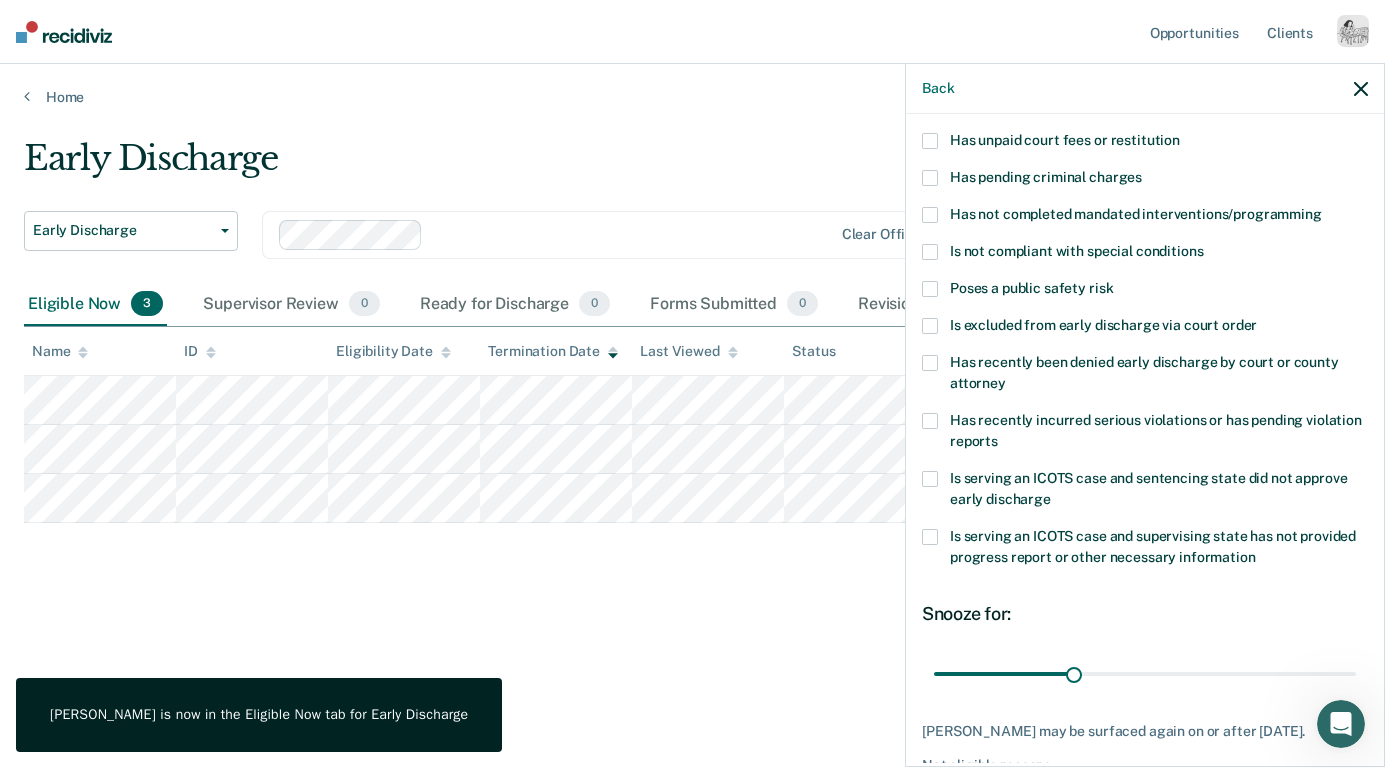 click on "Poses a public safety risk" at bounding box center (1031, 288) 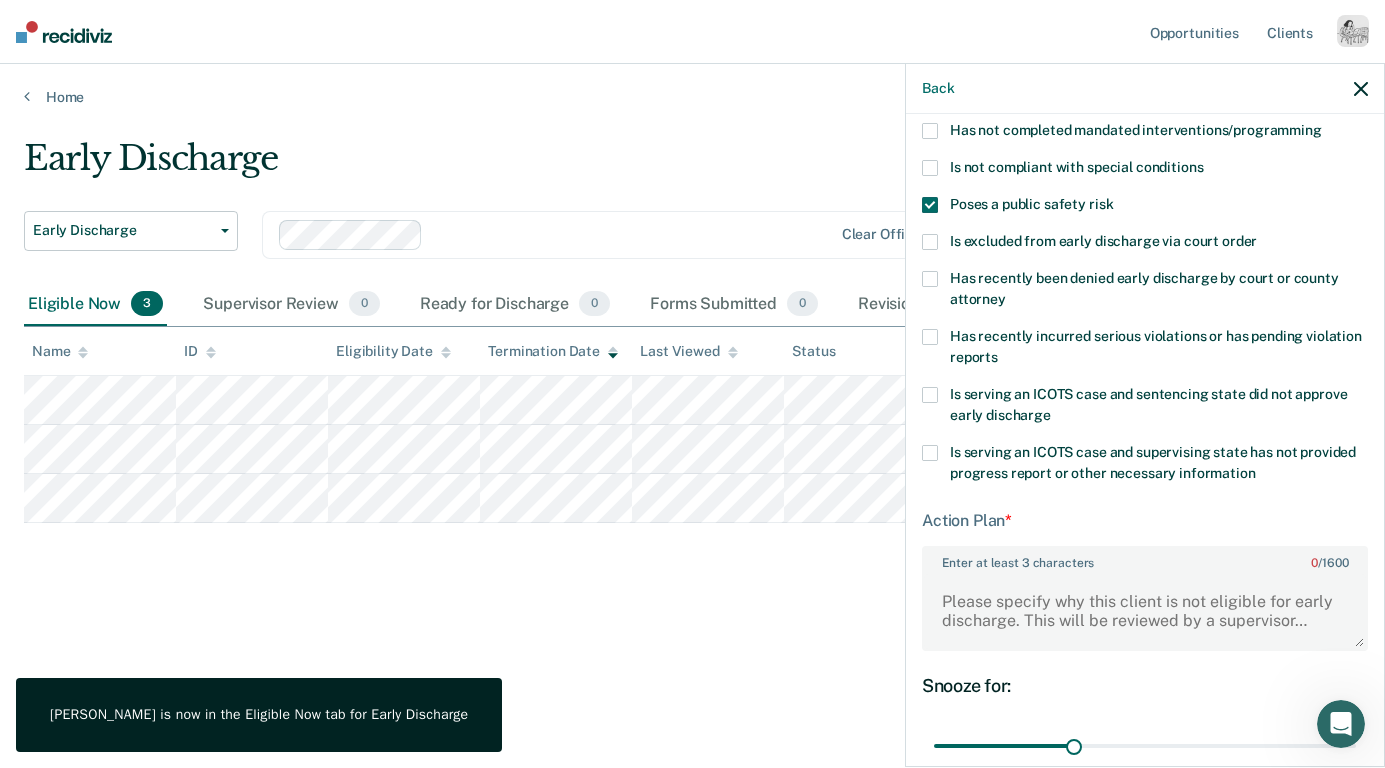 scroll, scrollTop: 262, scrollLeft: 0, axis: vertical 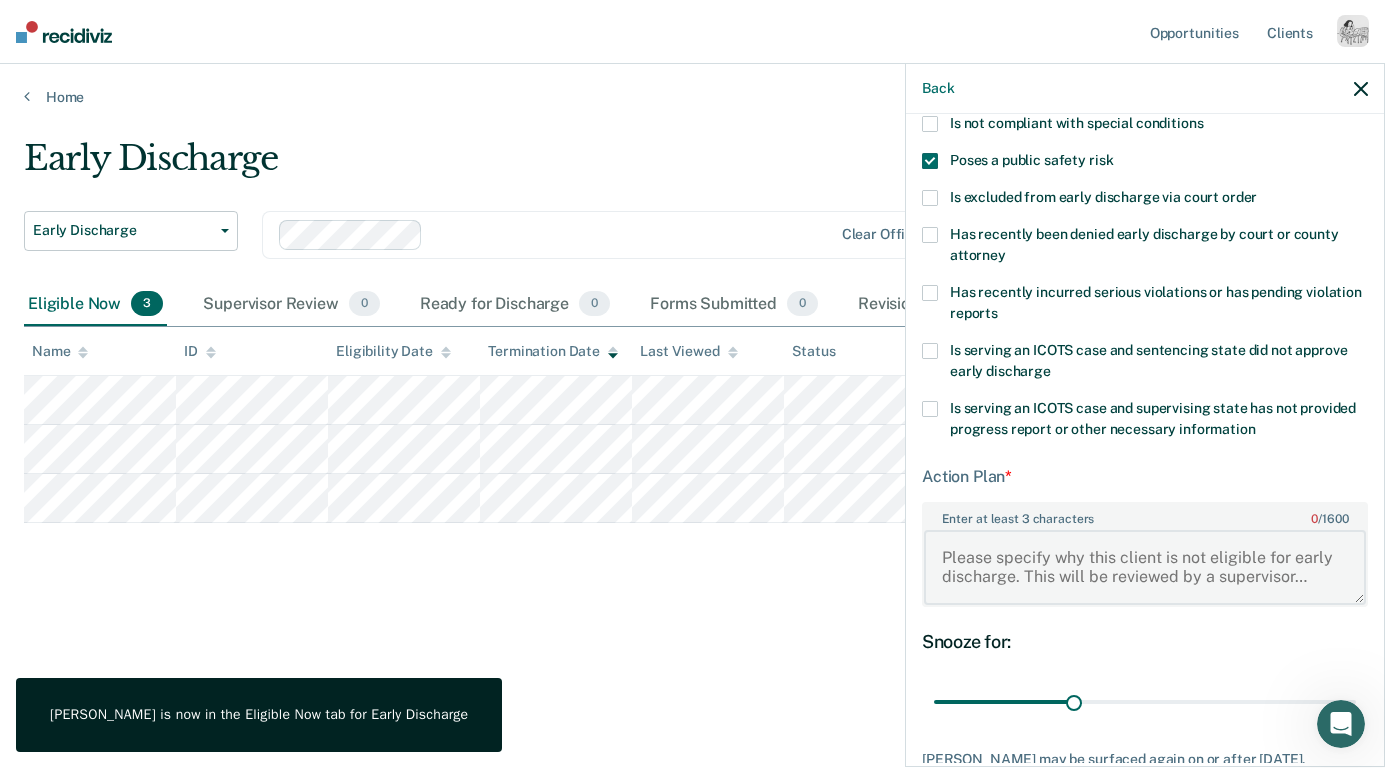 click on "Enter at least 3 characters 0  /  1600" at bounding box center (1145, 567) 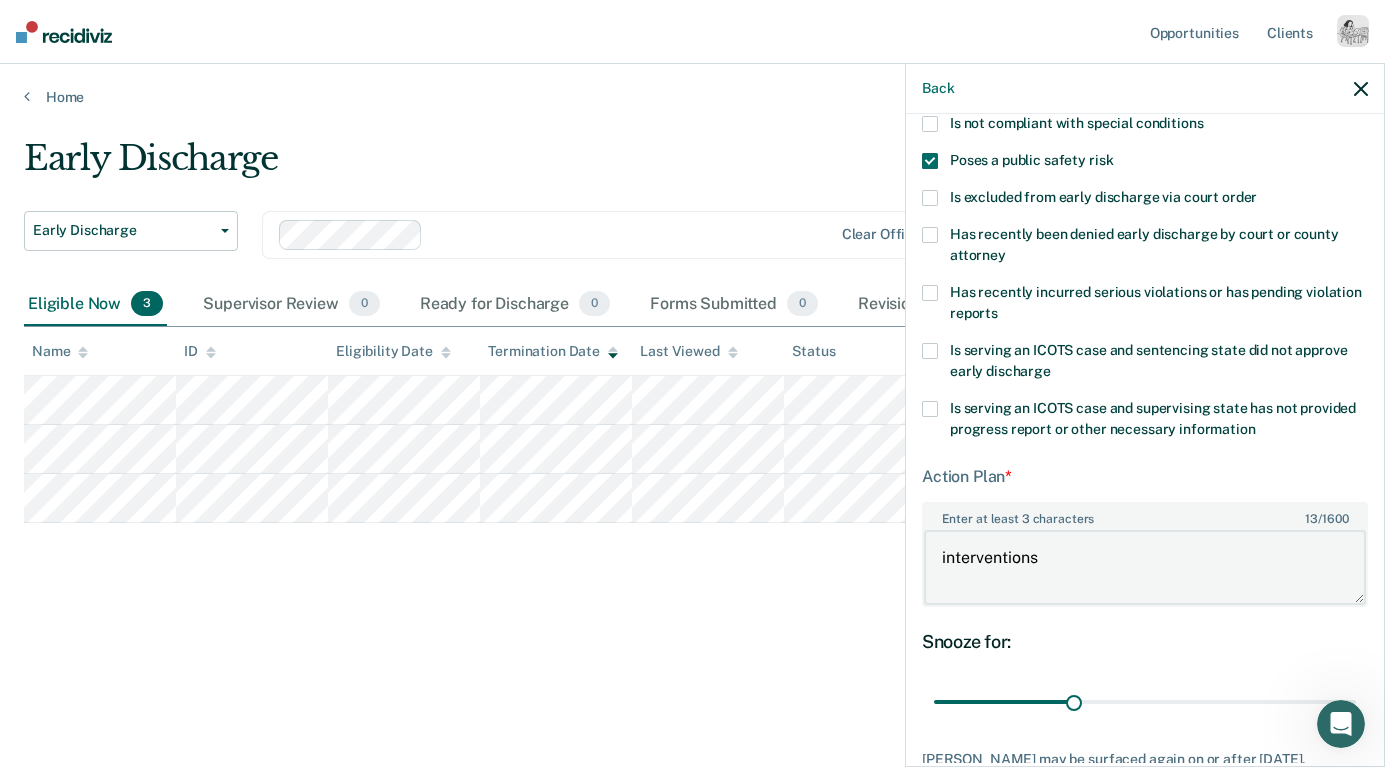 scroll, scrollTop: 391, scrollLeft: 0, axis: vertical 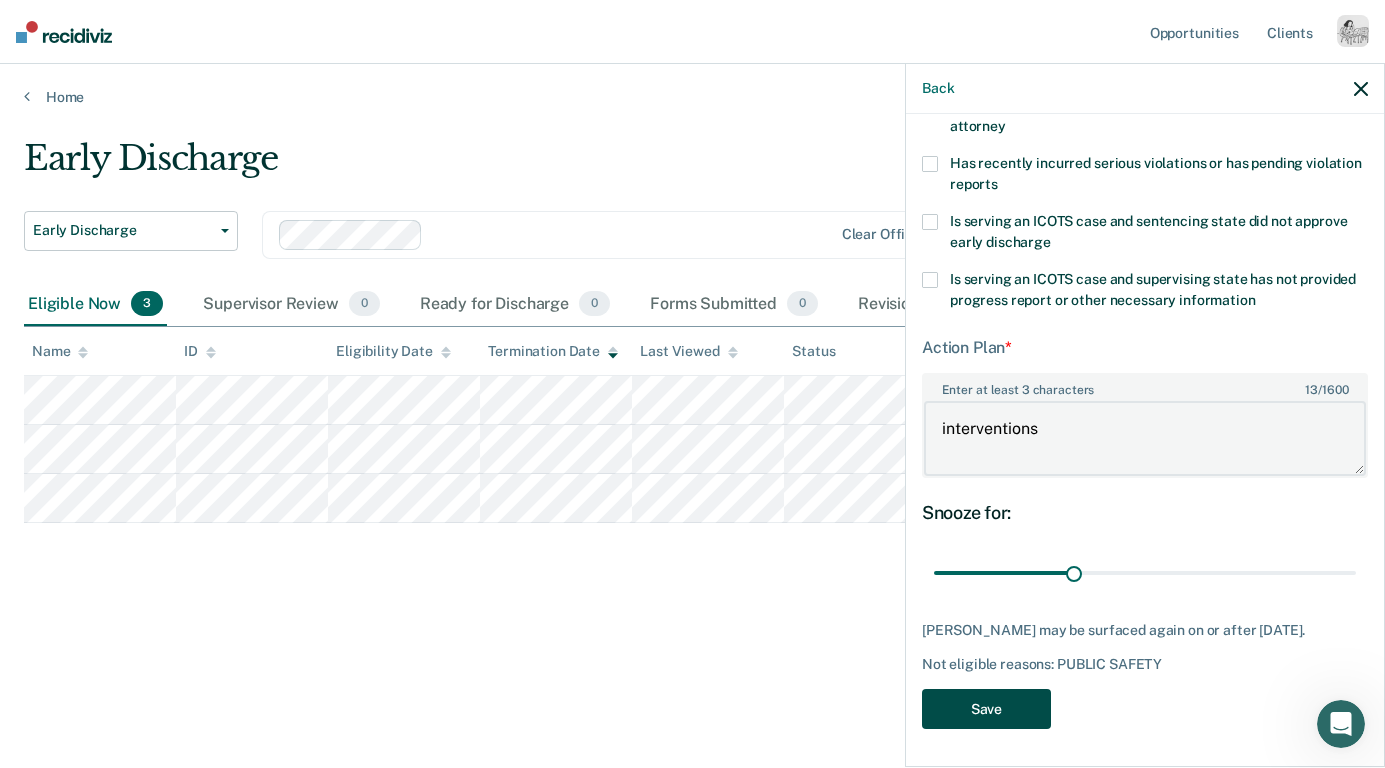 type on "interventions" 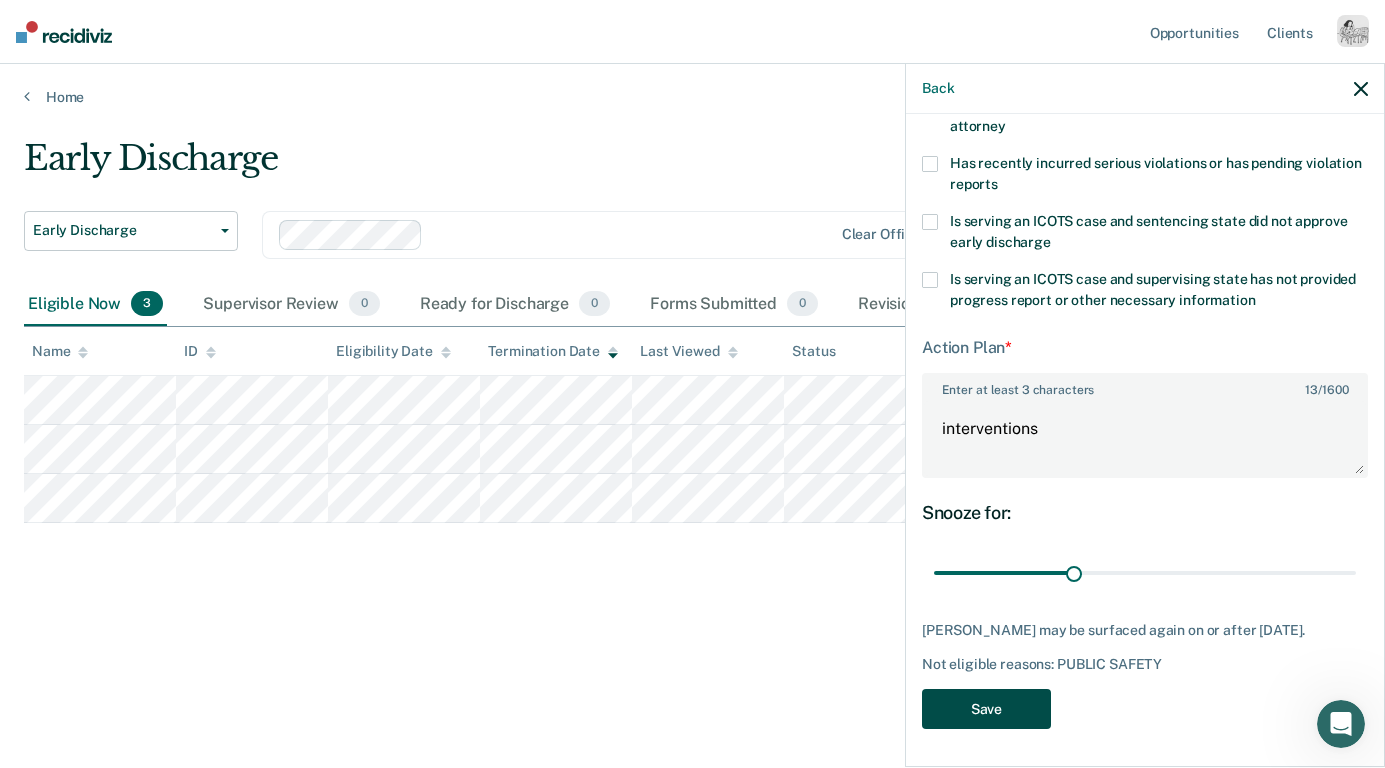 click on "Save" at bounding box center [986, 709] 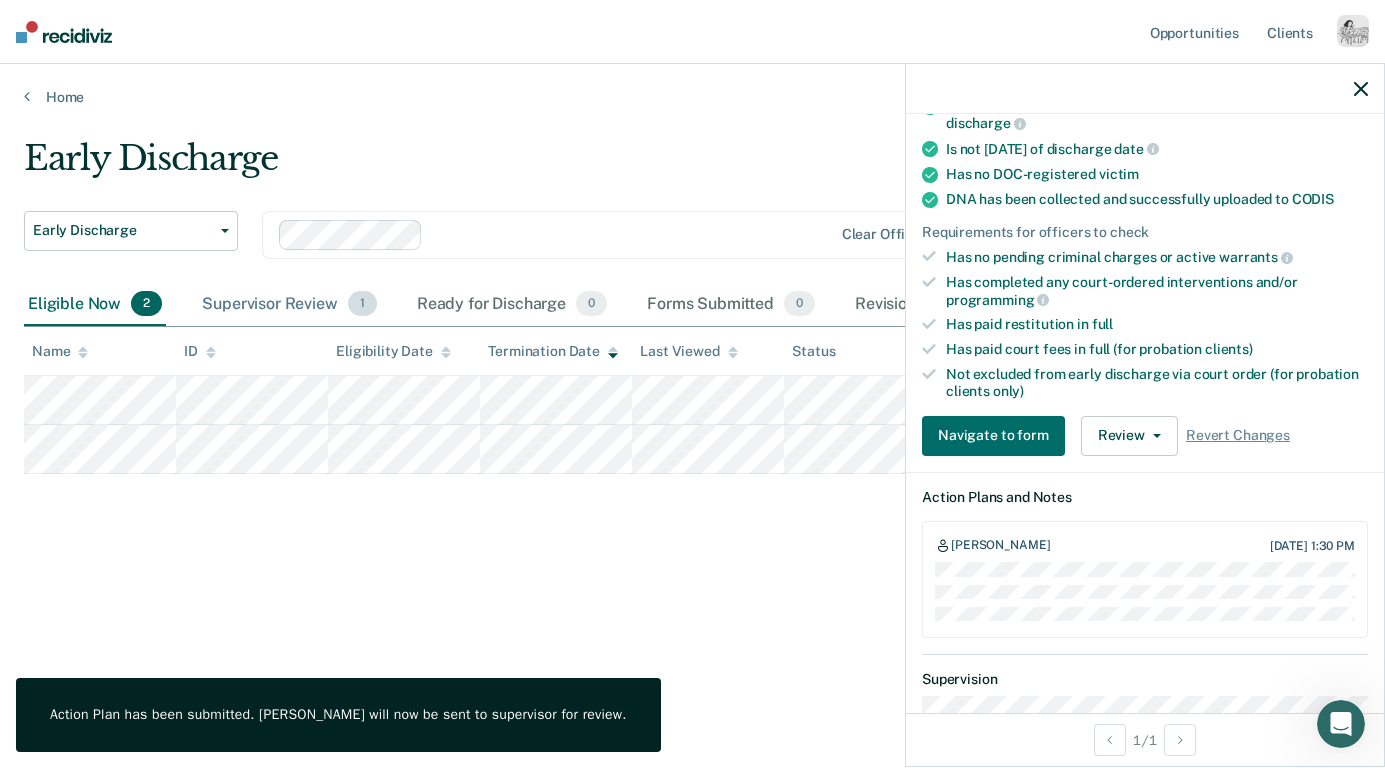click on "Supervisor Review 1" at bounding box center (289, 305) 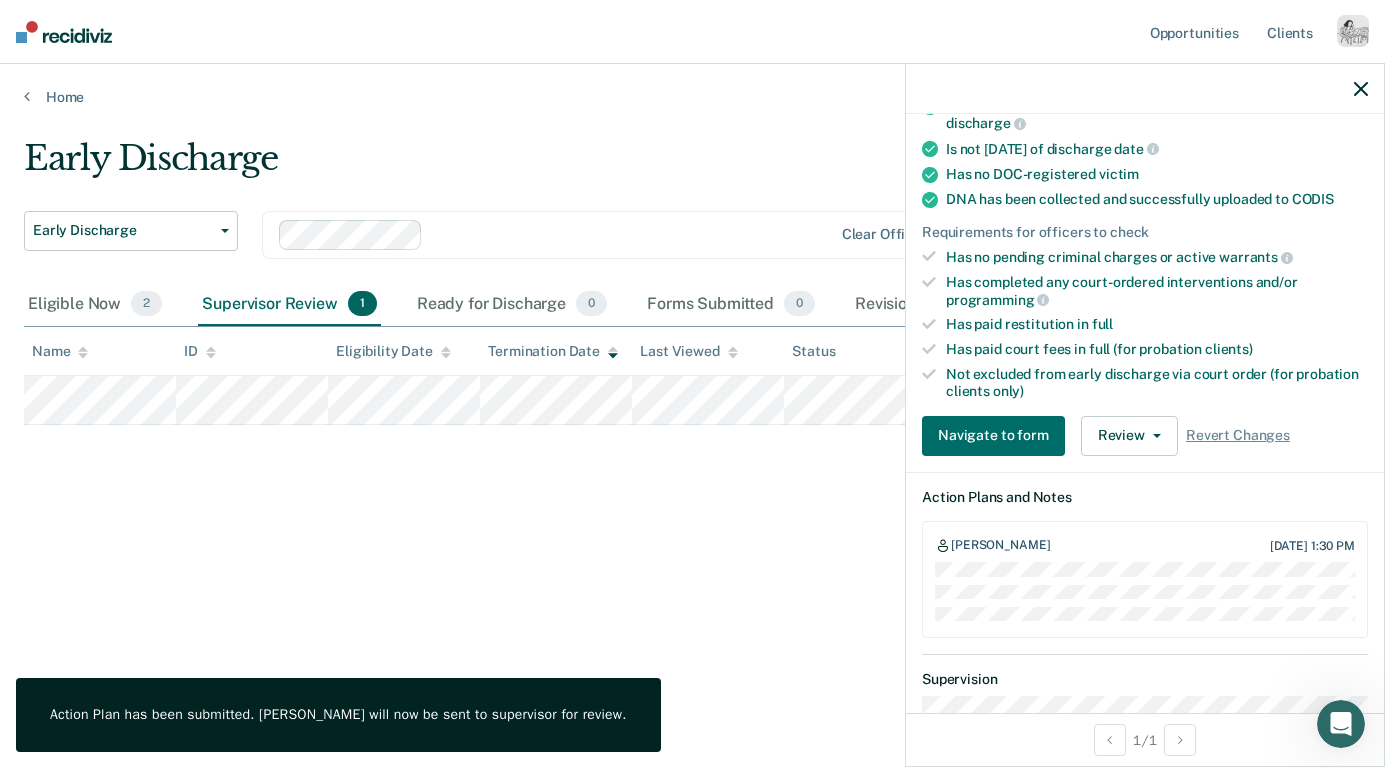 click at bounding box center (1145, 89) 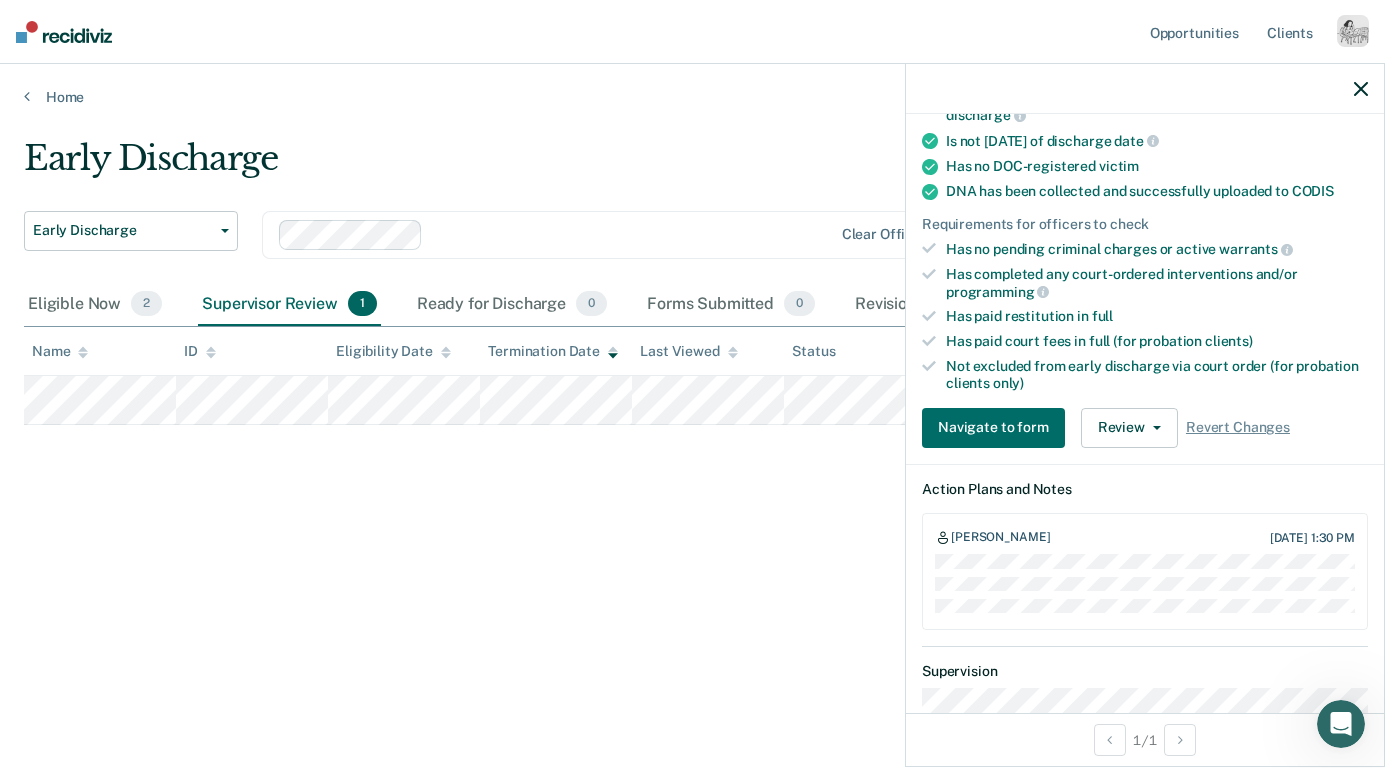 scroll, scrollTop: 510, scrollLeft: 0, axis: vertical 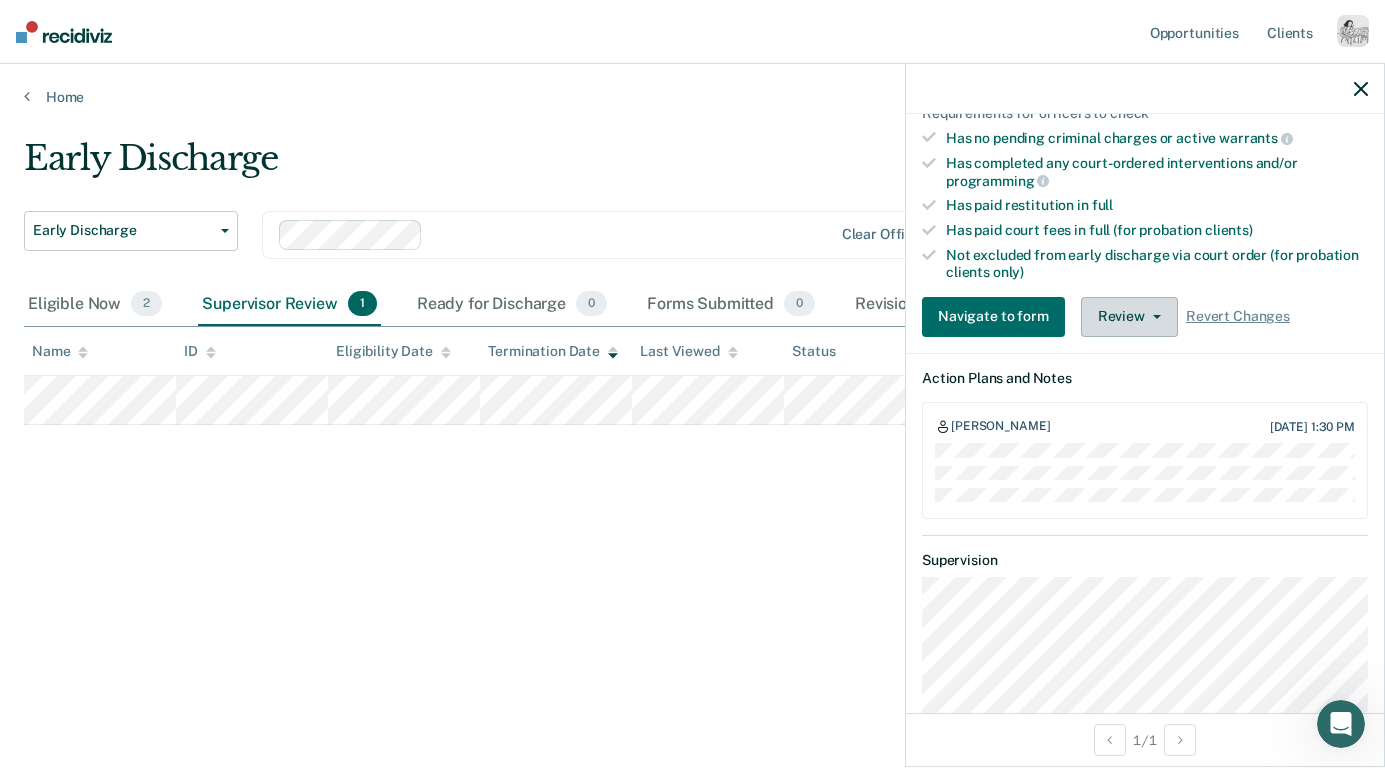click on "Review" at bounding box center (1129, 317) 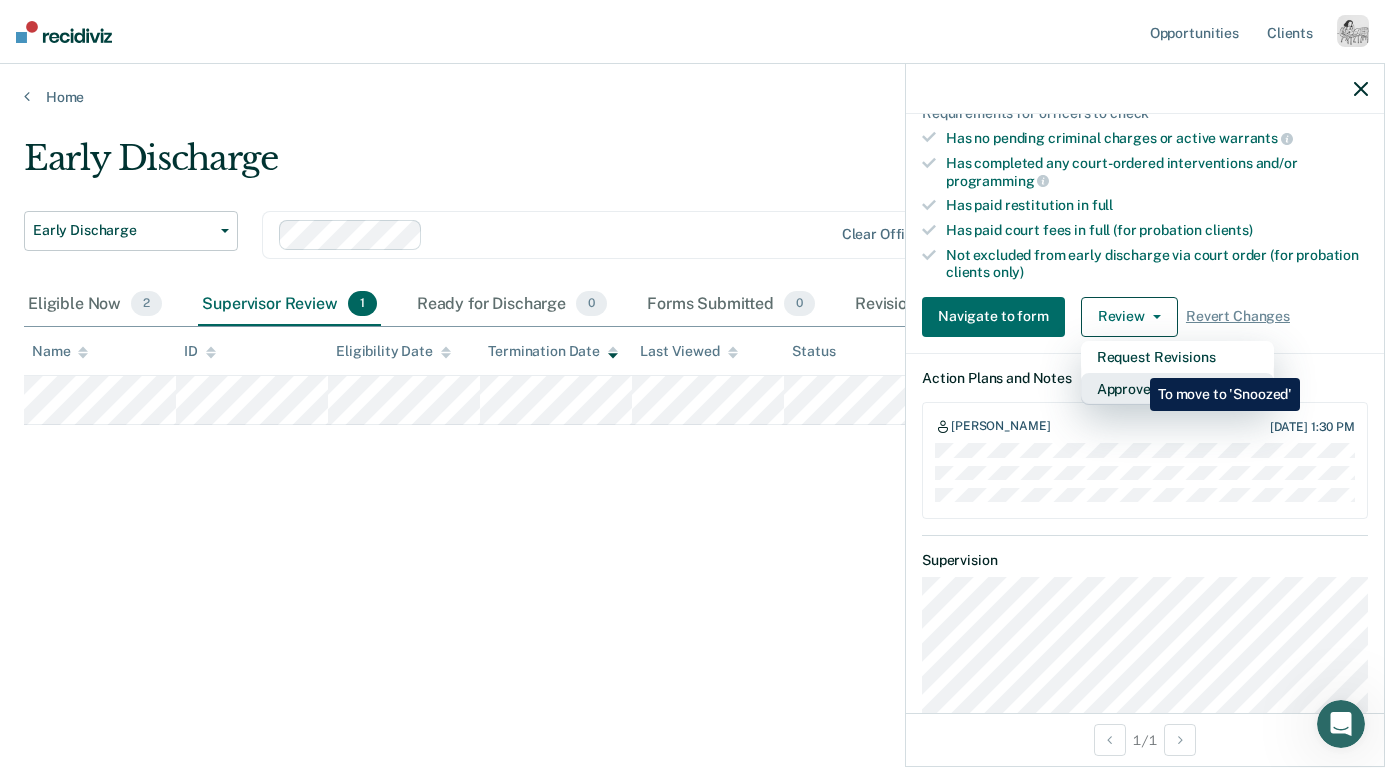 click on "Approve Snooze" at bounding box center [1177, 389] 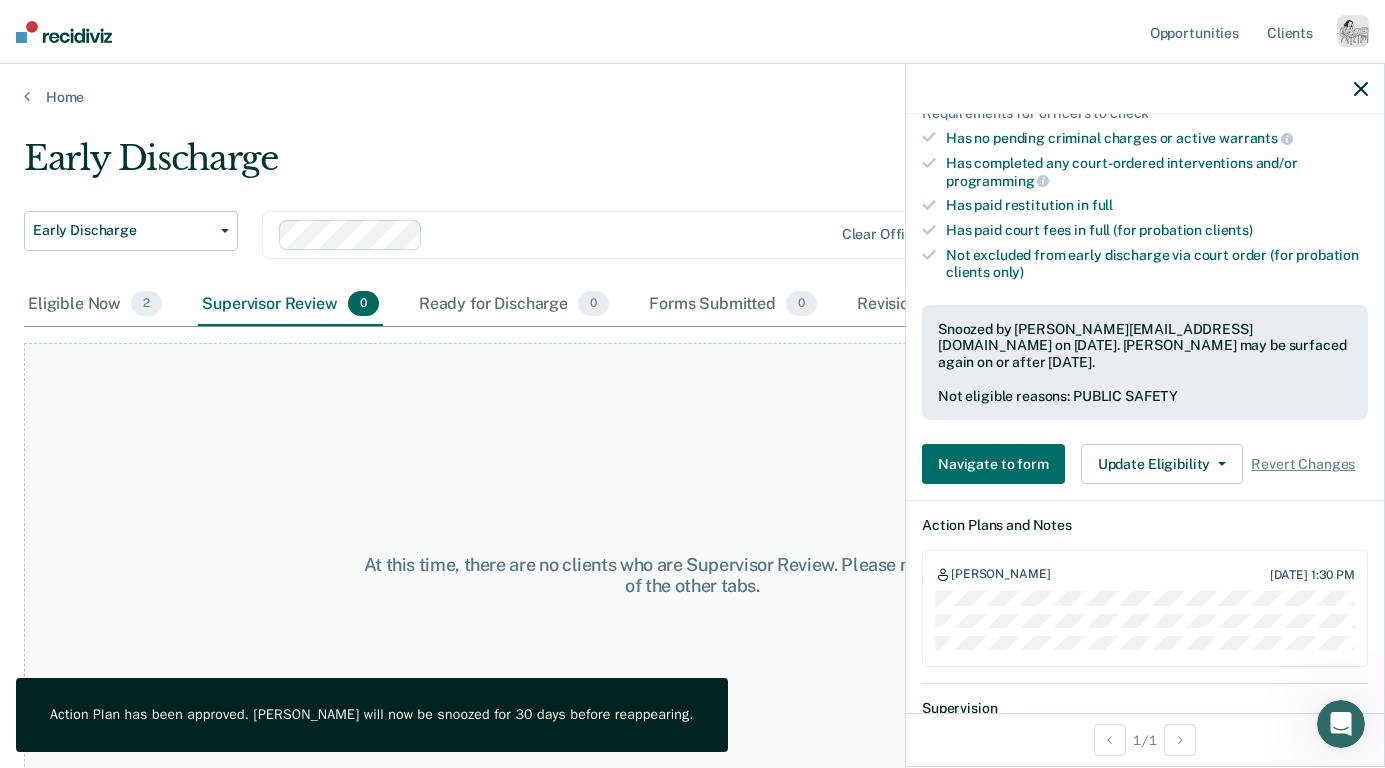 click on "At this time, there are no clients who are Supervisor Review. Please navigate to one of the other tabs." at bounding box center (692, 575) 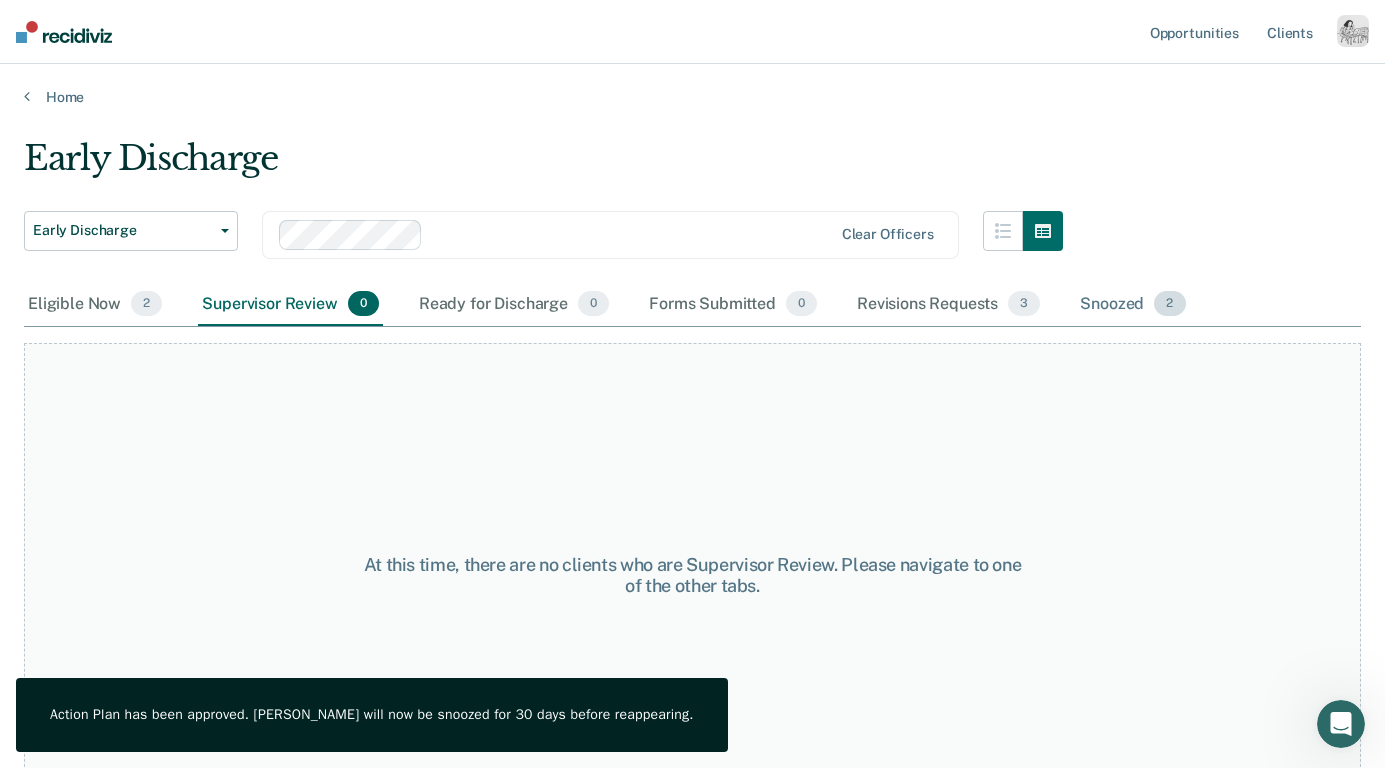 click on "Snoozed 2" at bounding box center (1132, 305) 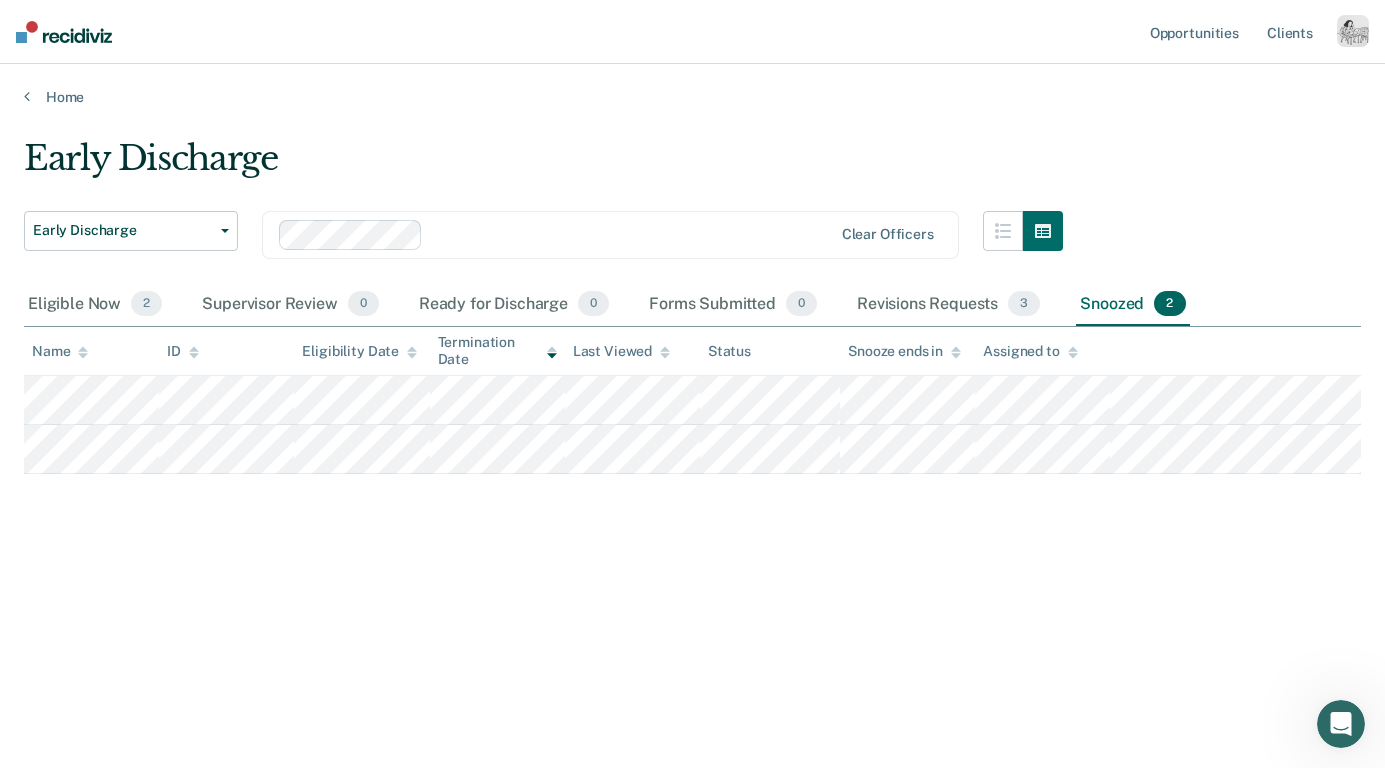 click on "Early Discharge   Early Discharge Early Discharge Clear   officers Eligible Now 2 Supervisor Review 0 Ready for Discharge 0 Forms Submitted 0 Revisions Requests 3 Snoozed 2
To pick up a draggable item, press the space bar.
While dragging, use the arrow keys to move the item.
Press space again to drop the item in its new position, or press escape to cancel.
Draggable item Ready for Discharge was dropped over droppable area Supervisor Review Name ID Eligibility Date Termination Date Last Viewed Status Snooze ends in Assigned to" at bounding box center (692, 378) 